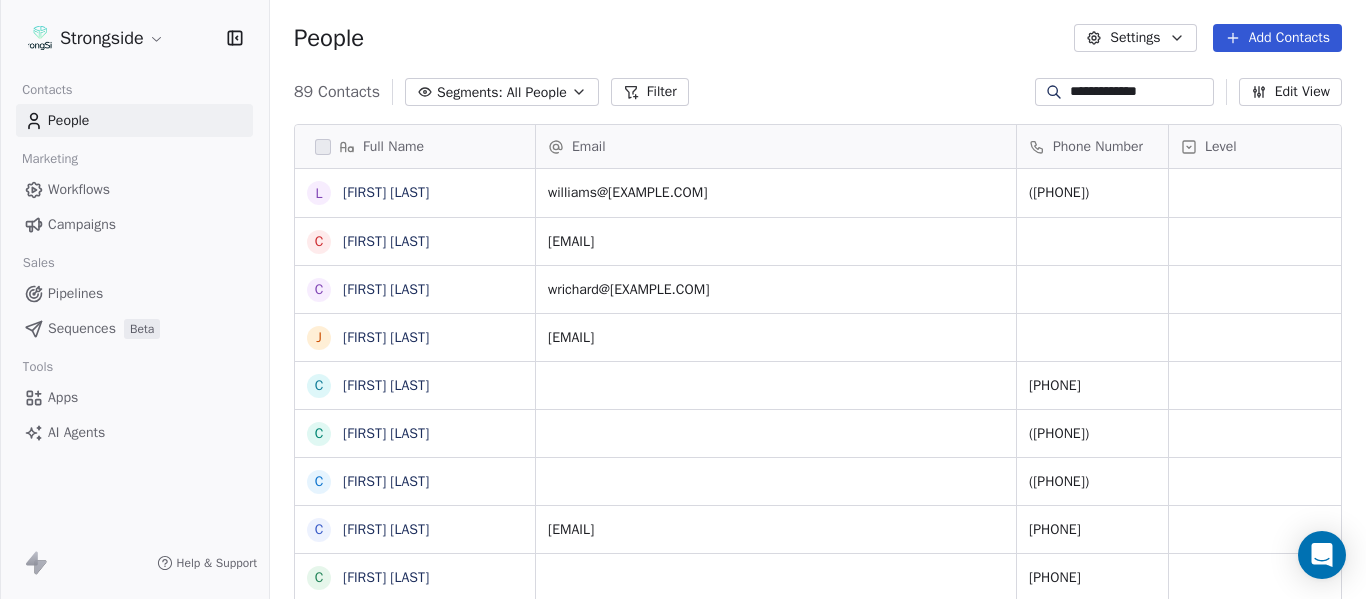 scroll, scrollTop: 0, scrollLeft: 0, axis: both 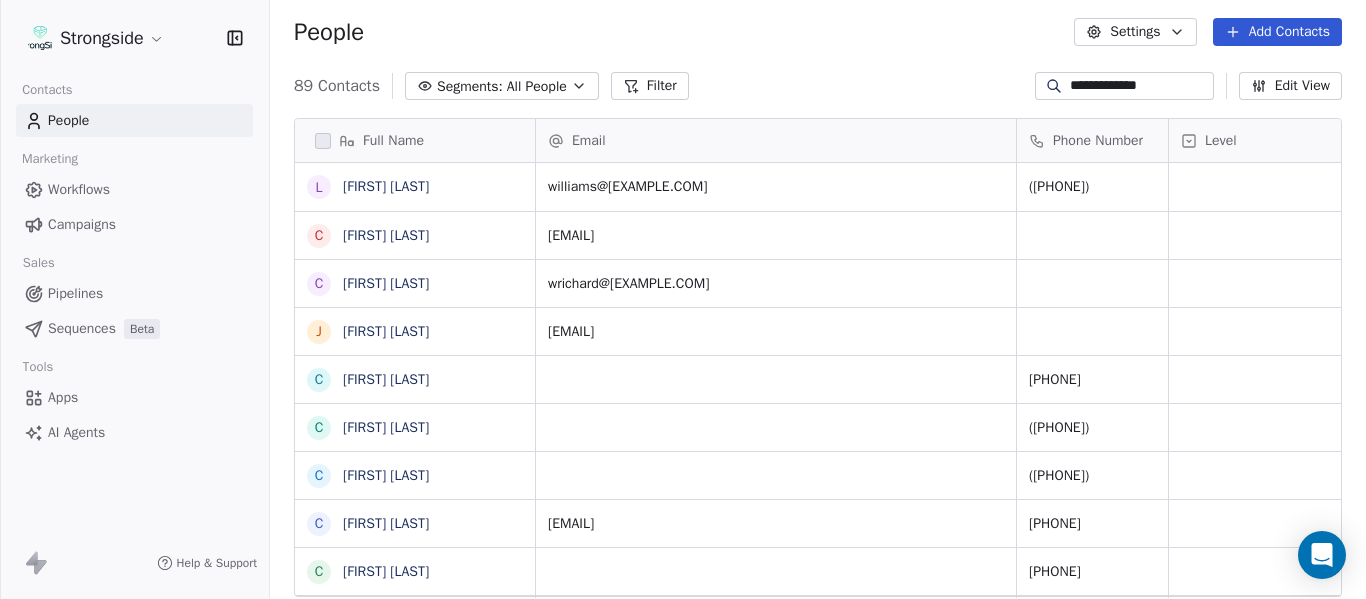 click on "**********" at bounding box center [1140, 86] 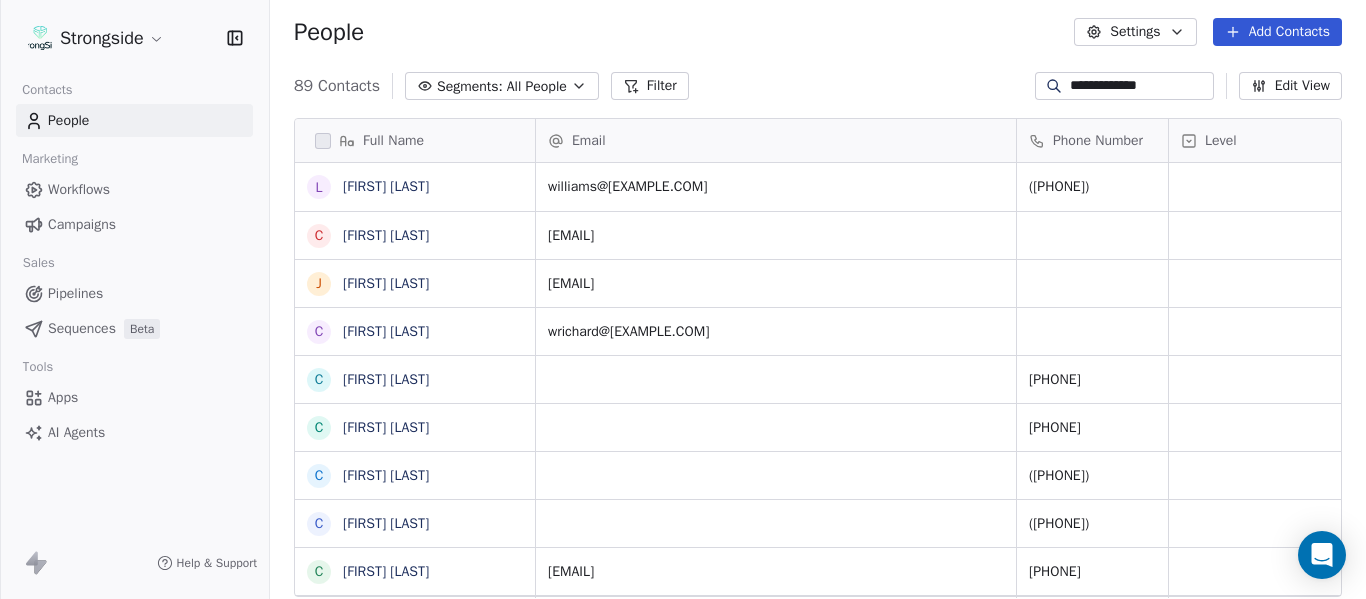 click on "**********" at bounding box center [1140, 86] 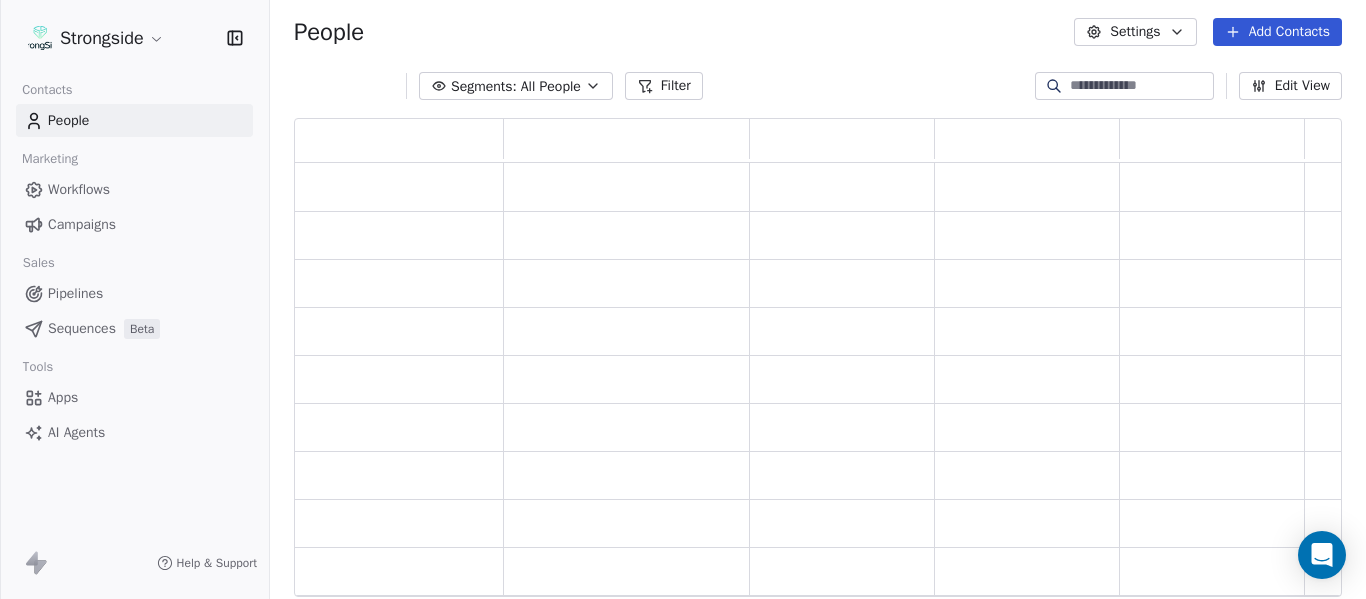 scroll, scrollTop: 16, scrollLeft: 16, axis: both 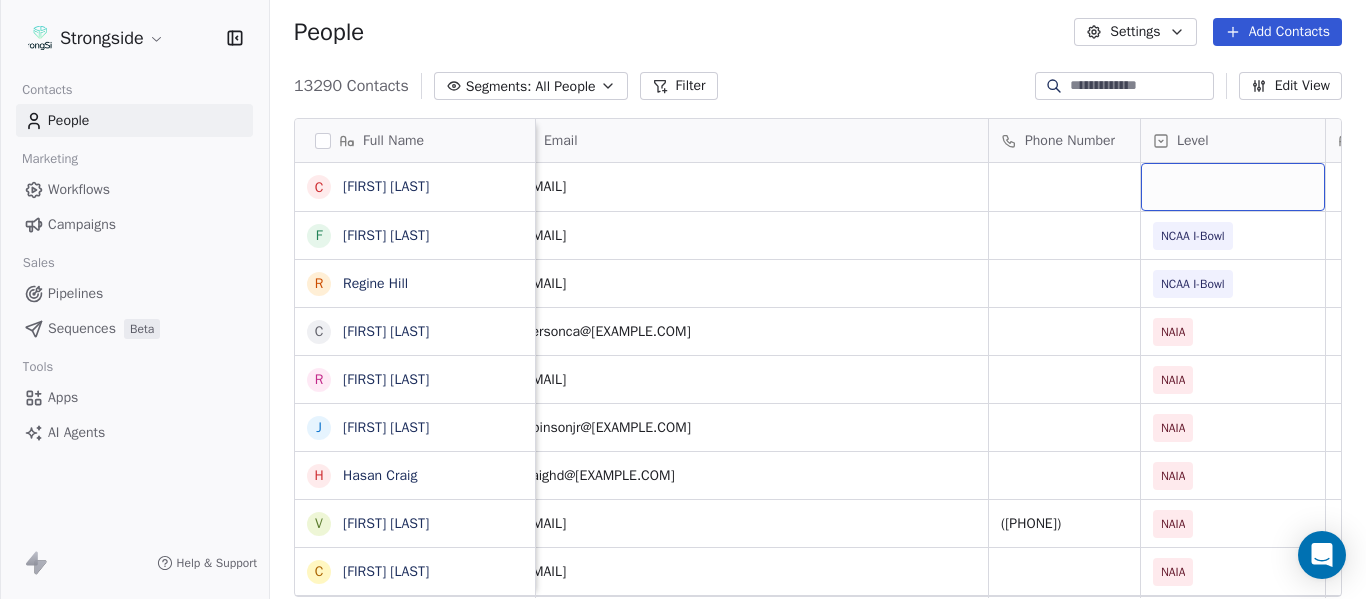 click at bounding box center (1233, 187) 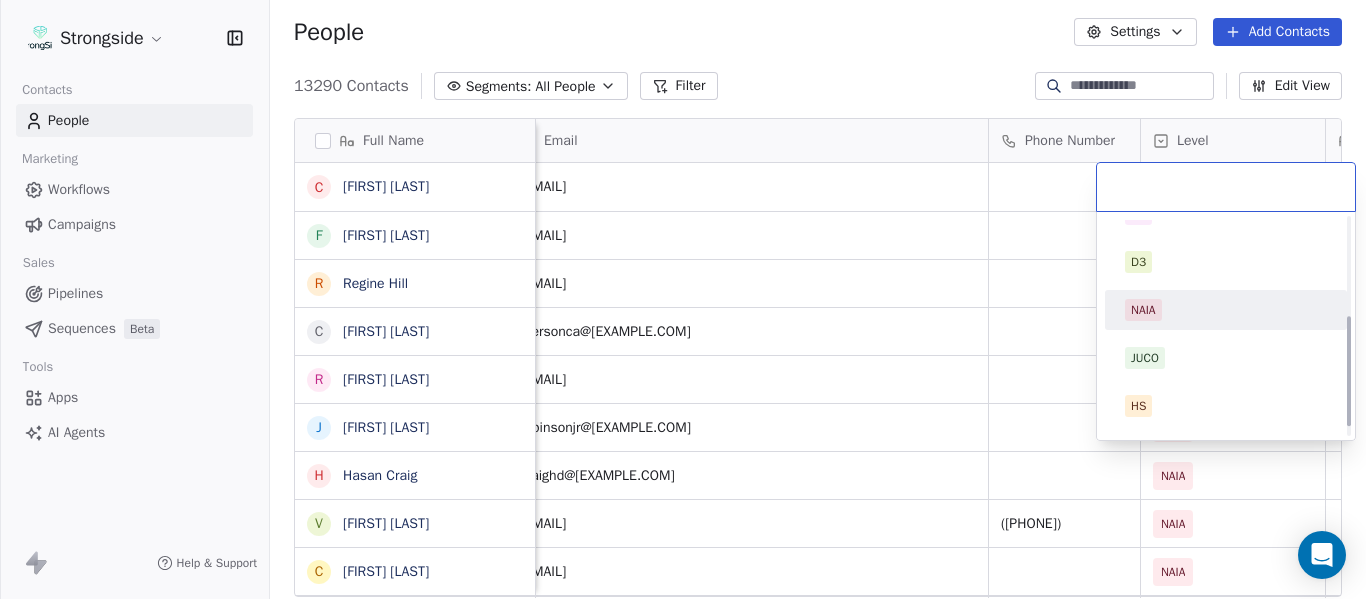 scroll, scrollTop: 212, scrollLeft: 0, axis: vertical 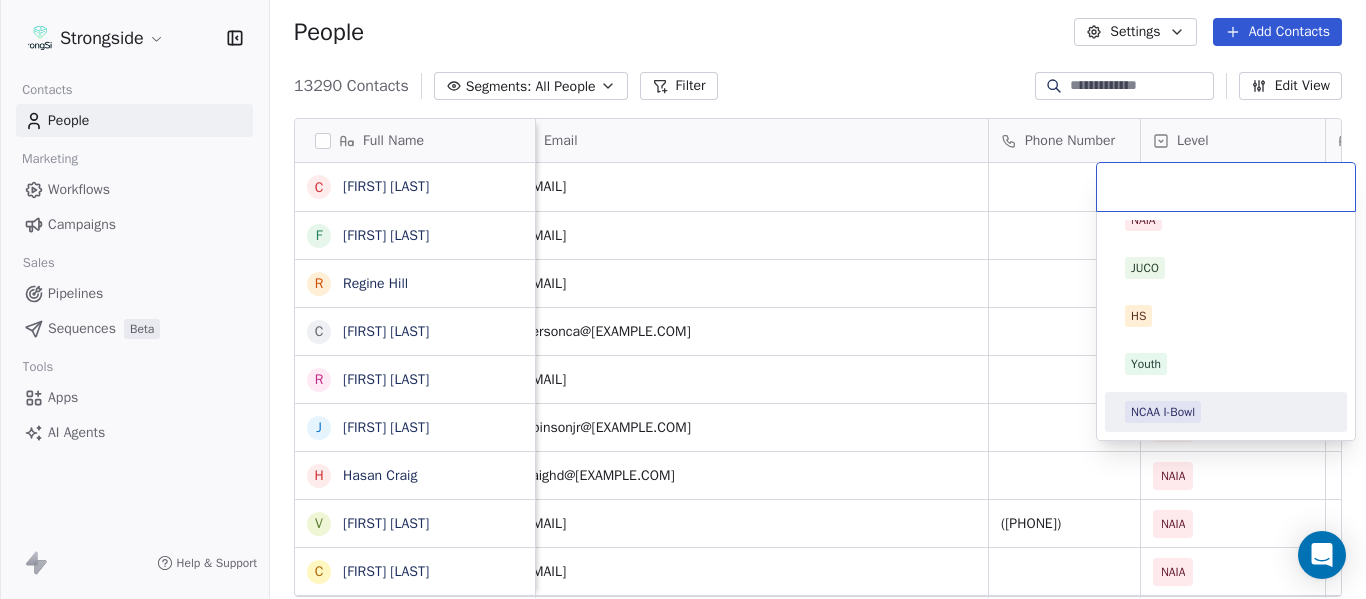 click on "NCAA I-Bowl" at bounding box center [1163, 412] 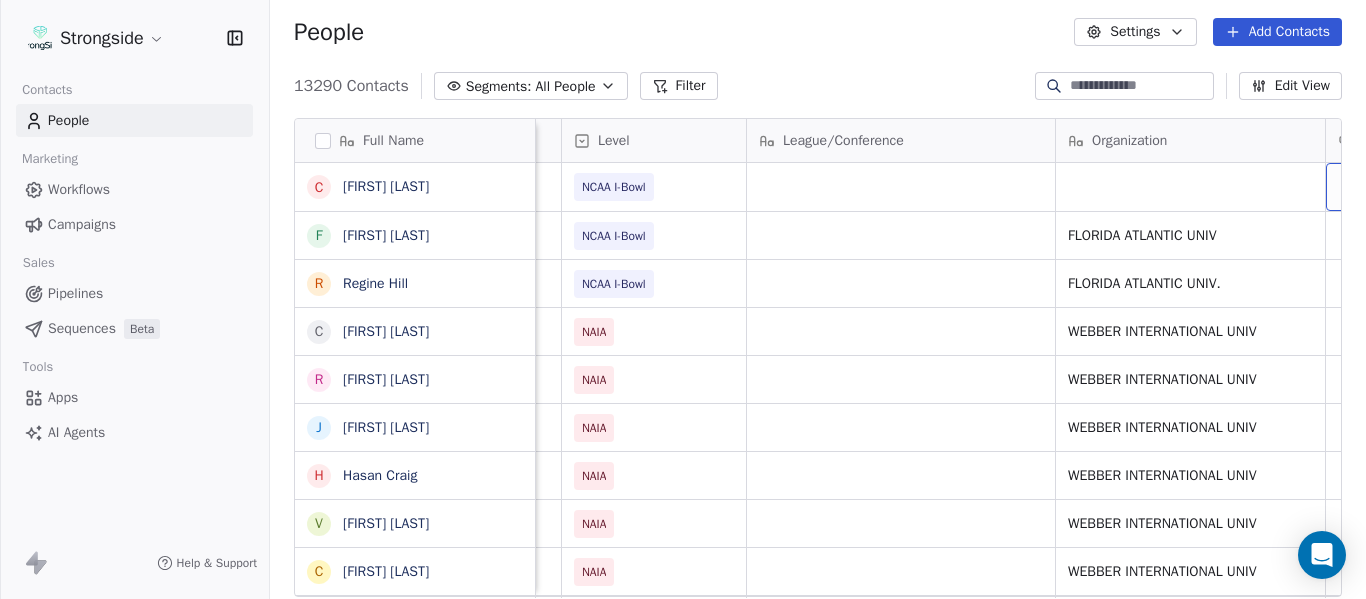 scroll, scrollTop: 0, scrollLeft: 707, axis: horizontal 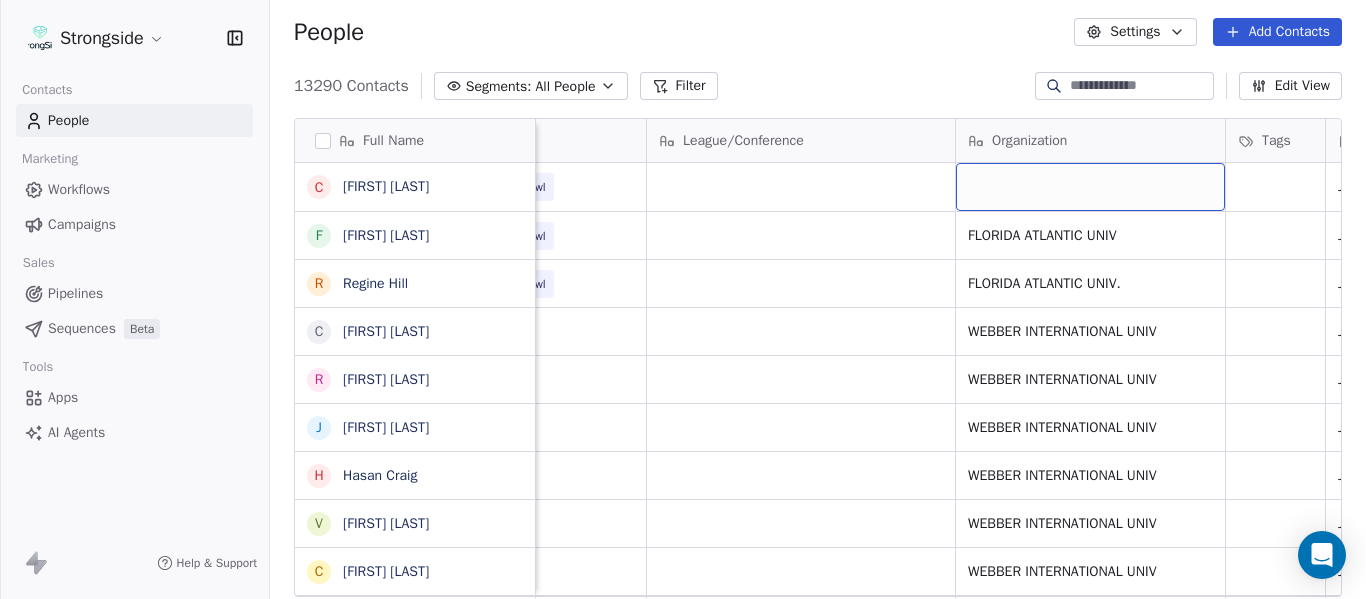 click at bounding box center [1090, 187] 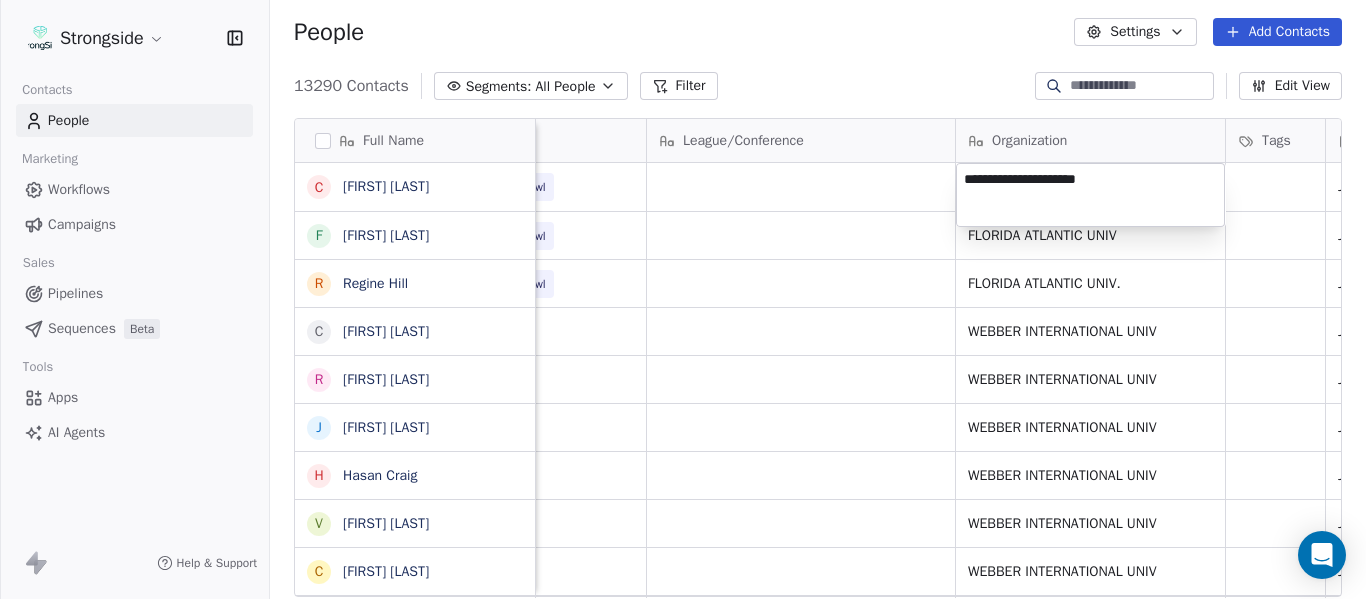 type on "**********" 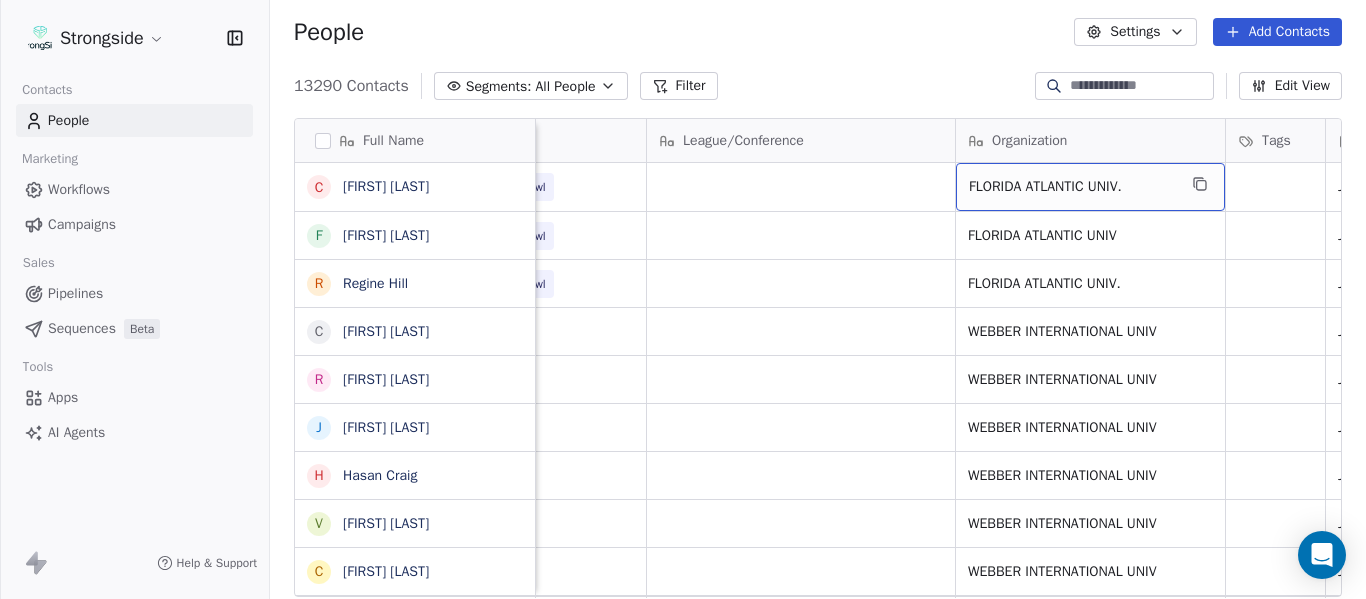 click on "FLORIDA ATLANTIC UNIV." at bounding box center (1072, 187) 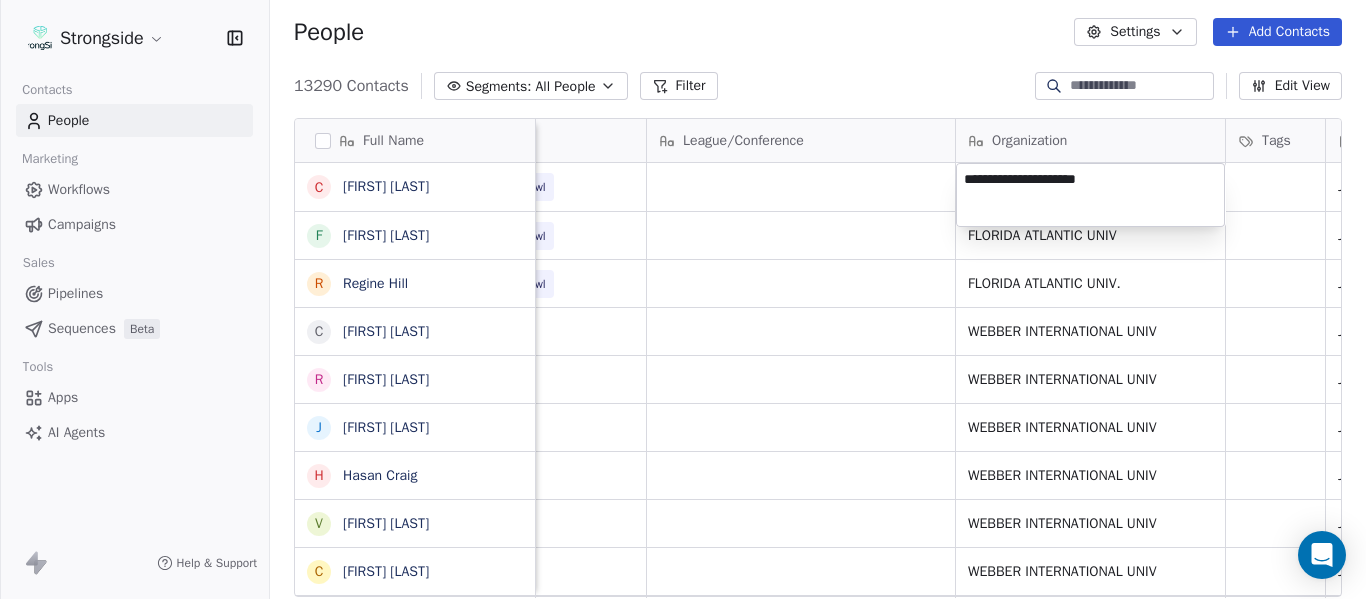 type on "**********" 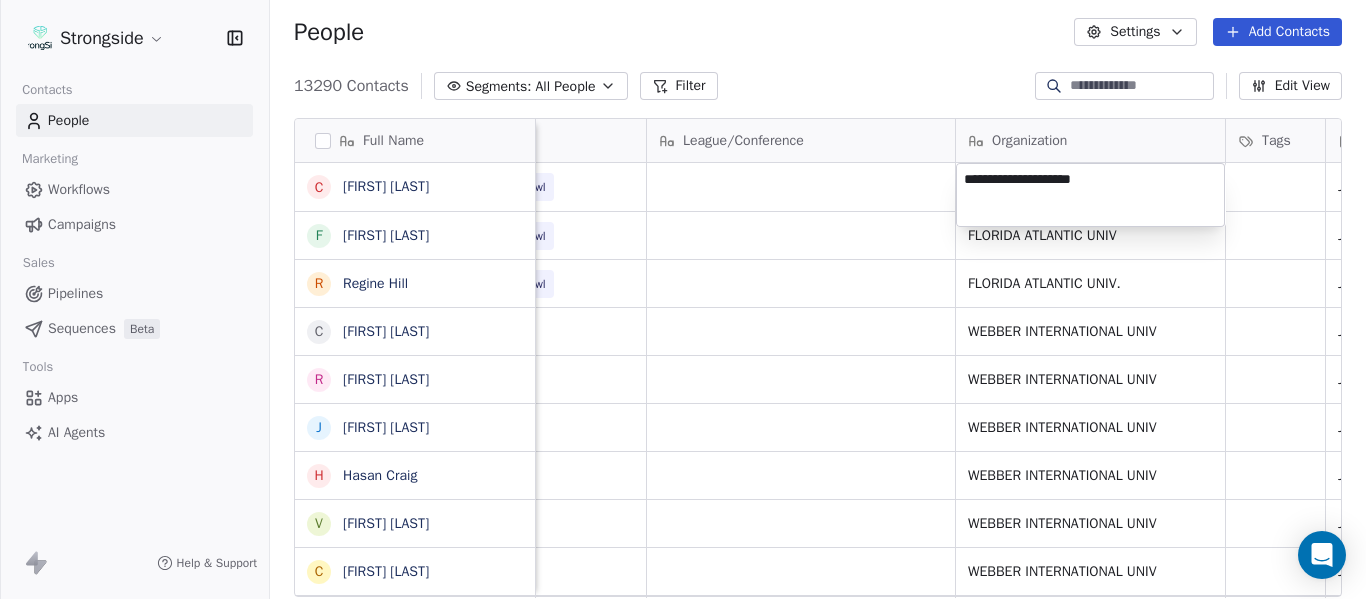 click on "Strongside Contacts People Marketing Workflows Campaigns Sales Pipelines Sequences Beta Tools Apps AI Agents Help & Support People Settings  Add Contacts 13290 Contacts Segments: All People Filter  Edit View Tag Add to Sequence Export Full Name C Clay Williams F Faith Padgett R Regine Hill C Craig Merson R Rick Wimmer J Jason Robinson H Hasan Craig V Vincent Davis C Chris LoNigro E Eric Potochney J Jeffrey Meleky J James Simpson T Travis Johnson I Ivan McCartney J Josh Taylor C Cecil McNair M Monte Perez R Rachel Taylor L Lori Craig D Damon Cogdell T Travis Johnson S Steve Speakman M Mel Bratten D Derin Graham D Dwayne Wood P Pete Townley K Kendall Todd K Kennedy Burks N Nathan Arambula D Dialleo Burks Email Phone Number Level League/Conference Organization Tags Created Date BST Status Job Title Priority claywilliams@[EXAMPLE.COM] NCAA I-Bowl FLORIDA ATLANTIC UNIV. Jul 16, 2025 09:21 AM fpadgett2021@[EXAMPLE.COM] NCAA I-Bowl FLORIDA ATLANTIC UNIV Jul 16, 2025 09:20 AM Dir/On-Campus Recruiting rhill2013@[EXAMPLE.COM] NAIA SID" at bounding box center [683, 299] 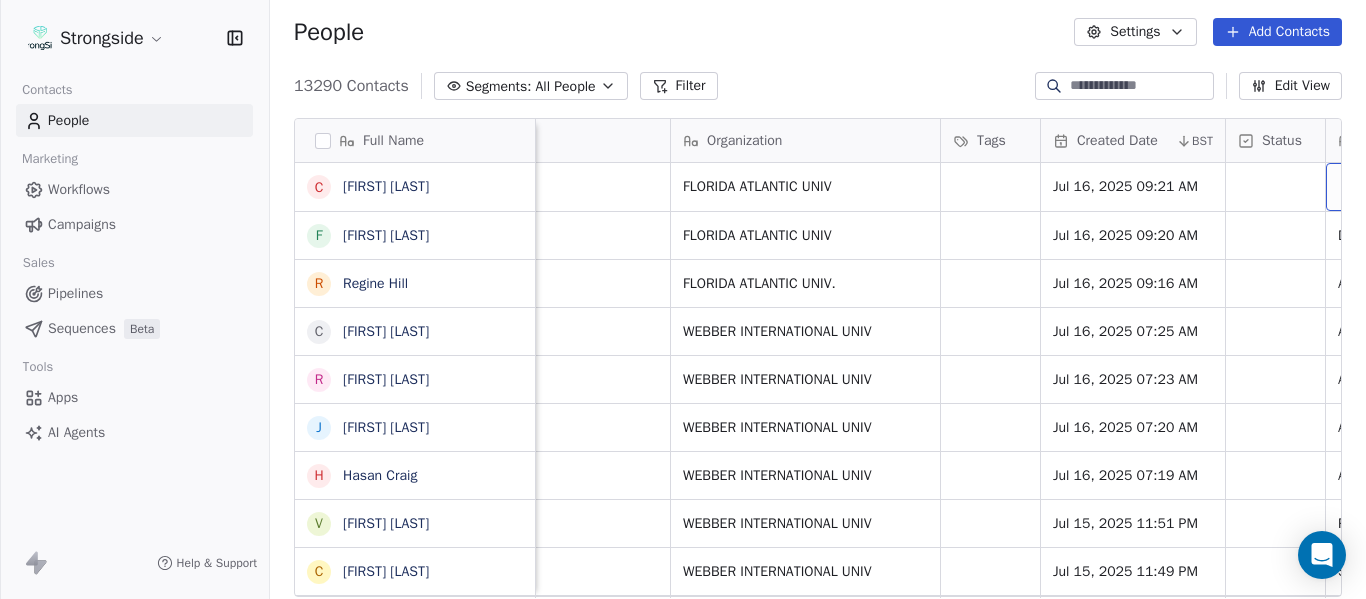 scroll, scrollTop: 0, scrollLeft: 1259, axis: horizontal 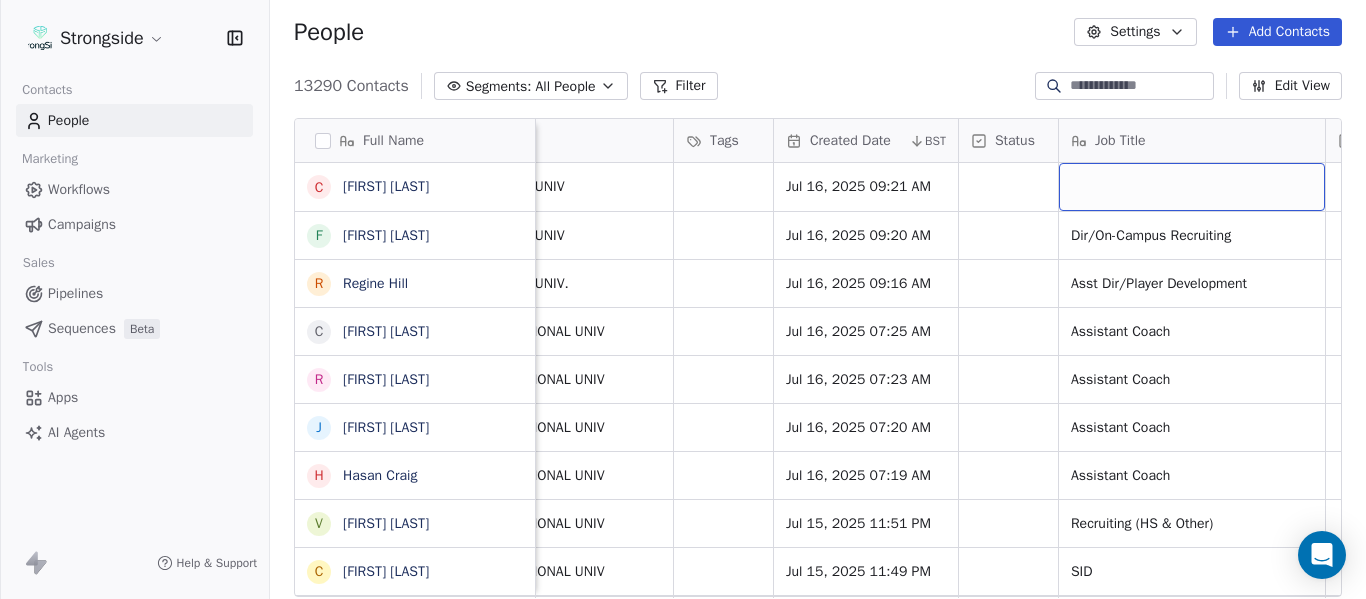 click at bounding box center [1192, 187] 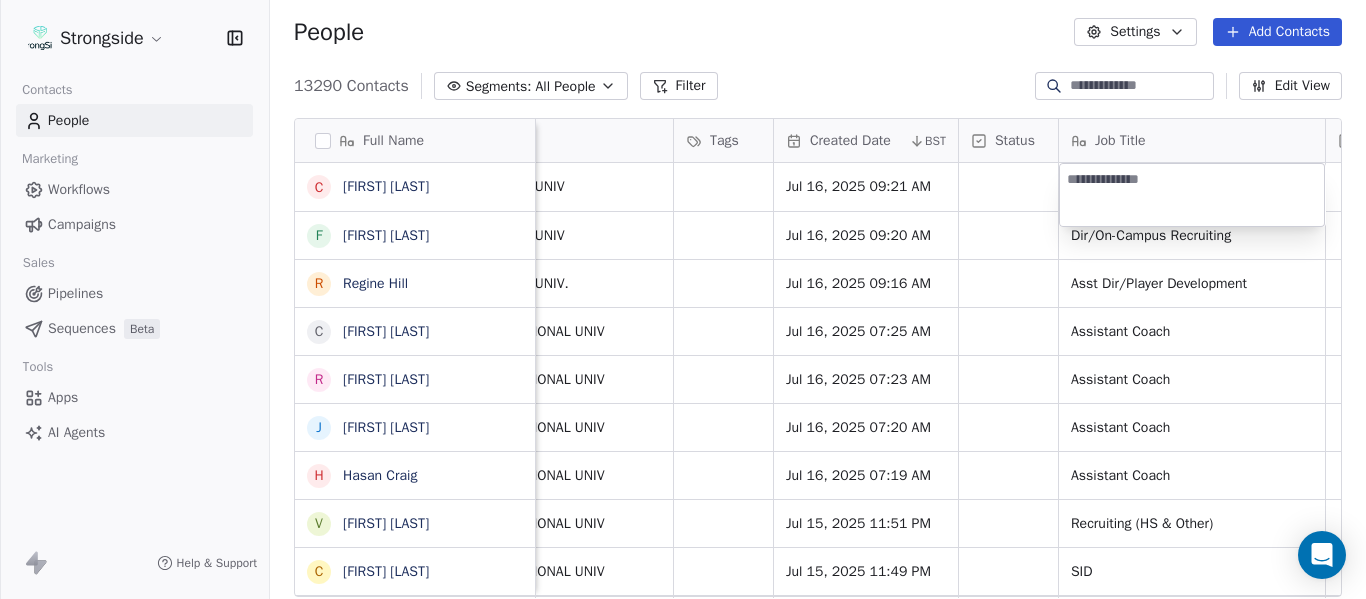 type on "**********" 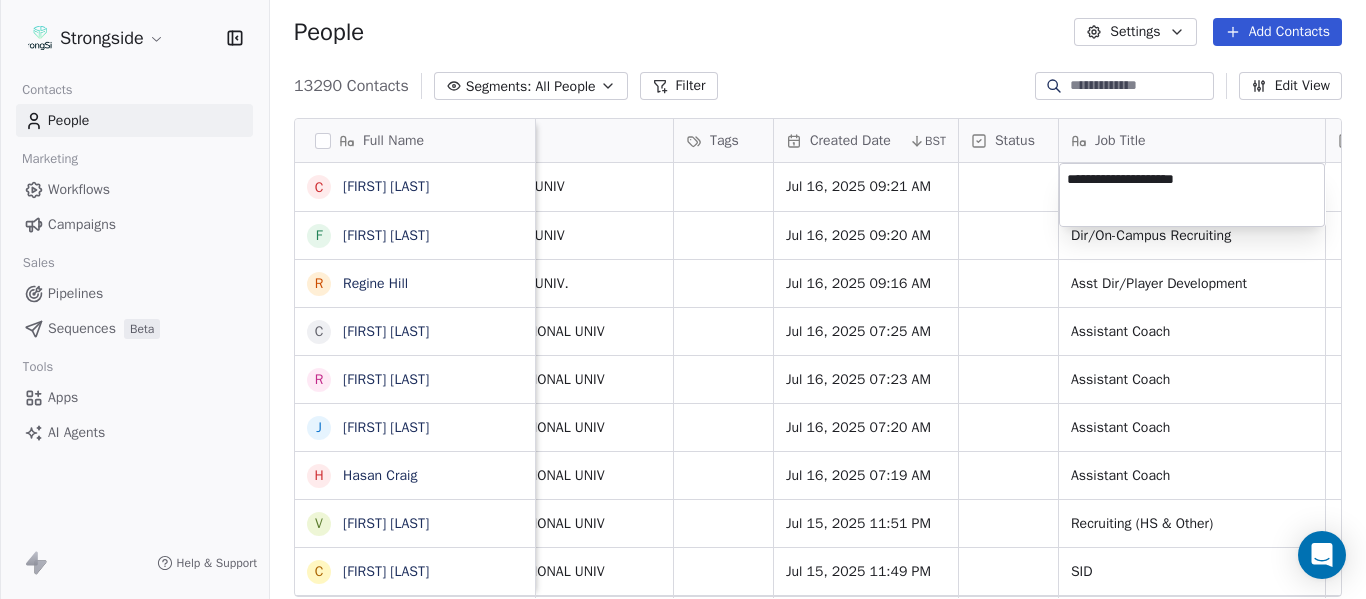 click on "Full Name C Clay Williams F Faith Padgett R Regine Hill C Craig Merson R Rick Wimmer J Jason Robinson H Hasan Craig V Vincent Davis C Chris LoNigro E Eric Potochney J Jeffrey Meleky J James Simpson T Travis Johnson I Ivan McCartney J Josh Taylor C Cecil McNair M Monte Perez R Rachel Taylor L Lori Craig D Damon Cogdell T Travis Johnson S Steve Speakman M Mel Bratten D Derin Graham D Dwayne Wood P Pete Townley K Kendall Todd K Kennedy Burks N Nathan Arambula D Dialleo Burks Phone Number Level League/Conference Organization Tags Created Date BST Status Job Title Priority Emails Auto Clicked Last Activity Date BST In Open Phone NCAA I-Bowl FLORIDA ATLANTIC UNIV Jul 16, 2025 09:21 AM NCAA I-Bowl FLORIDA ATLANTIC UNIV Jul 16, 2025 09:20 AM Dir/On-Campus Recruiting False False" at bounding box center (683, 299) 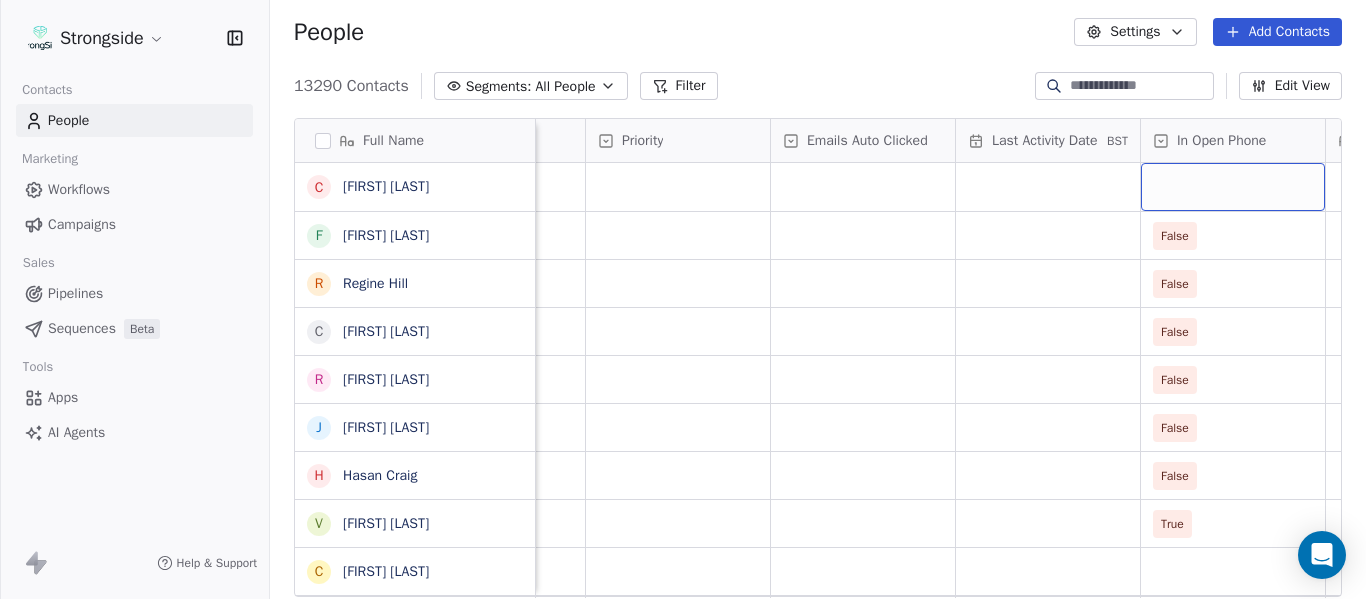 scroll, scrollTop: 0, scrollLeft: 2184, axis: horizontal 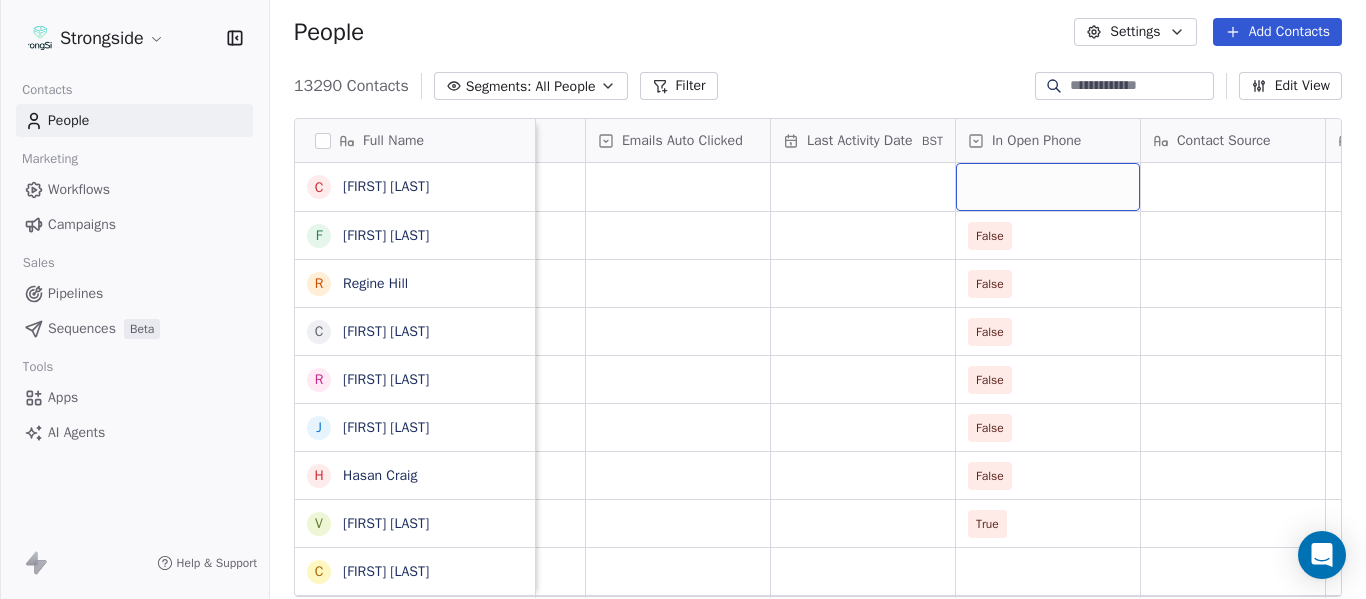 click at bounding box center [1048, 187] 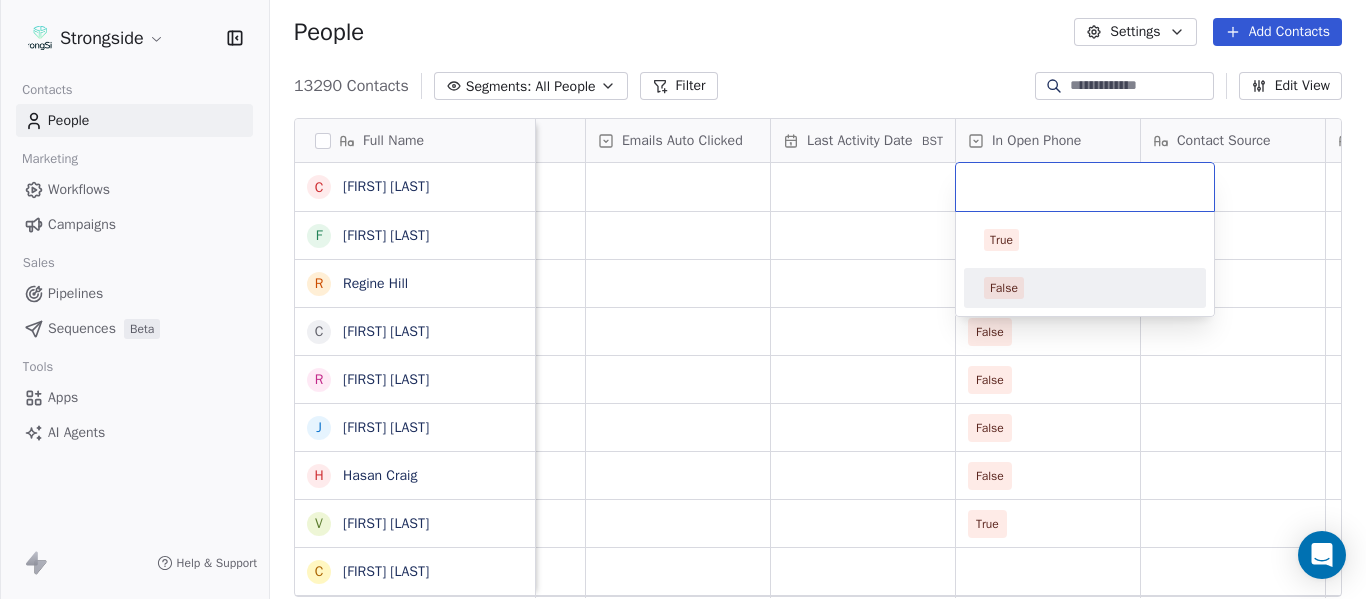 click on "False" at bounding box center (1085, 288) 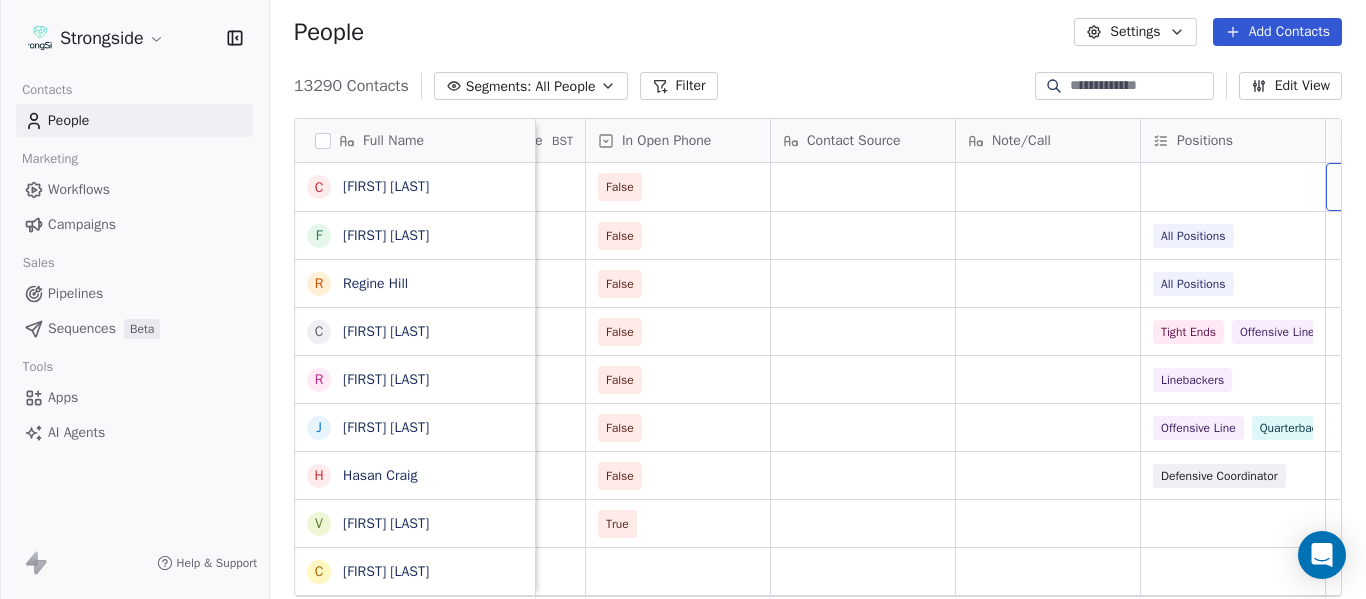 scroll, scrollTop: 0, scrollLeft: 2739, axis: horizontal 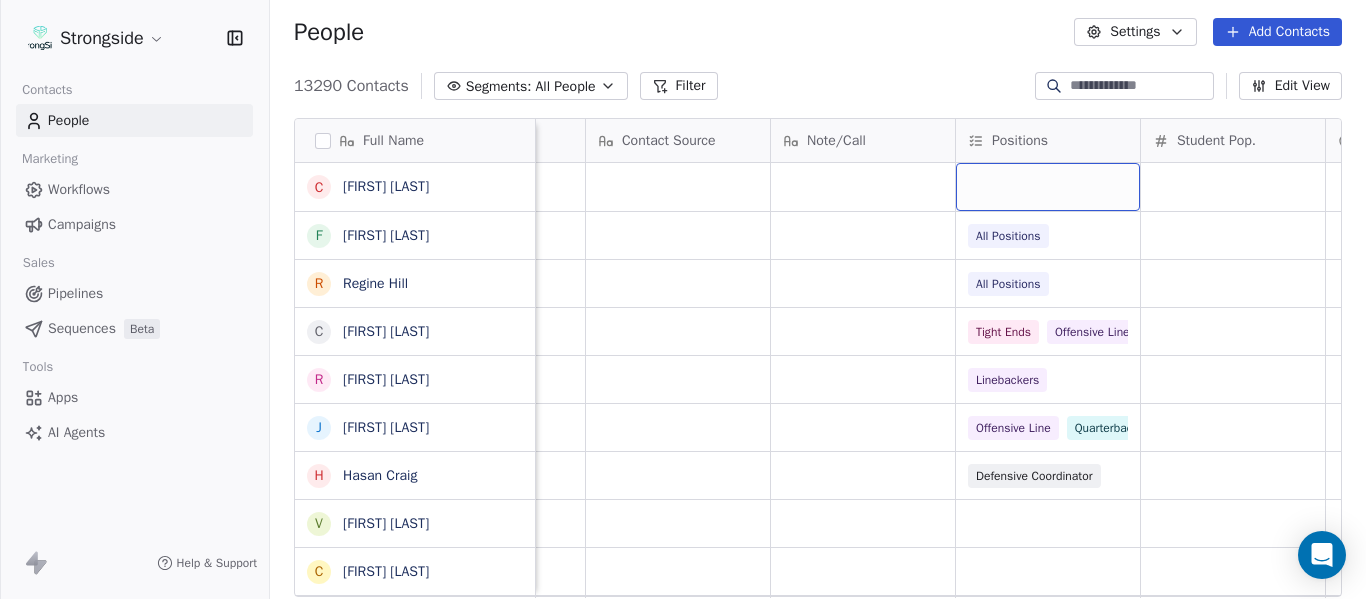 click at bounding box center (1048, 187) 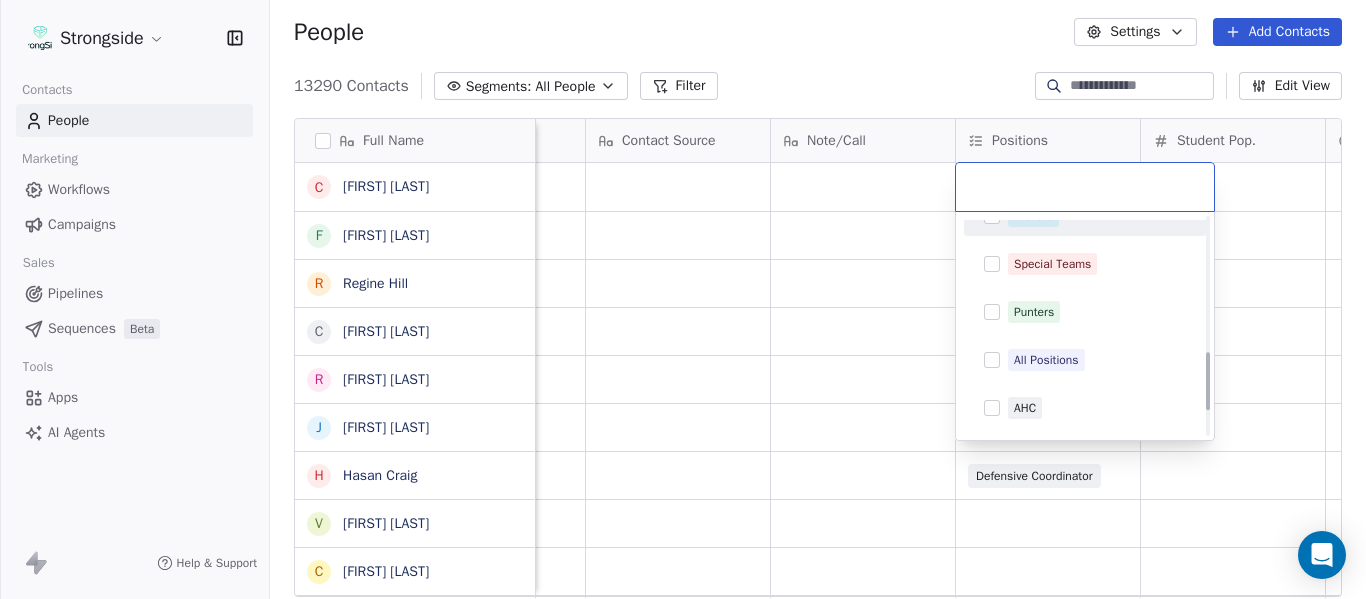 scroll, scrollTop: 500, scrollLeft: 0, axis: vertical 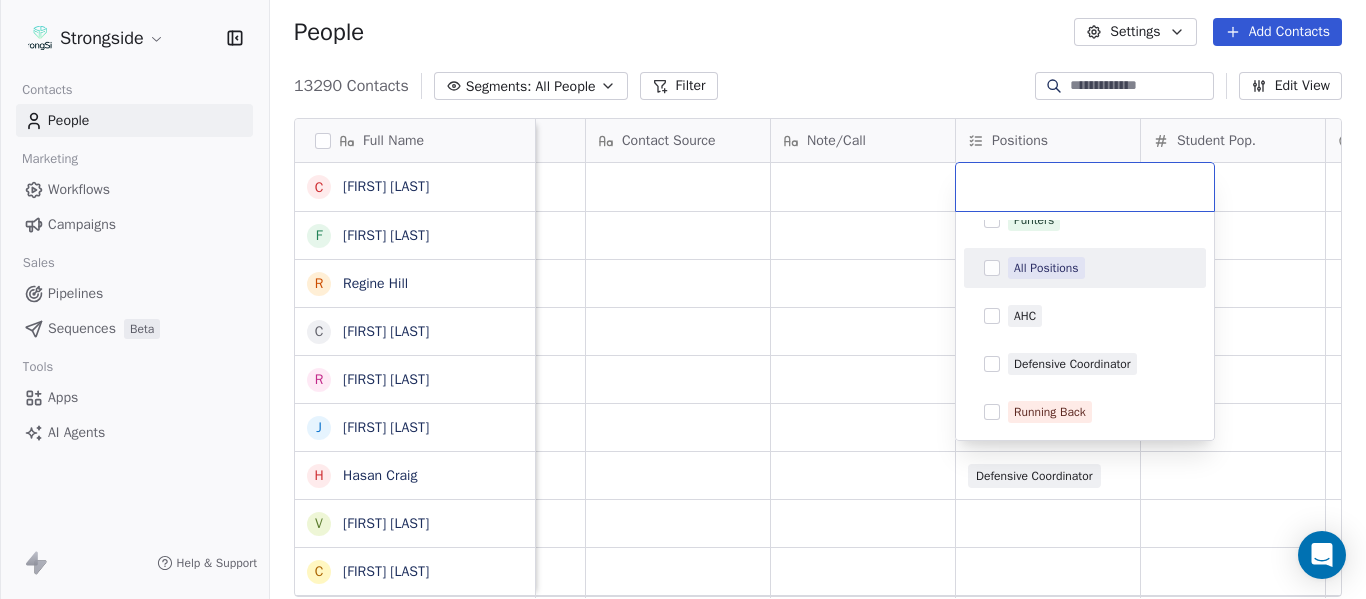click on "All Positions" at bounding box center (1046, 268) 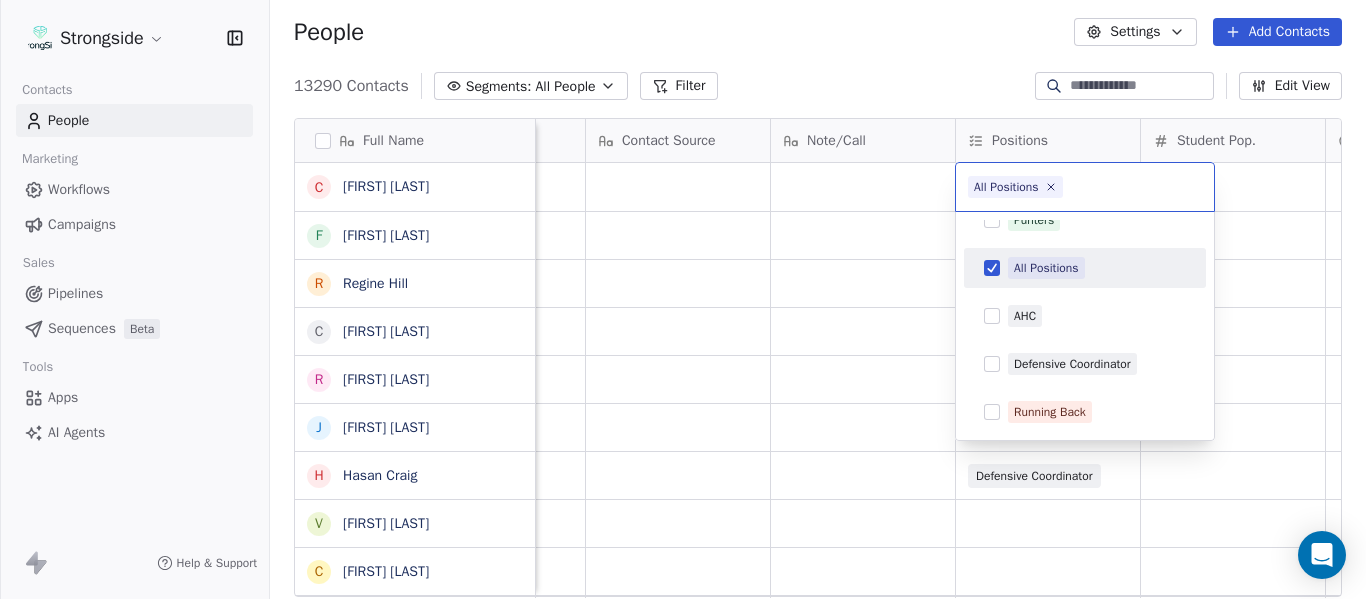 click on "Full Name C Clay Williams F Faith Padgett R Regine Hill C Craig Merson R Rick Wimmer J Jason Robinson H Hasan Craig V Vincent Davis C Chris LoNigro E Eric Potochney J Jeffrey Meleky J James Simpson T Travis Johnson I Ivan McCartney J Josh Taylor C Cecil McNair M Monte Perez R Rachel Taylor L Lori Craig D Damon Cogdell T Travis Johnson S Steve Speakman M Mel Bratten D Derin Graham D Dwayne Wood P Pete Townley K Kendall Todd K Kennedy Burks N Nathan Arambula D Dialleo Burks Priority Emails Auto Clicked Last Activity Date BST In Open Phone Contact Source Note/Call Positions Student Pop. Lead Account False All Positions False All Positions False Tight Ends Offensive Line False Linebackers False Offensive Line Quarterbacks False Defensive Coordinator True" at bounding box center [683, 299] 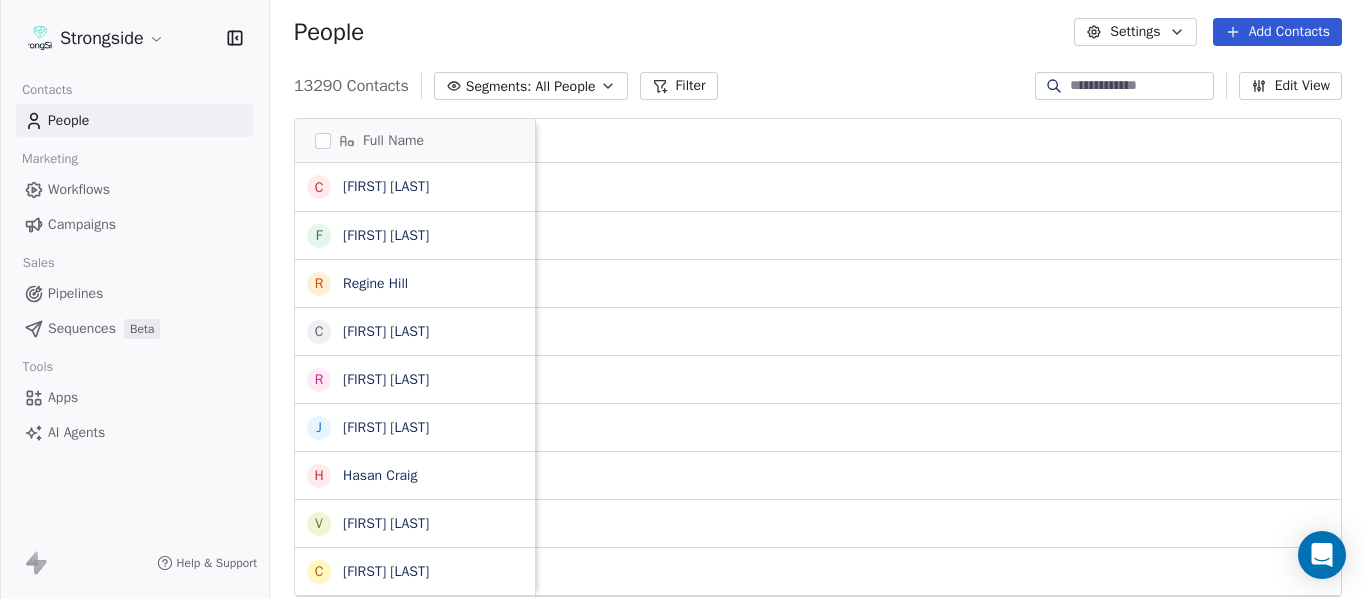 scroll, scrollTop: 0, scrollLeft: 0, axis: both 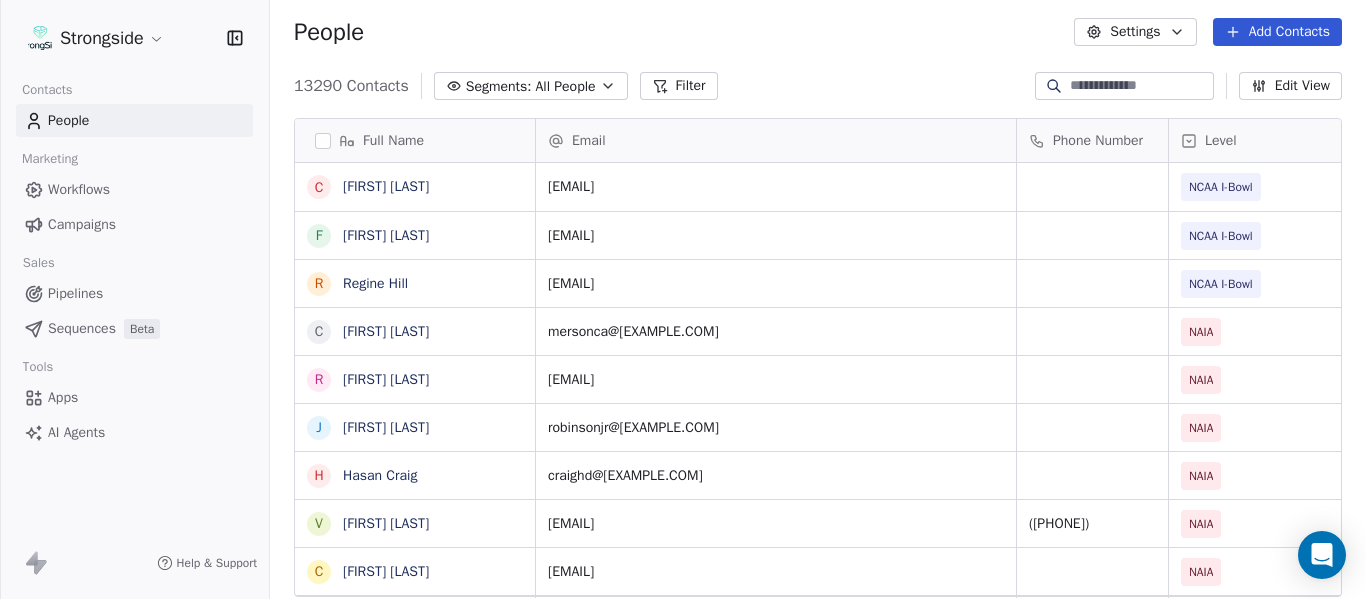 click at bounding box center [1140, 86] 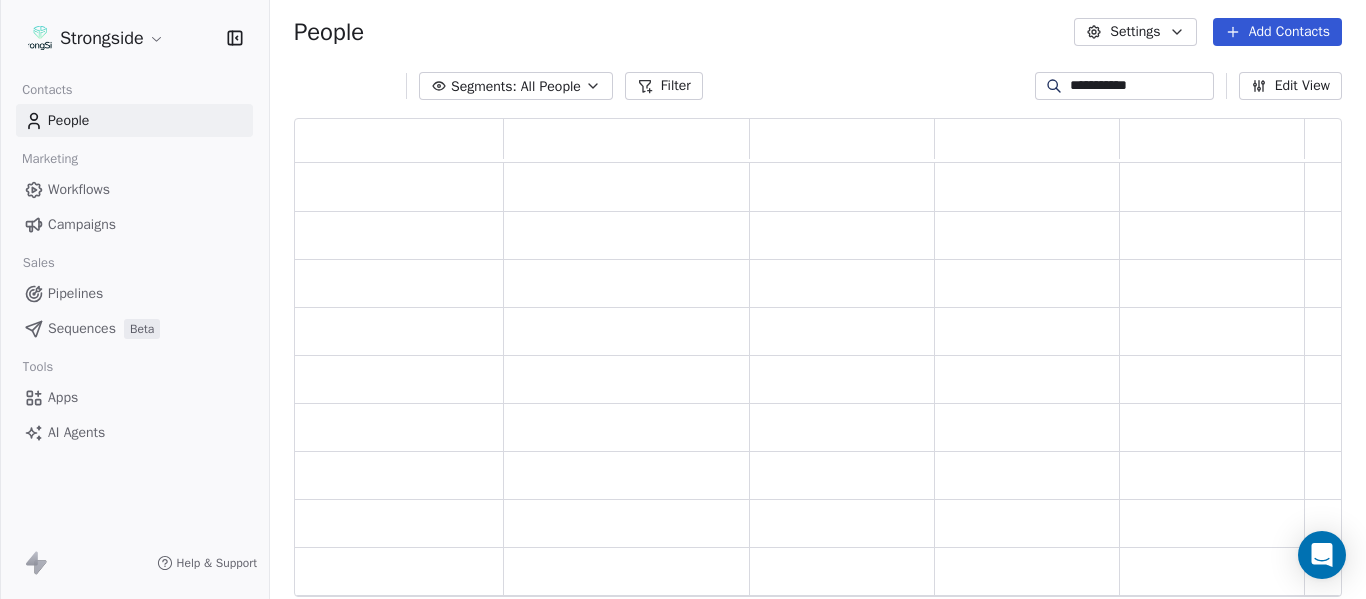 scroll, scrollTop: 16, scrollLeft: 16, axis: both 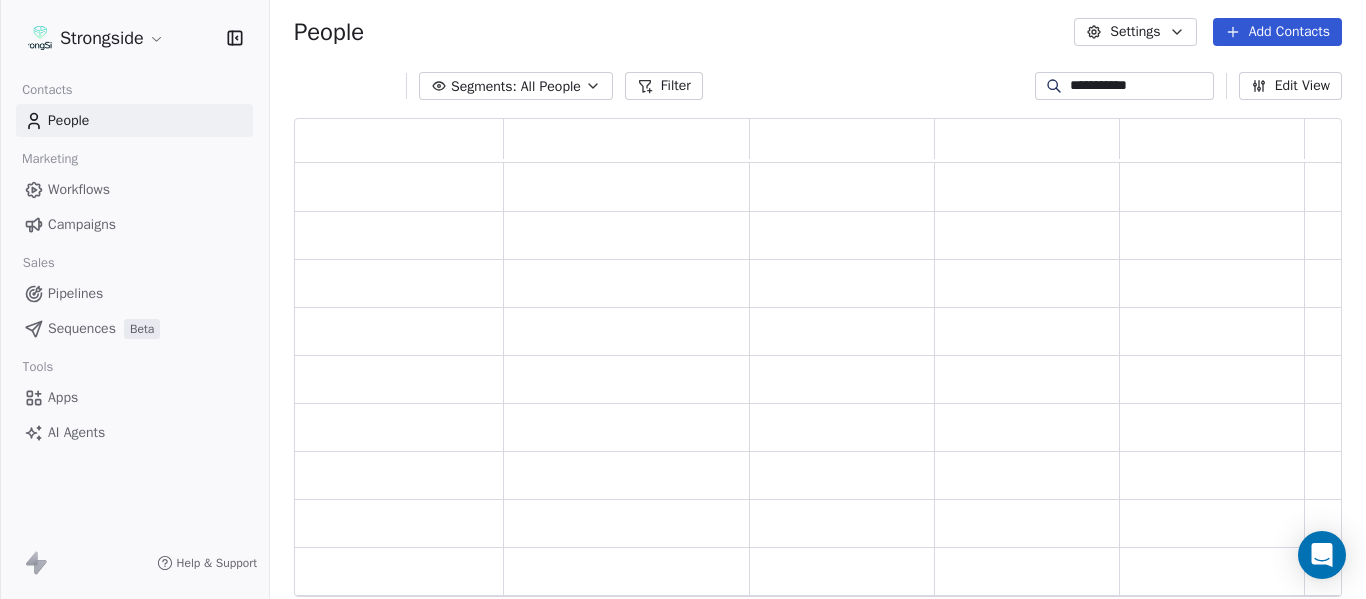 type on "**********" 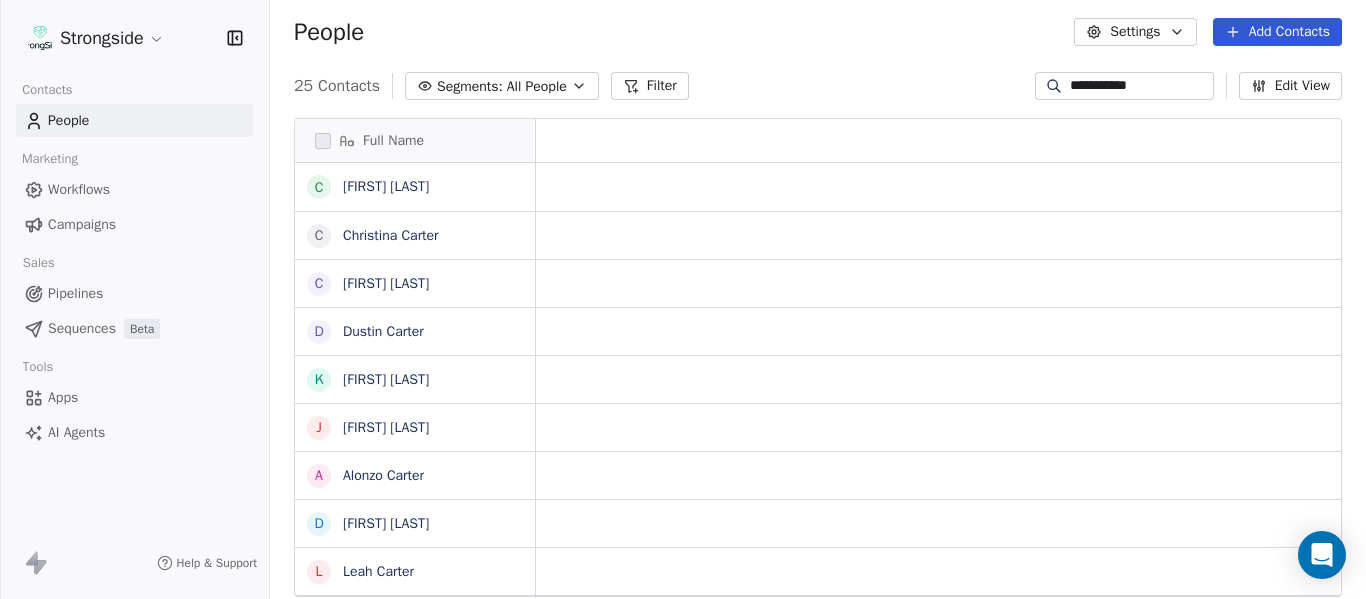 scroll, scrollTop: 16, scrollLeft: 16, axis: both 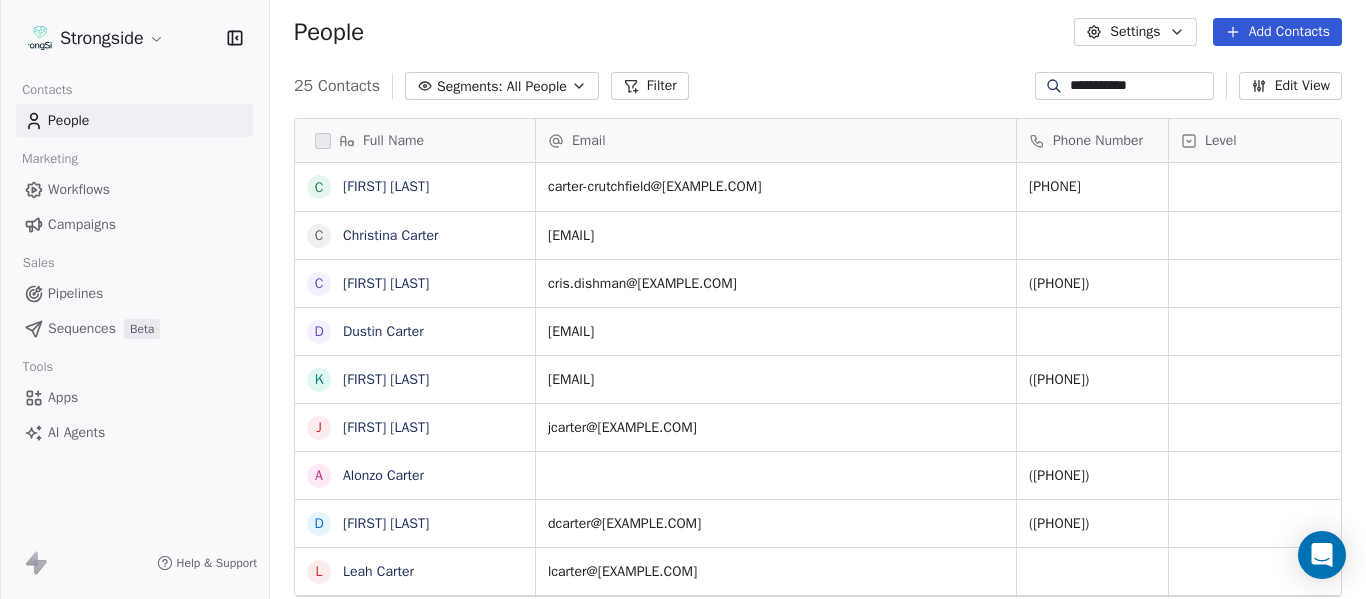 click on "Add Contacts" at bounding box center (1277, 32) 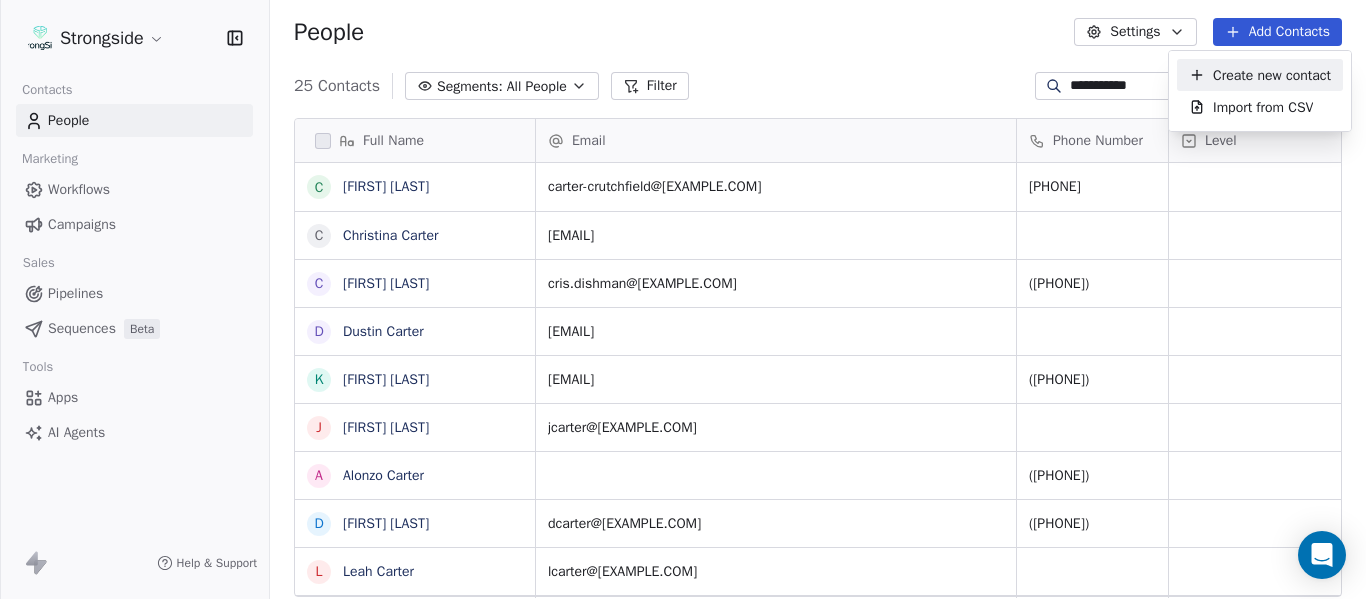 click on "Create new contact" at bounding box center (1272, 75) 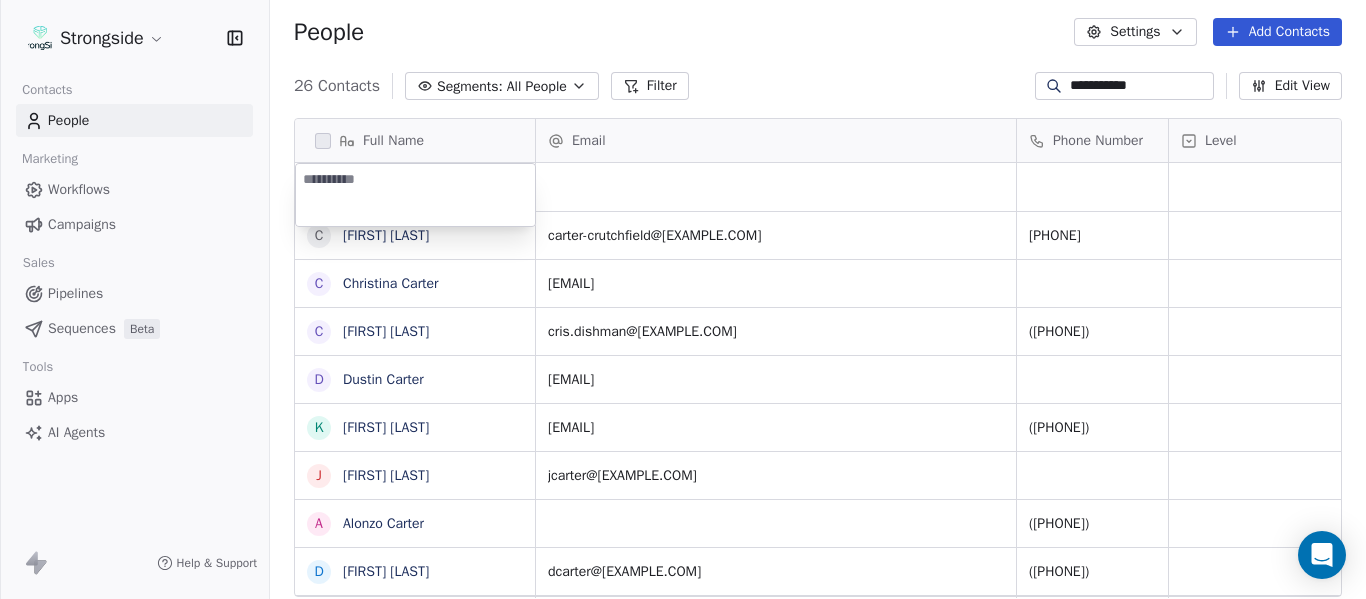 type on "**********" 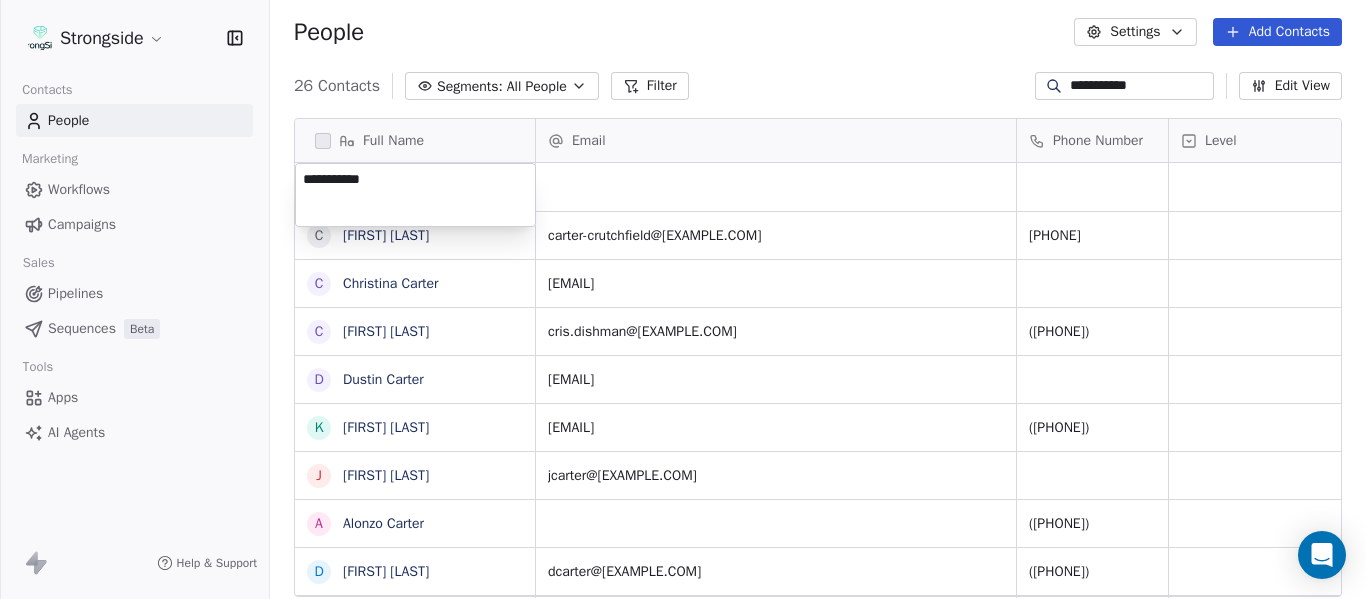 click on "**********" at bounding box center [683, 299] 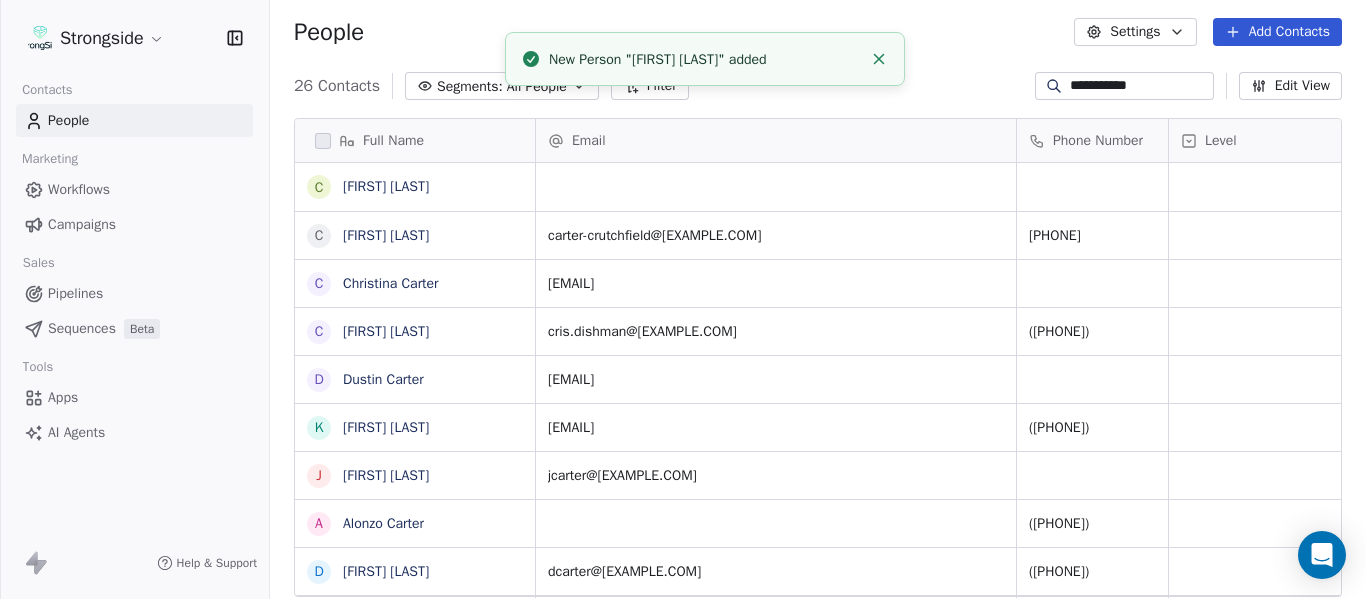 click 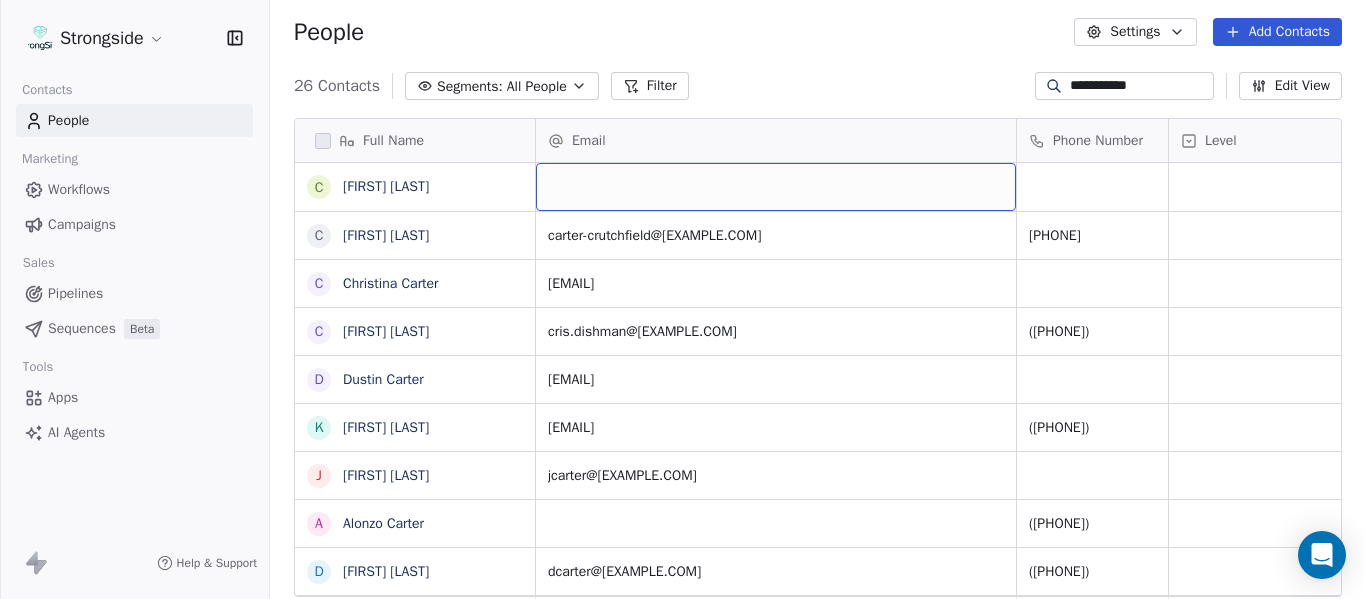 click at bounding box center (776, 187) 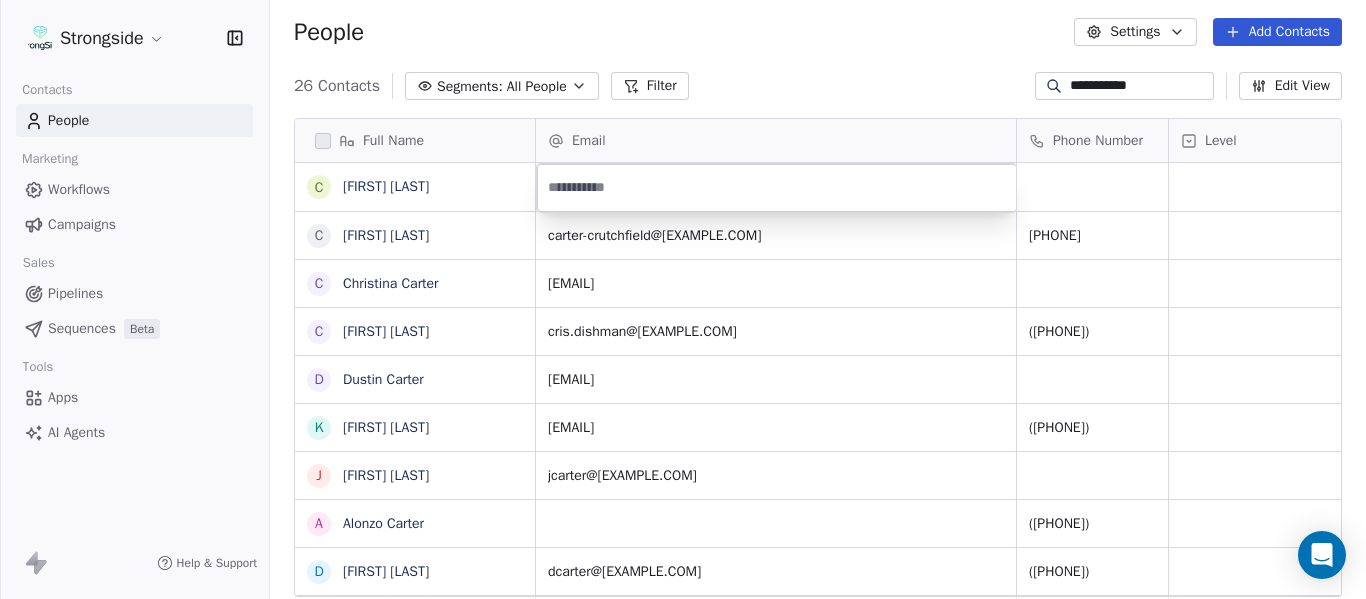 type on "**********" 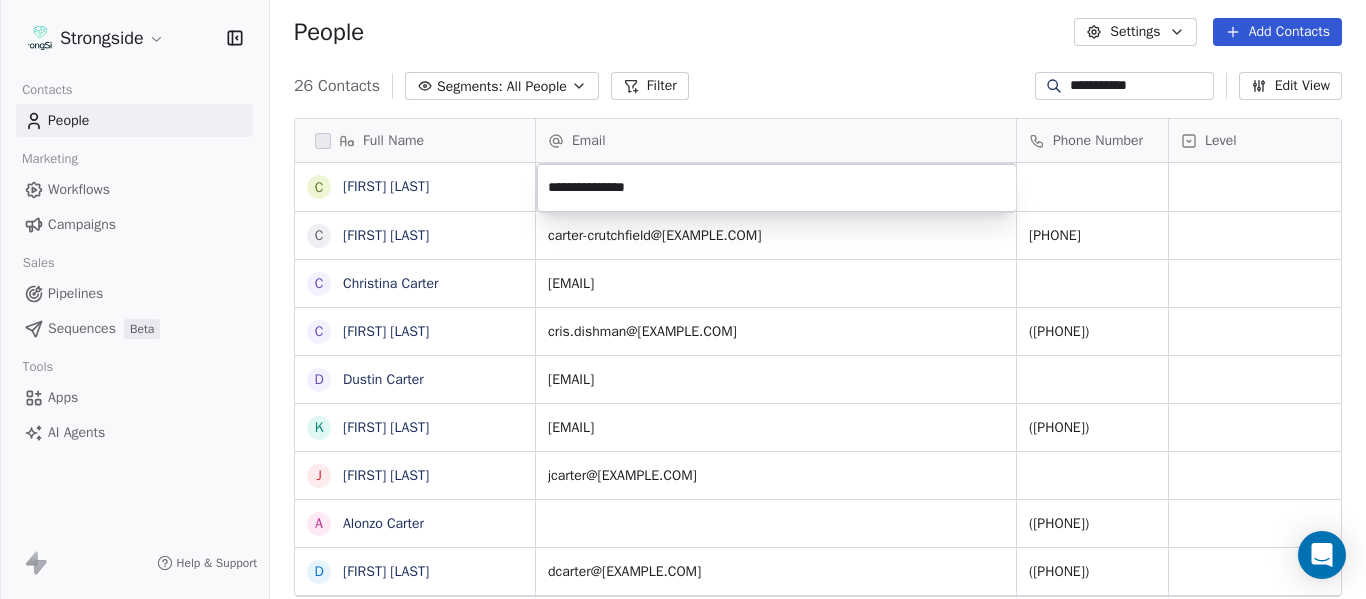 click on "Full Name C [FIRST] [LAST] C [FIRST] [LAST] C [FIRST] [LAST] C [FIRST] [LAST] D [FIRST] [LAST] K [FIRST] [LAST] J [FIRST] [LAST] A [FIRST] [LAST] D [FIRST] [LAST] L [FIRST] [LAST] Q [FIRST] [LAST] K [FIRST] [LAST] C [FIRST] [LAST] C [FIRST] [LAST] A [FIRST] [LAST] T [FIRST] [LAST] C [FIRST] [LAST] C [FIRST] [LAST] O [FIRST] [LAST] C [FIRST] [LAST] C [FIRST] [LAST] C [FIRST] [LAST] T [FIRST] [LAST] J [FIRST] [LAST] J [FIRST] [LAST] C [FIRST] [LAST] C [FIRST] [LAST] Email Phone Number Level League/Conference Organization Tags [EMAIL] [PHONE] [ORGANIZATION] [EMAIL] [PHONE]	 [ORGANIZATION] [EMAIL] [PHONE]	 [ORGANIZATION] [EMAIL] [ORGANIZATION] [EMAIL] [ORGANIZATION] [PHONE] [ORGANIZATION] JUCO" at bounding box center (683, 299) 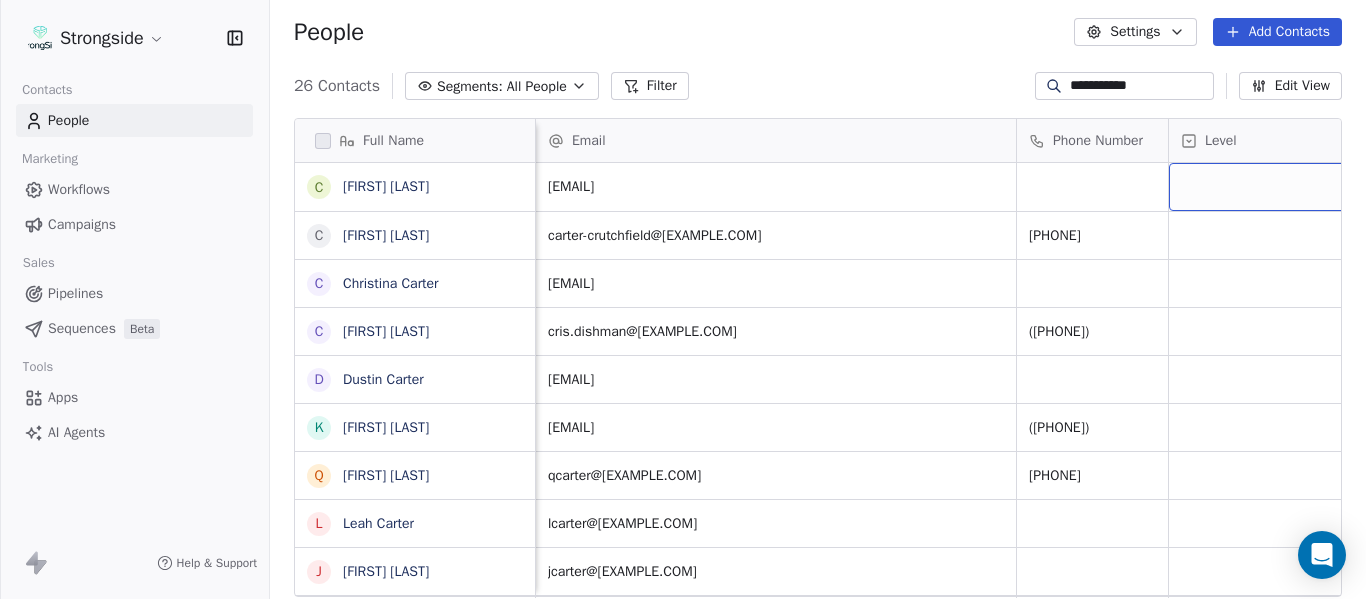 scroll, scrollTop: 0, scrollLeft: 28, axis: horizontal 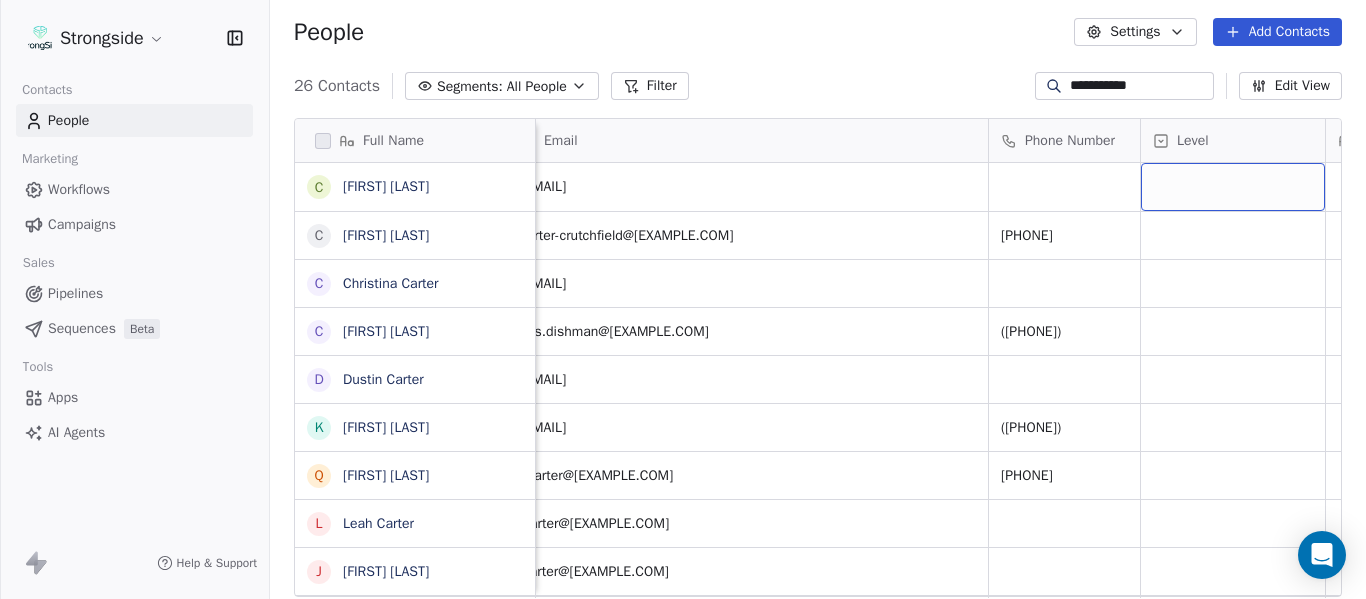 click at bounding box center (1233, 187) 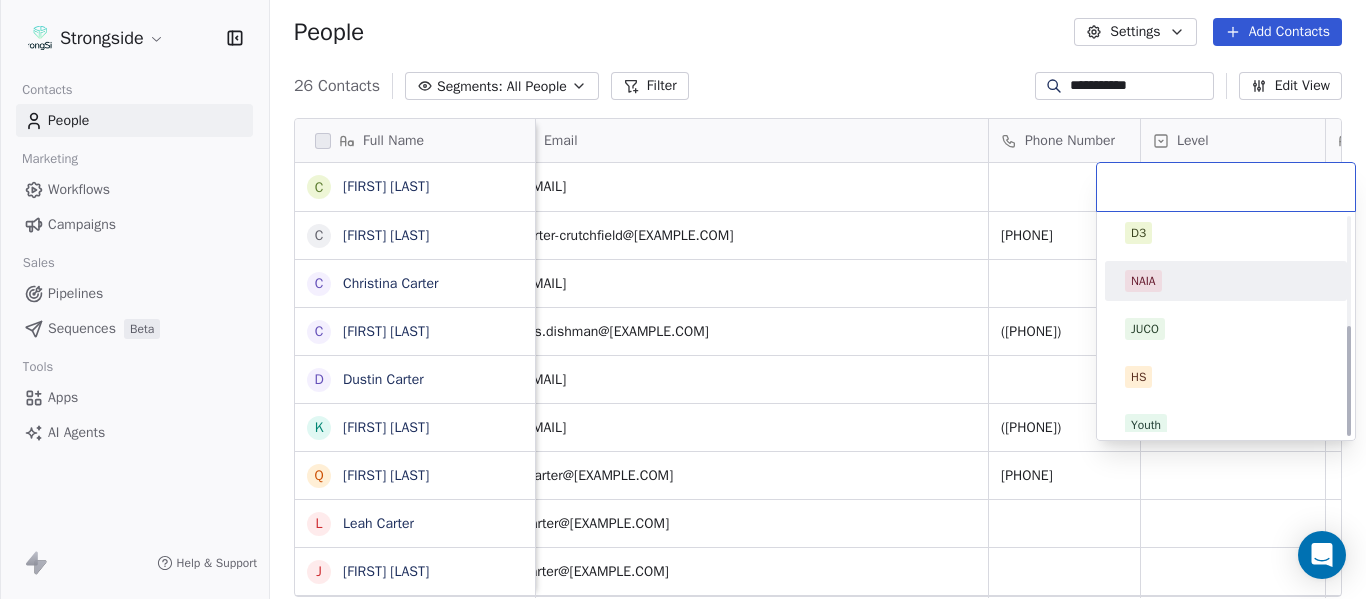 scroll, scrollTop: 212, scrollLeft: 0, axis: vertical 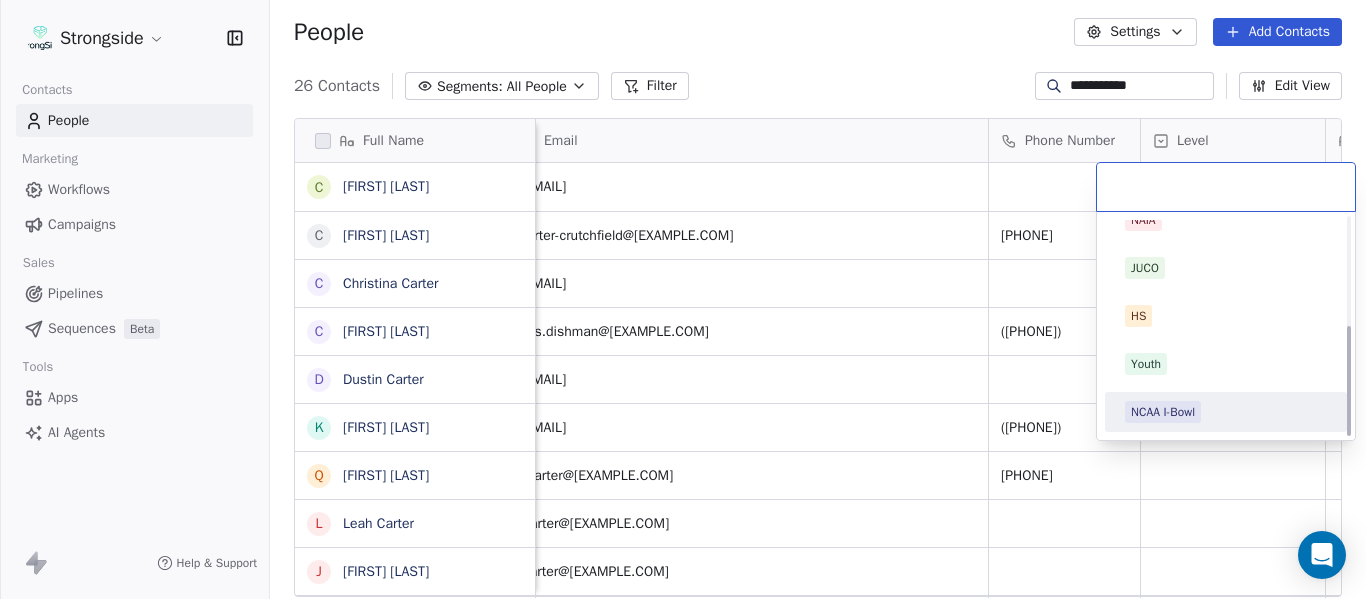 click on "NCAA I-Bowl" at bounding box center (1163, 412) 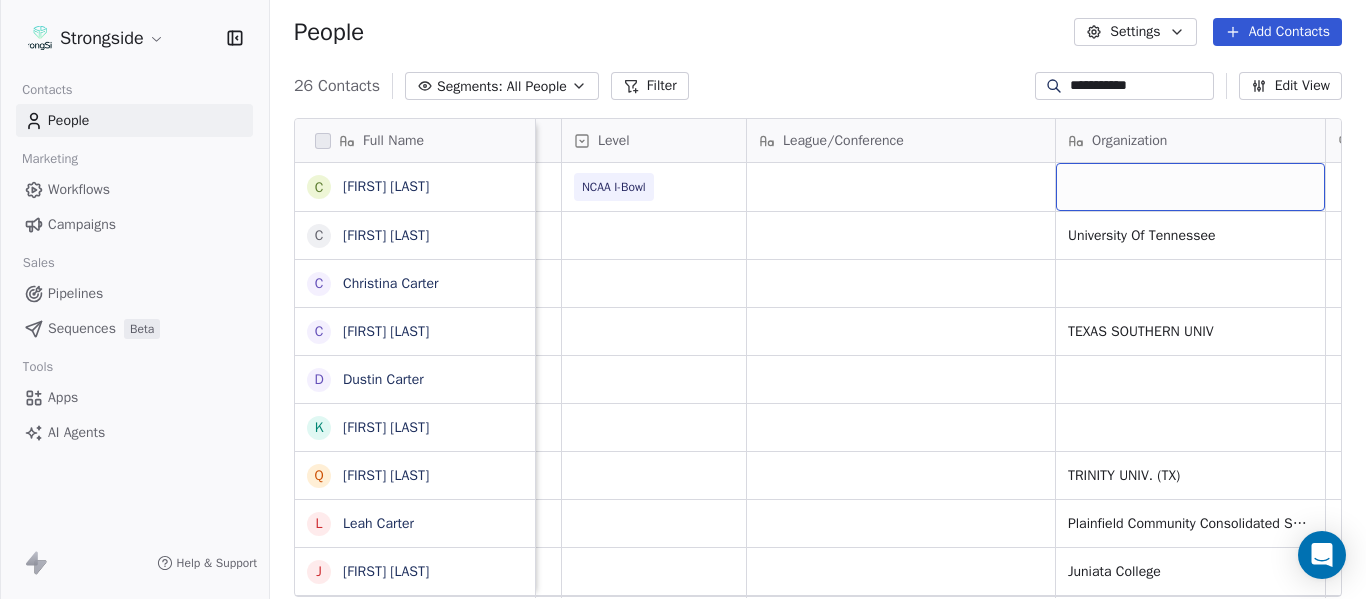 scroll, scrollTop: 0, scrollLeft: 707, axis: horizontal 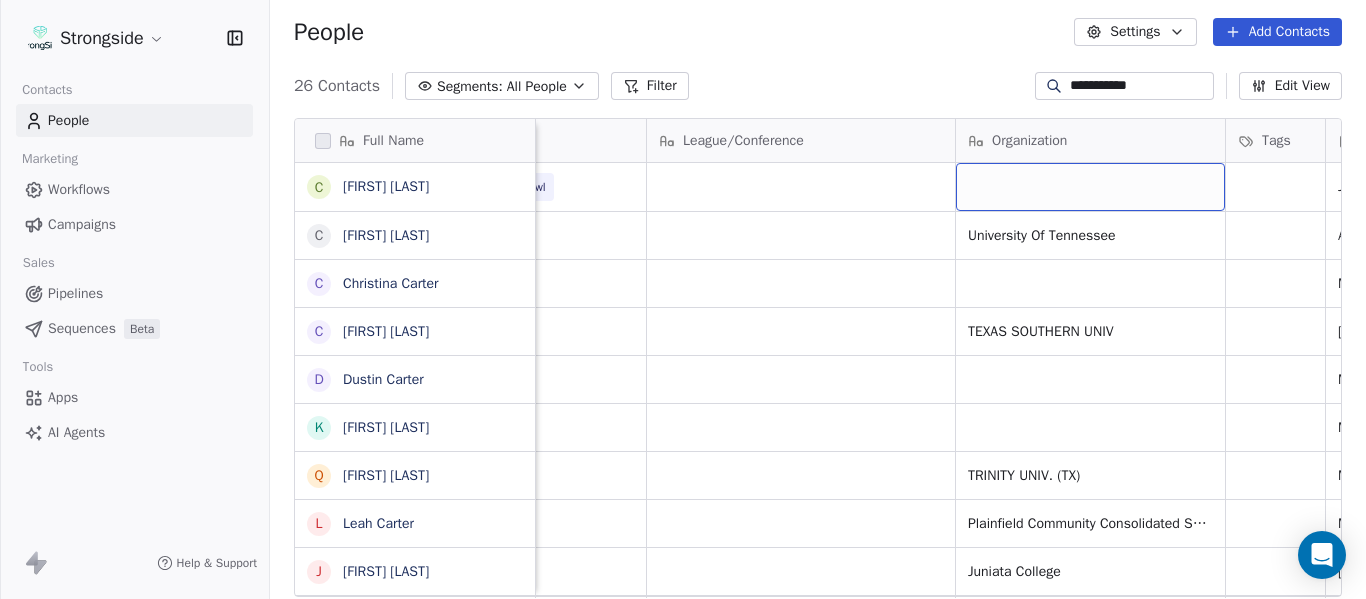 click at bounding box center [1090, 187] 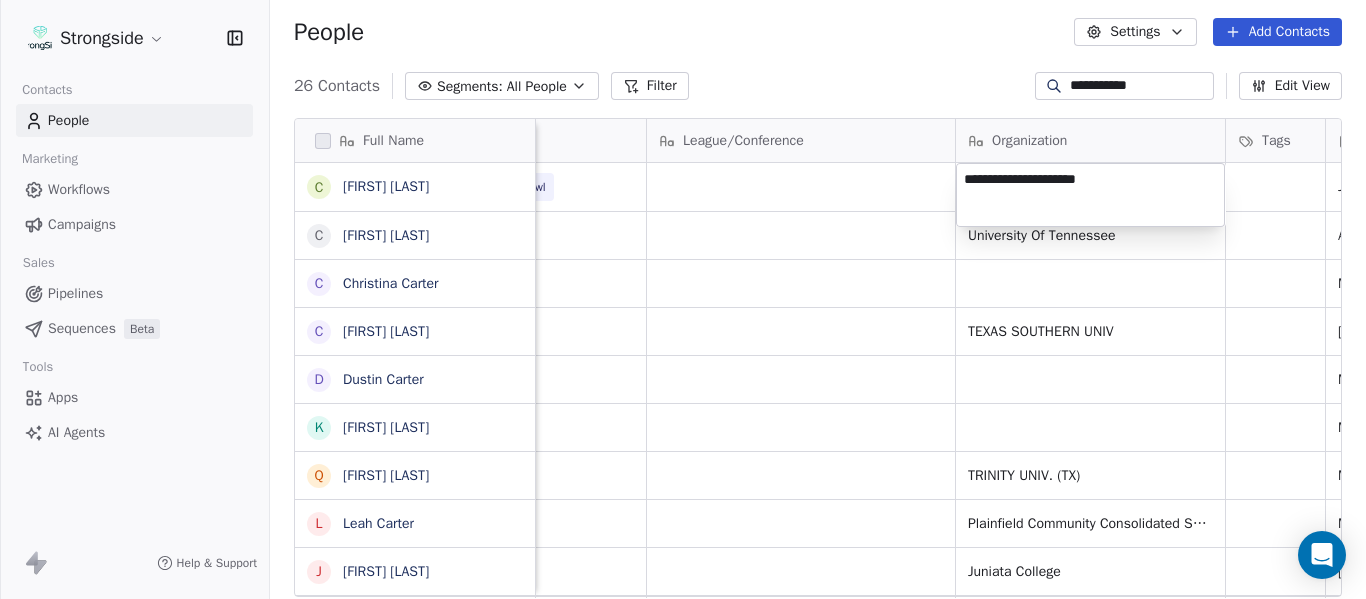 type on "**********" 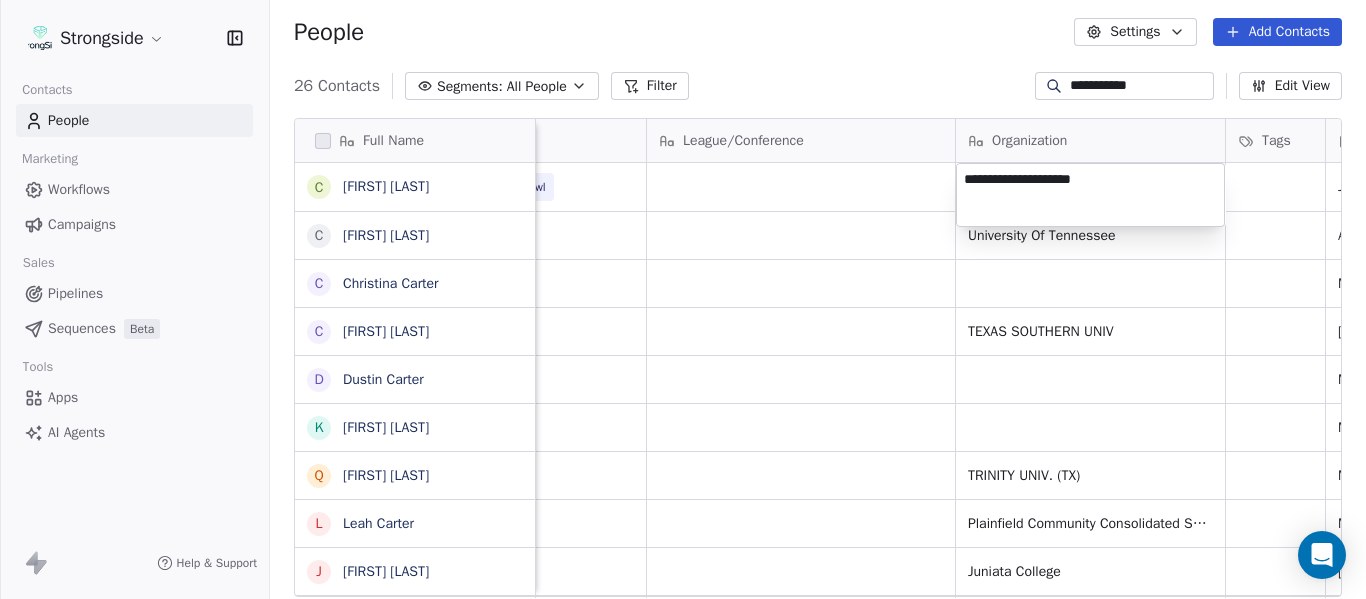 click on "Strongside Contacts People Marketing Workflows Campaigns Sales Pipelines Sequences Beta Tools Apps AI Agents Help & Support People Settings Add Contacts [NUMBER] Contacts Segments: All People Filter Edit View Tag Add to Sequence Export Full Name C [PERSON] C [PERSON] C [PERSON] C [PERSON] D [PERSON] K [PERSON] Q [PERSON] L [PERSON] J [PERSON] A [PERSON] D [PERSON] C [PERSON] A [PERSON] C [PERSON] C [PERSON] T [PERSON] J [PERSON] J [PERSON] C [PERSON] C [PERSON] O [PERSON] C [PERSON] T [PERSON] C [PERSON] K [PERSON] C [PERSON] Email Phone Number Level League/Conference Organization Tags [EMAIL] [PHONE] University Of Tennessee Apr 10, 2025 07:29 PM Football Chief Of Staff [EMAIL] May 04, 2025 12:30 AM [EMAIL] [PHONE]" at bounding box center [683, 299] 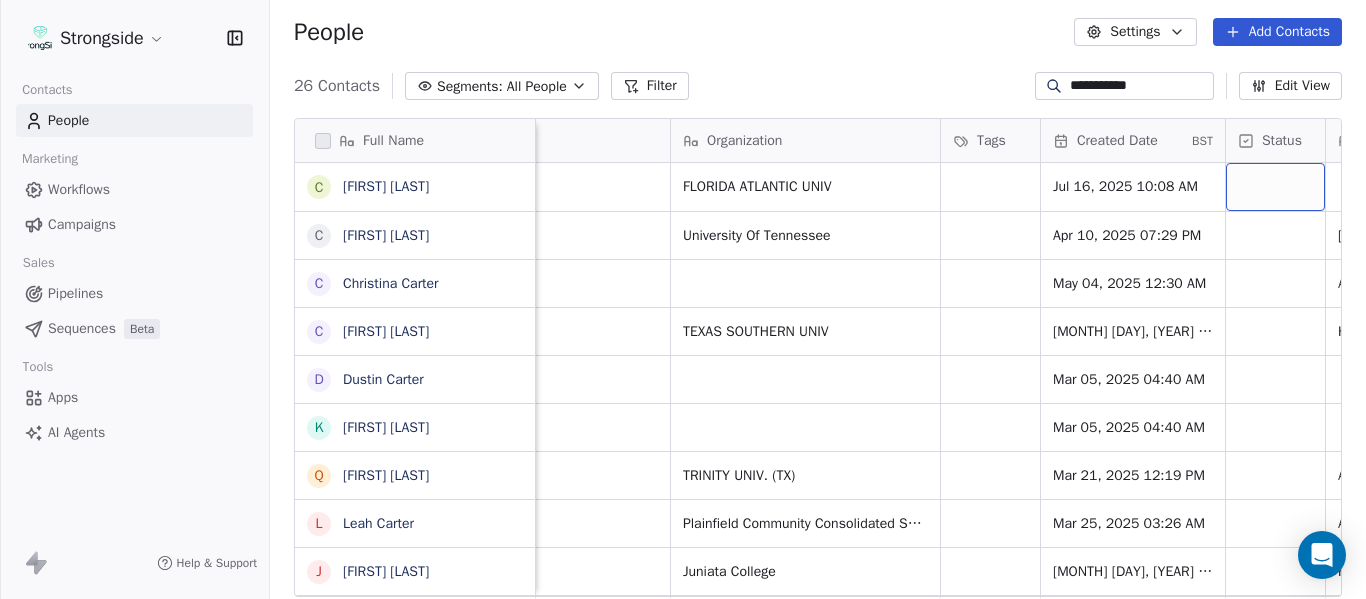 scroll, scrollTop: 0, scrollLeft: 1259, axis: horizontal 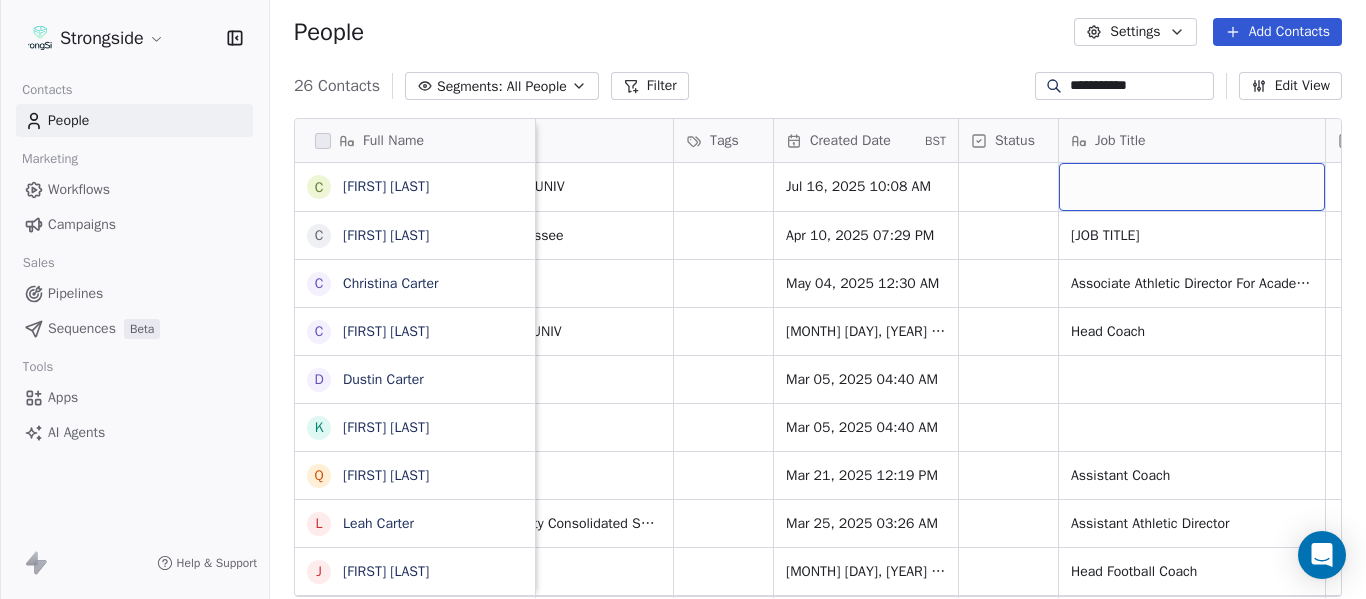 click at bounding box center (1192, 187) 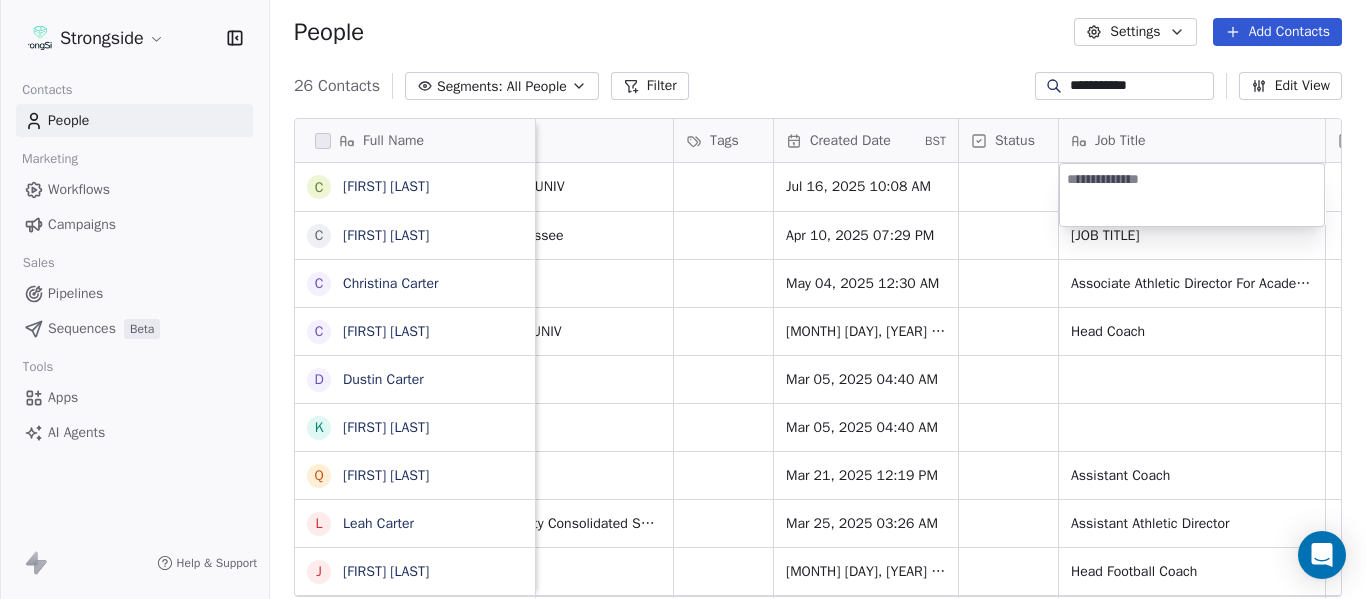type on "**********" 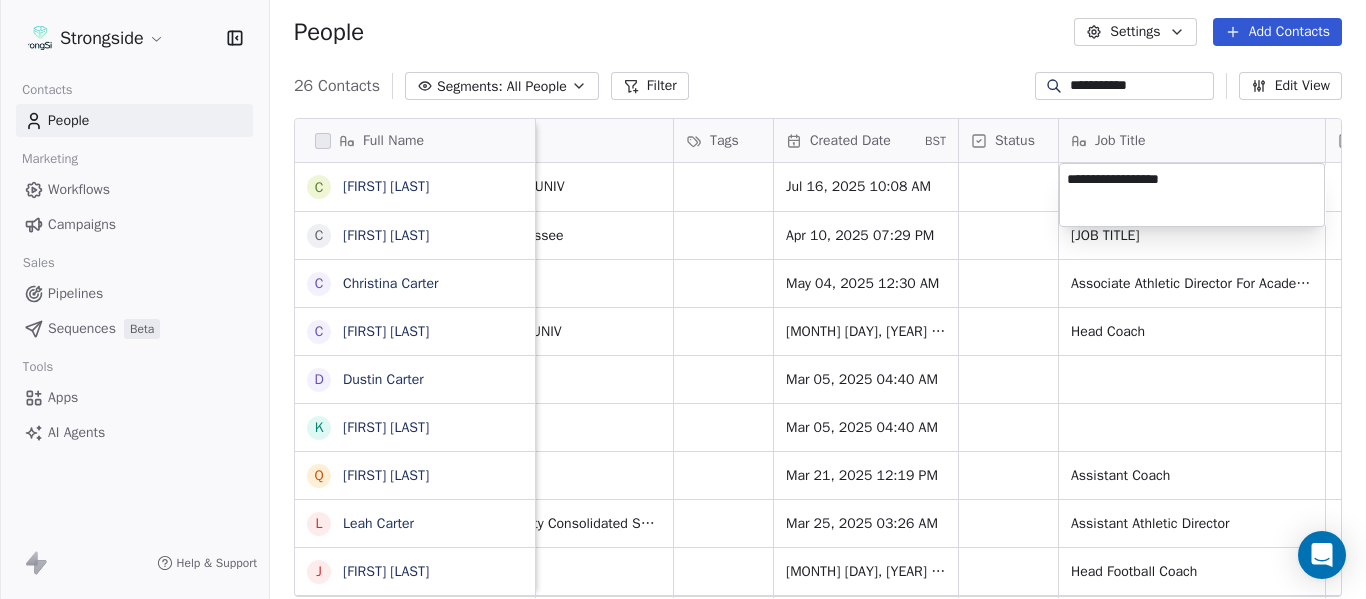 click on "Full Name C [FIRST] [LAST] C [FIRST] [LAST] C [FIRST] [LAST] C [FIRST] [LAST] D [FIRST] [LAST] K [FIRST] [LAST] J [FIRST] [LAST] A [FIRST] [LAST] D [FIRST] [LAST] L [FIRST] [LAST] Q [FIRST] [LAST] K [FIRST] [LAST] C [FIRST] [LAST] C [FIRST] [LAST] A [FIRST] [LAST] T [FIRST] [LAST] C [FIRST] [LAST] C [FIRST] [LAST] O [FIRST] [LAST] C [FIRST] [LAST] C [FIRST] [LAST] C [FIRST] [LAST] T [FIRST] [LAST] J [FIRST] [LAST] J [FIRST] [LAST] C [FIRST] [LAST] C [FIRST] [LAST] Phone Number Level League/Conference Organization Tags Created Date BST Status Job Title Priority Emails Auto Clicked Last Activity Date BST In Open Phone NCAA I-Bowl [ORGANIZATION] [DATE] [TIME] [PHONE] University Of Tennessee [DATE] [TIME] Football Chief Of Staff [NAME] [DATE] [TIME] Associate Athletic Director For Academic [DATE] [TIME] FALSE [PHONE]	 [ORGANIZATION] [DATE] [TIME] Head Coach [DATE] [TIME] [DATE] [TIME] [PHONE] [DATE] [TIME] [DATE] [TIME] [PHONE] [ORGANIZATION] [DATE] [TIME] Assistant Coach [DATE] [TIME] Plainfield Community Consolidated School District #202 [DATE] [TIME] Assistant Athletic Director [DATE] [TIME] [ORGANIZATION] [DATE] [TIME] Head Football Coach [PHONE] [ORGANIZATION] [DATE] [TIME] Head Football Coach [PHONE] [ORGANIZATION] [DATE] [TIME]" at bounding box center [683, 299] 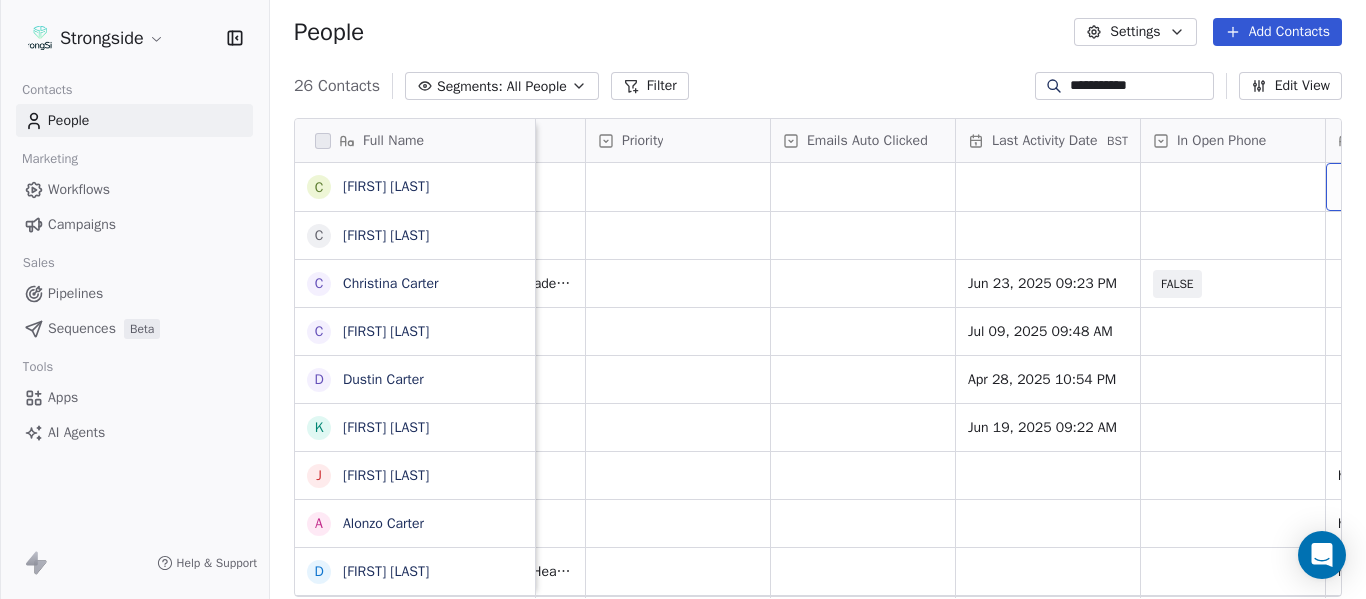 scroll, scrollTop: 0, scrollLeft: 2184, axis: horizontal 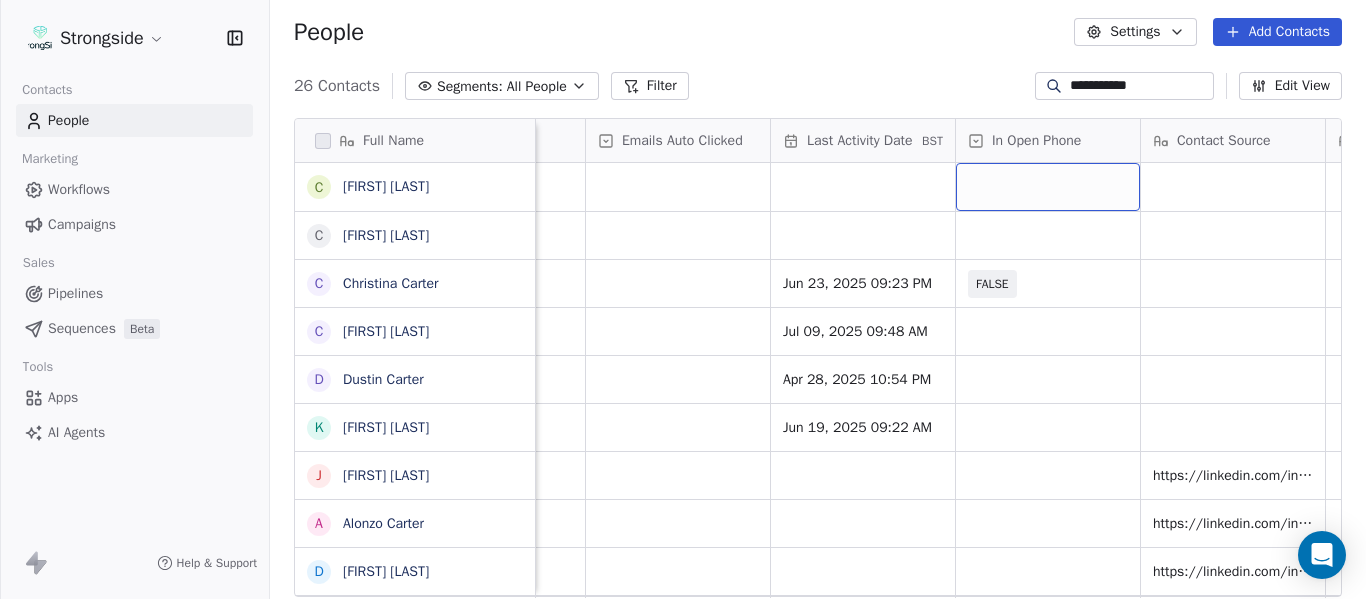 click at bounding box center (1048, 187) 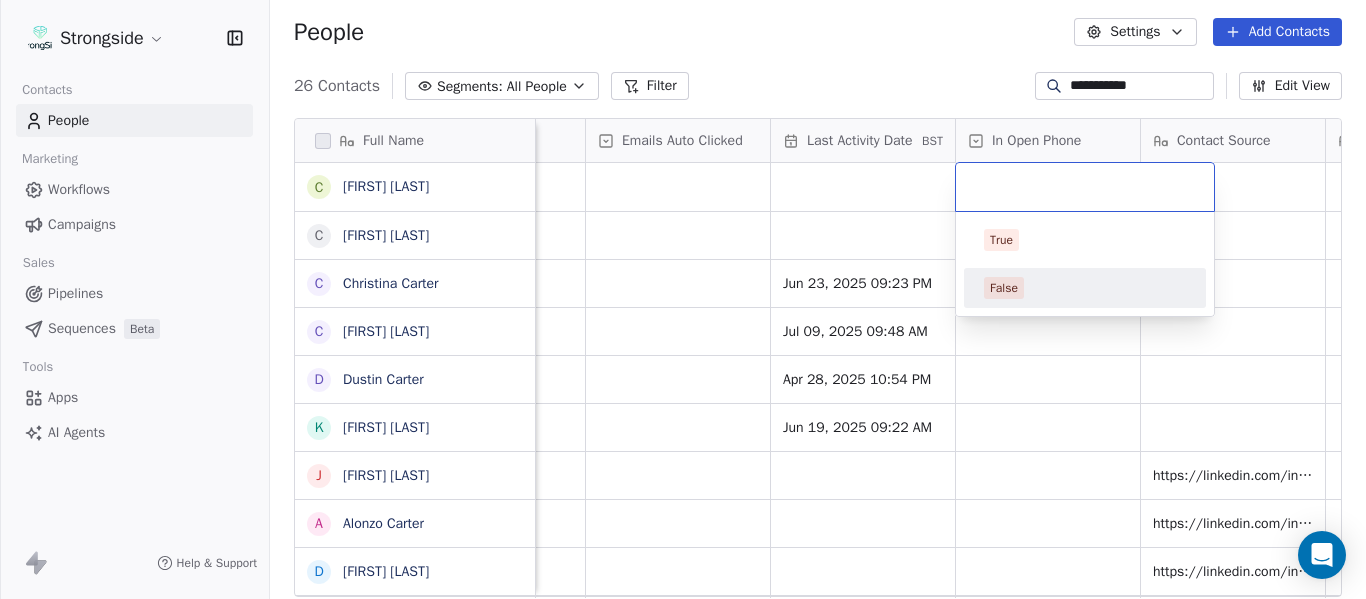 click on "False" at bounding box center (1085, 288) 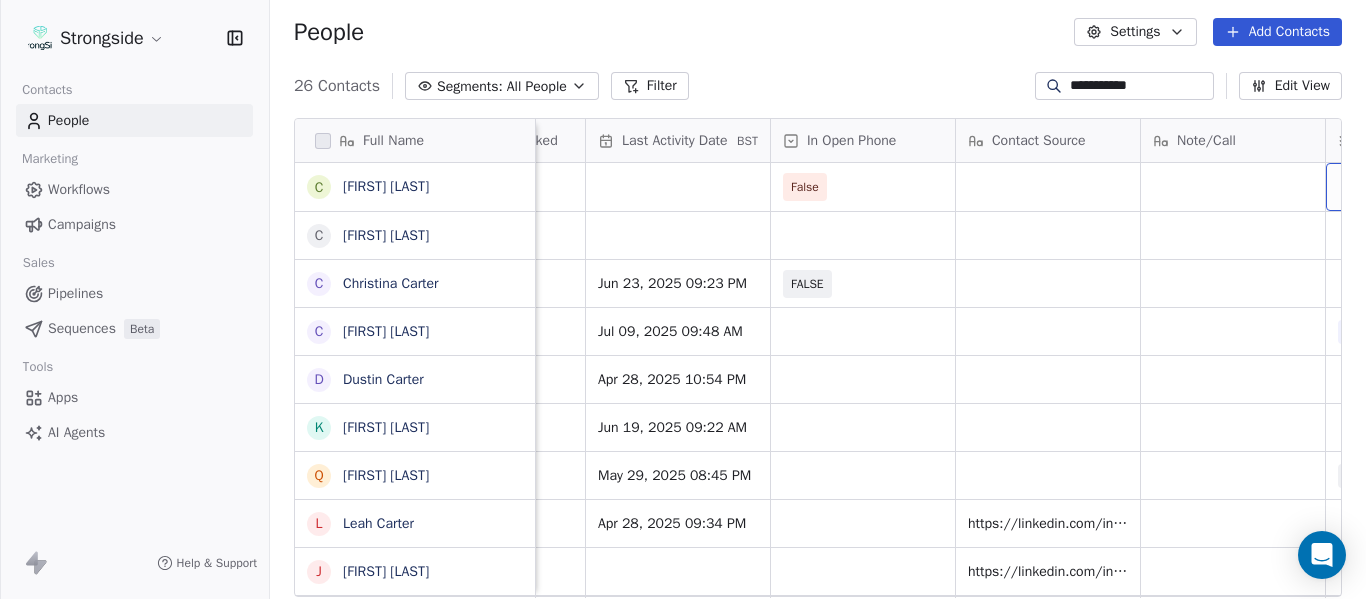 scroll, scrollTop: 0, scrollLeft: 2554, axis: horizontal 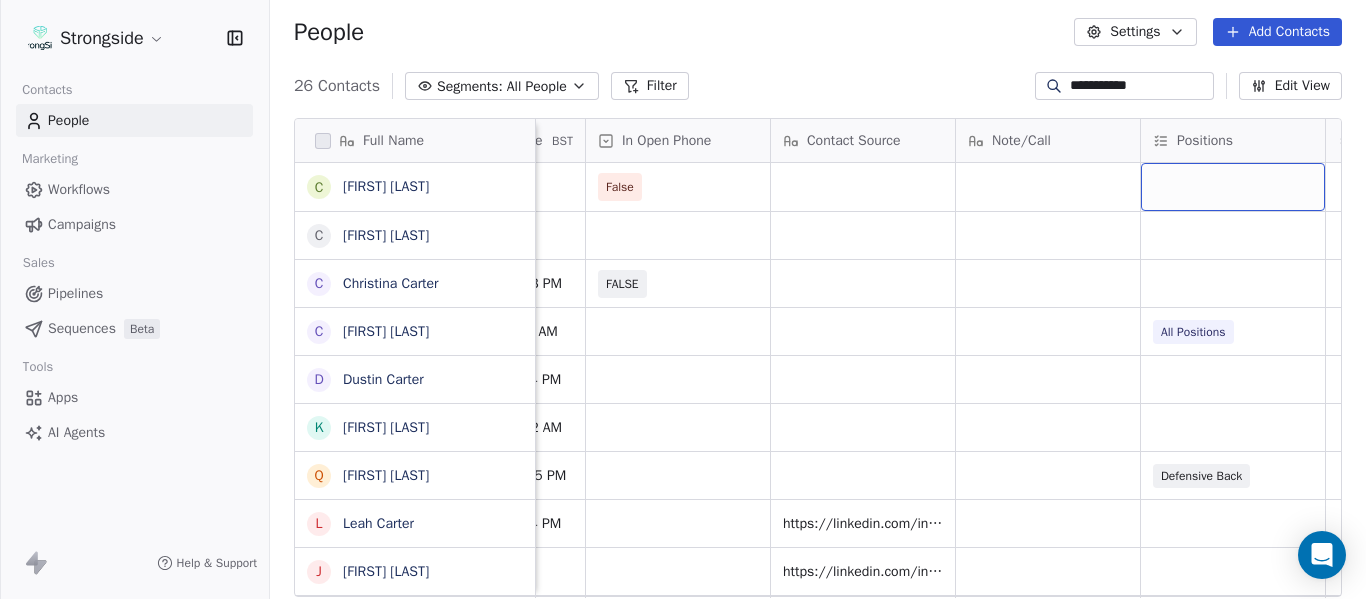 click at bounding box center (1233, 187) 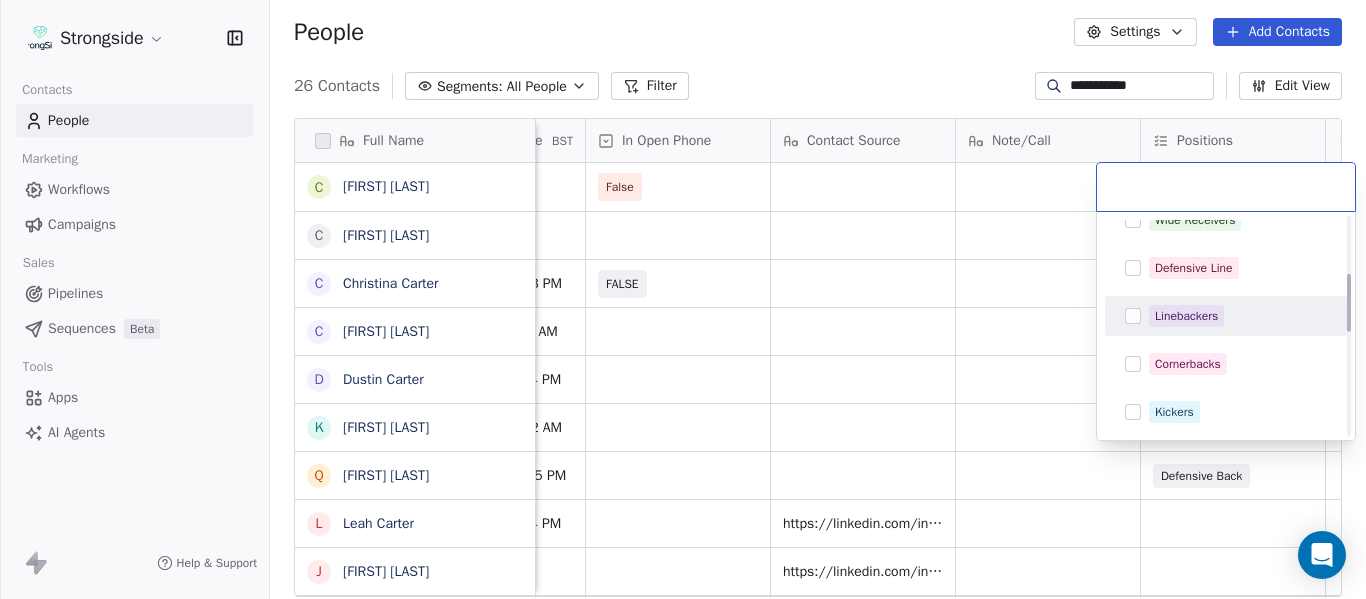scroll, scrollTop: 400, scrollLeft: 0, axis: vertical 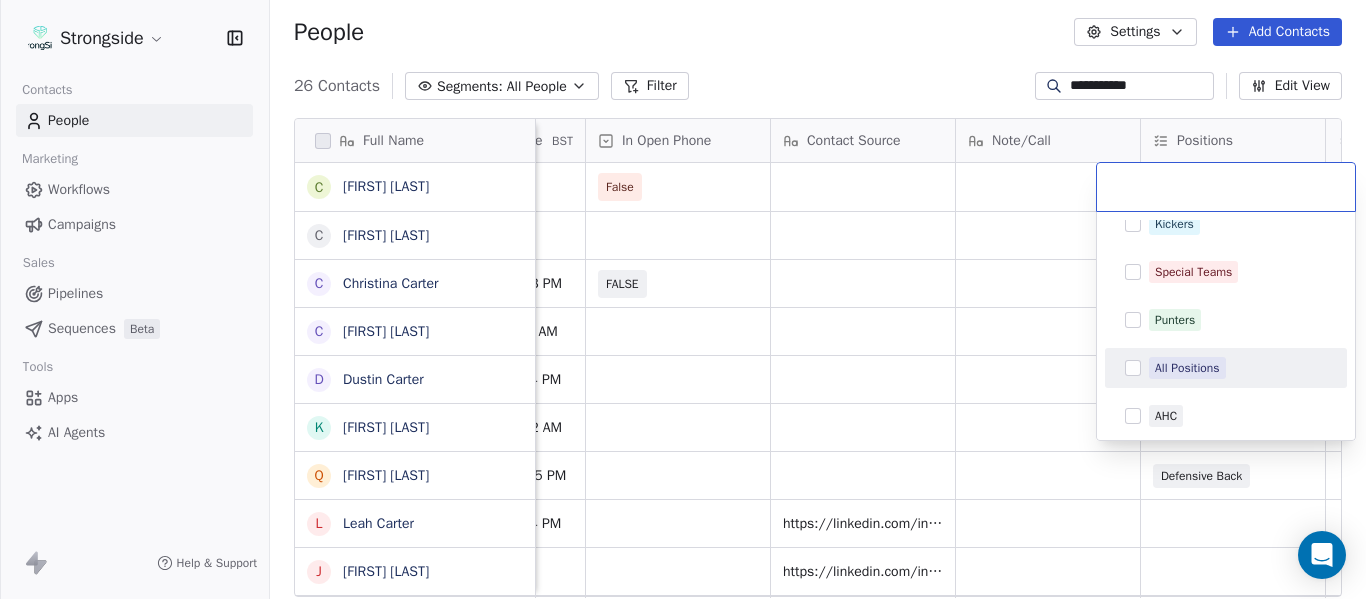 click on "All Positions" at bounding box center (1187, 368) 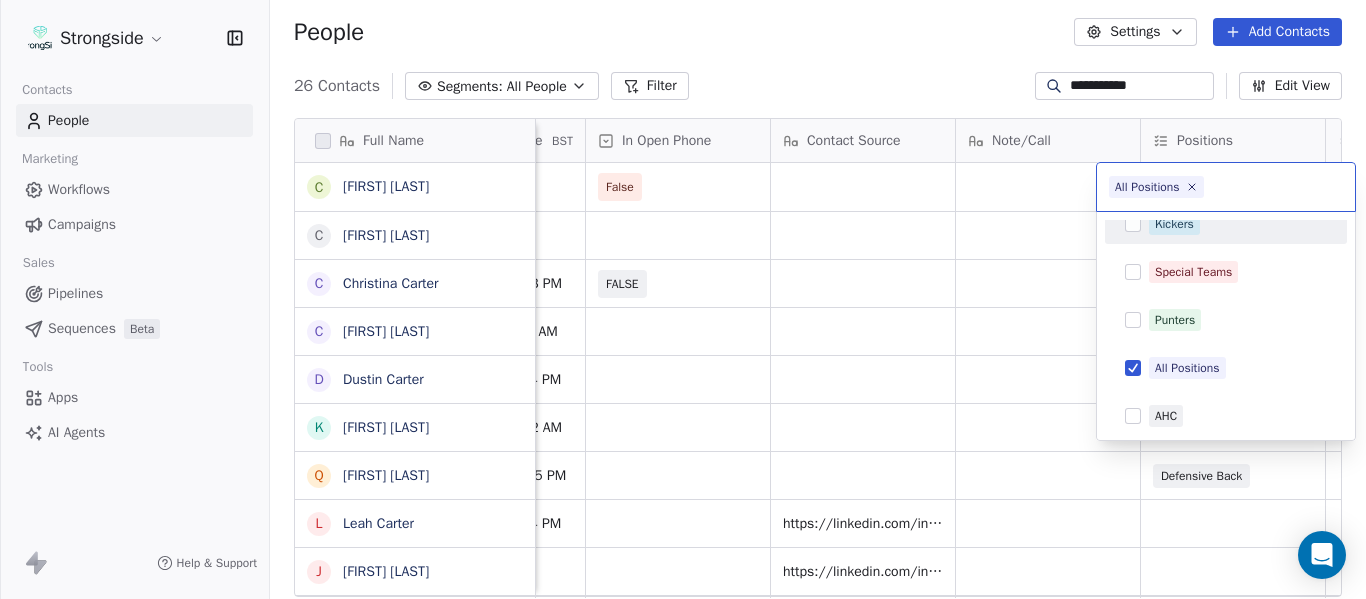 click on "**********" at bounding box center [683, 299] 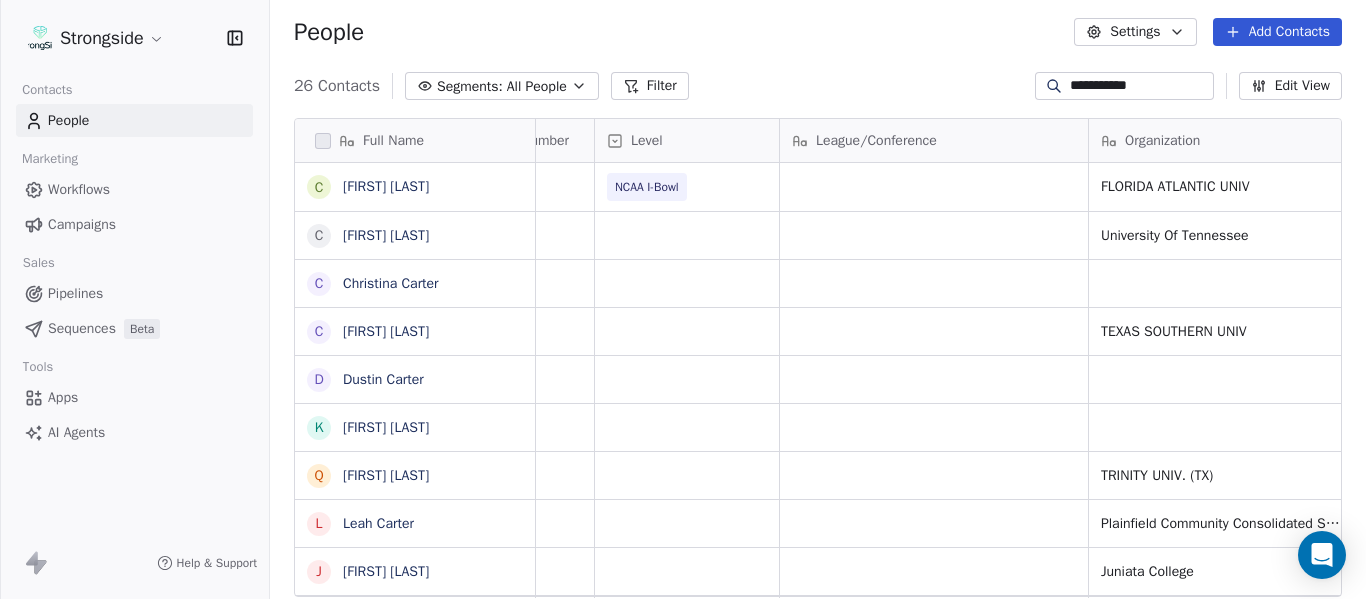 scroll, scrollTop: 0, scrollLeft: 0, axis: both 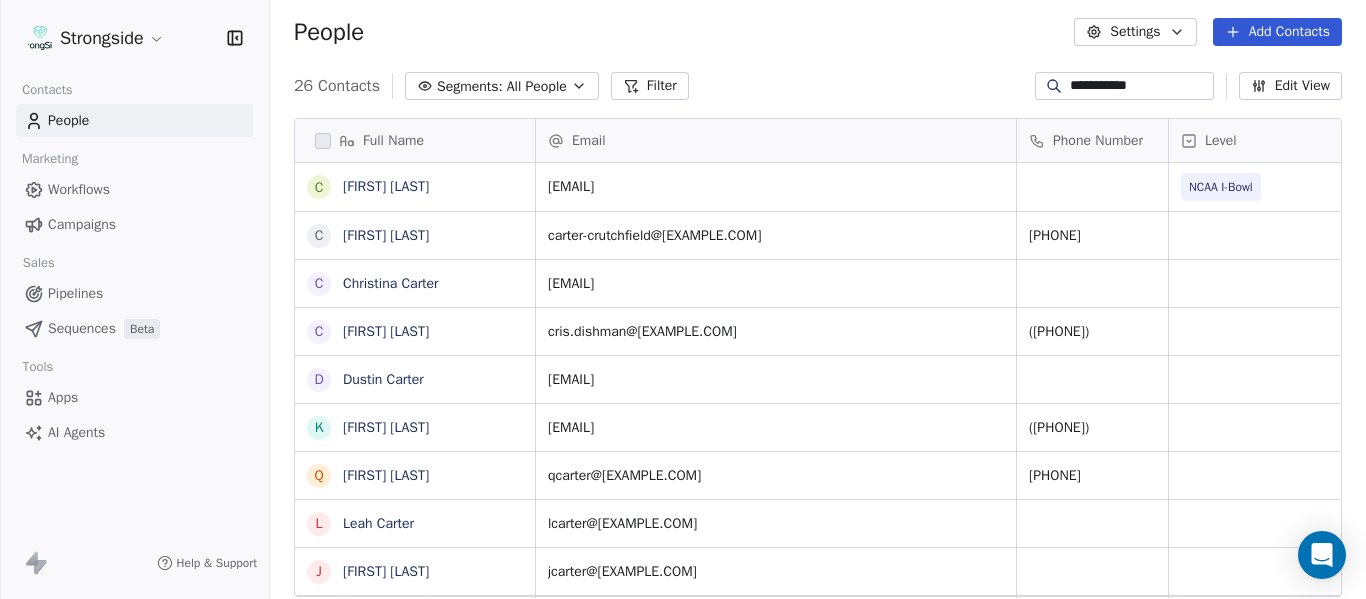 drag, startPoint x: 1106, startPoint y: 86, endPoint x: 1009, endPoint y: 95, distance: 97.41663 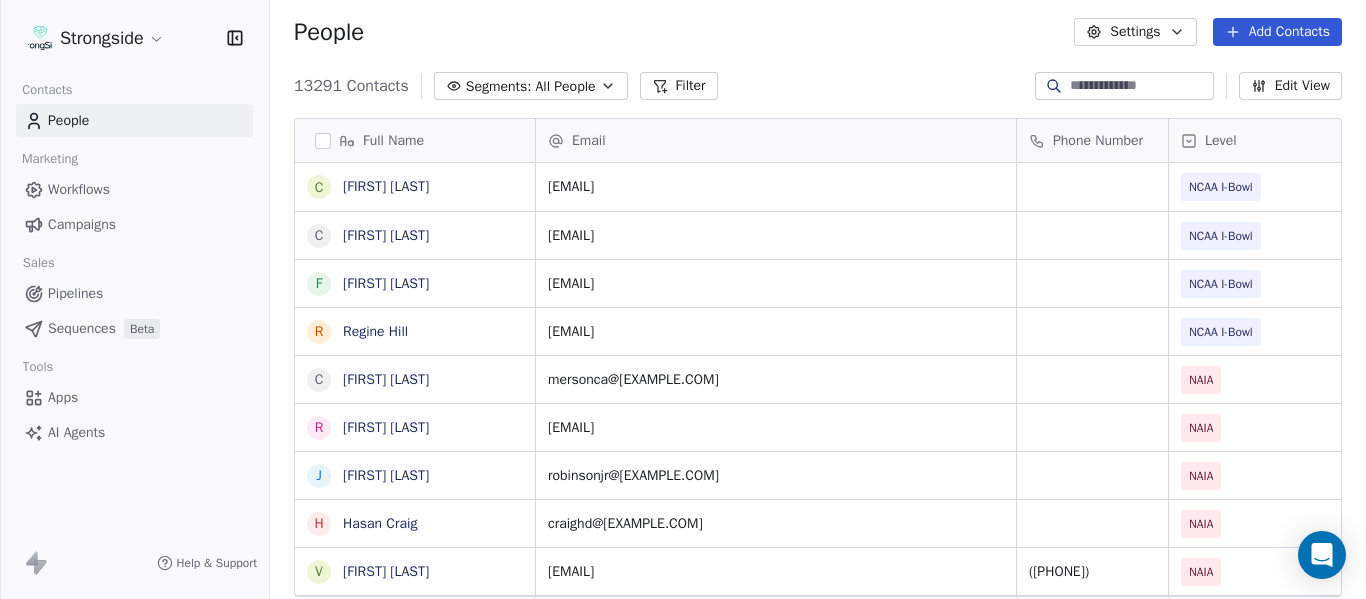 type 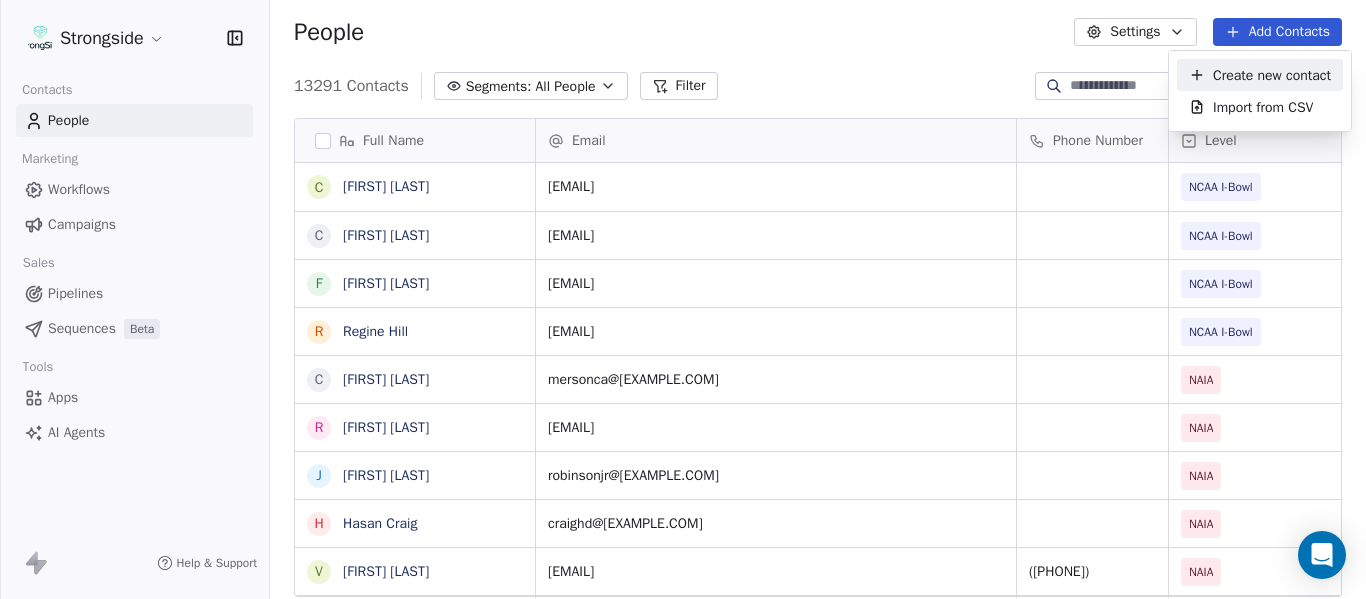 click on "Create new contact" at bounding box center (1272, 75) 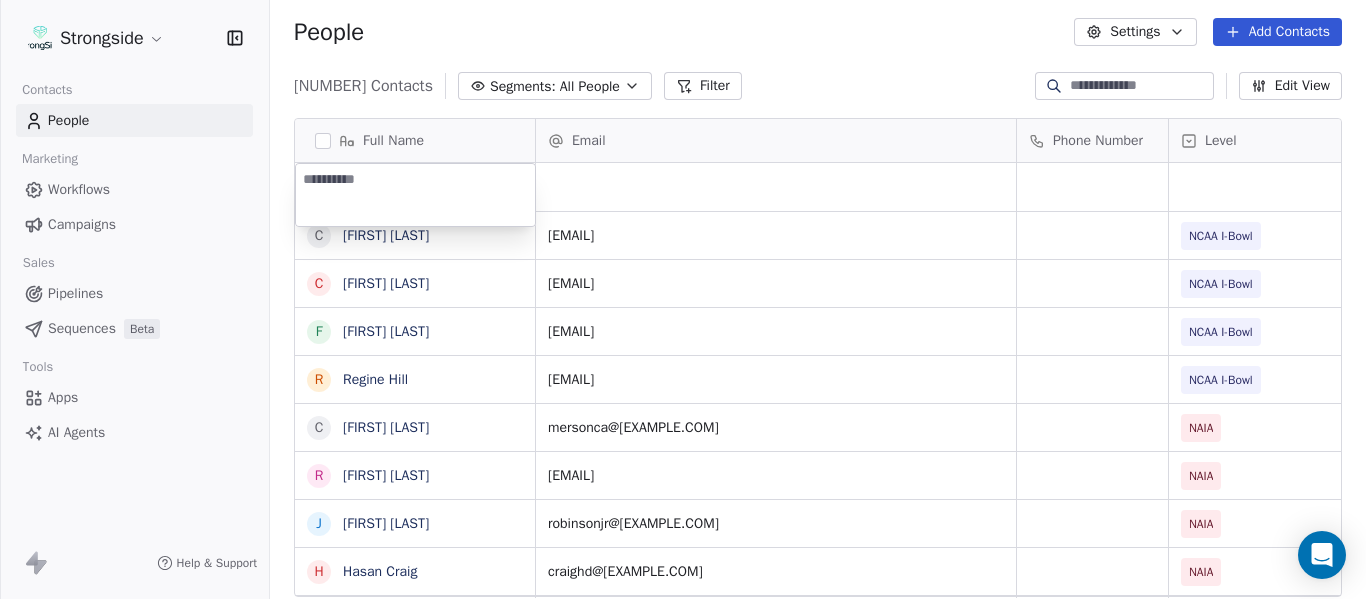 type on "**********" 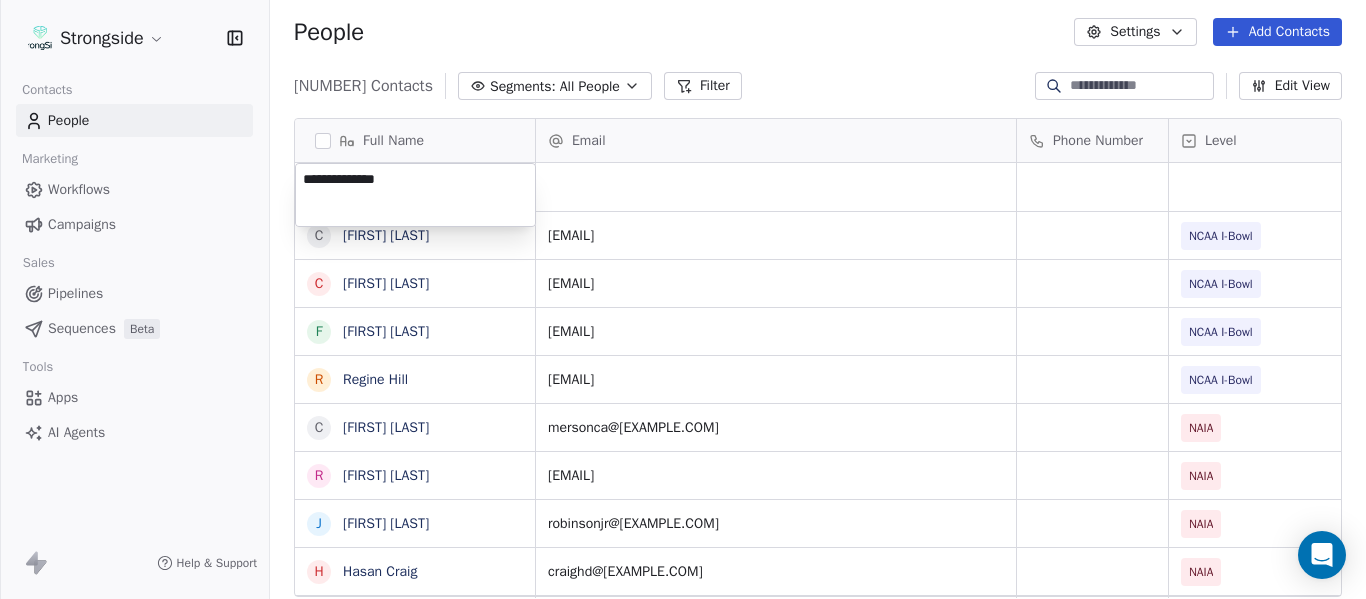 click on "Strongside Contacts People Marketing Workflows Campaigns Sales Pipelines Sequences Beta Tools Apps AI Agents Help & Support People Settings Add Contacts 13292 Contacts Segments: All People Filter Edit View Tag Add to Sequence Export Full Name C [LAST] C [LAST] F [LAST] R [LAST] C [LAST] R [LAST] J [LAST] H [LAST] V [LAST] C [LAST] E [LAST] J [LAST] J [LAST] T [LAST] I [LAST] J [LAST] C [LAST] M [LAST] R [LAST] L [LAST] D [LAST] T [LAST] S [LAST] M [LAST] D [LAST] D [LAST] P [LAST] K [LAST] K [LAST] Email Phone Number Level League/Conference Organization Tags [EMAIL] NCAA I-Bowl FLORIDA ATLANTIC UNIV [EMAIL] NCAA I-Bowl FLORIDA ATLANTIC UNIV [EMAIL] NCAA I-Bowl FLORIDA ATLANTIC UNIV [EMAIL] NCAA I-Bowl FLORIDA ATLANTIC UNIV. [EMAIL] NAIA WEBBER INTERNATIONAL UNIV NAIA" at bounding box center (683, 299) 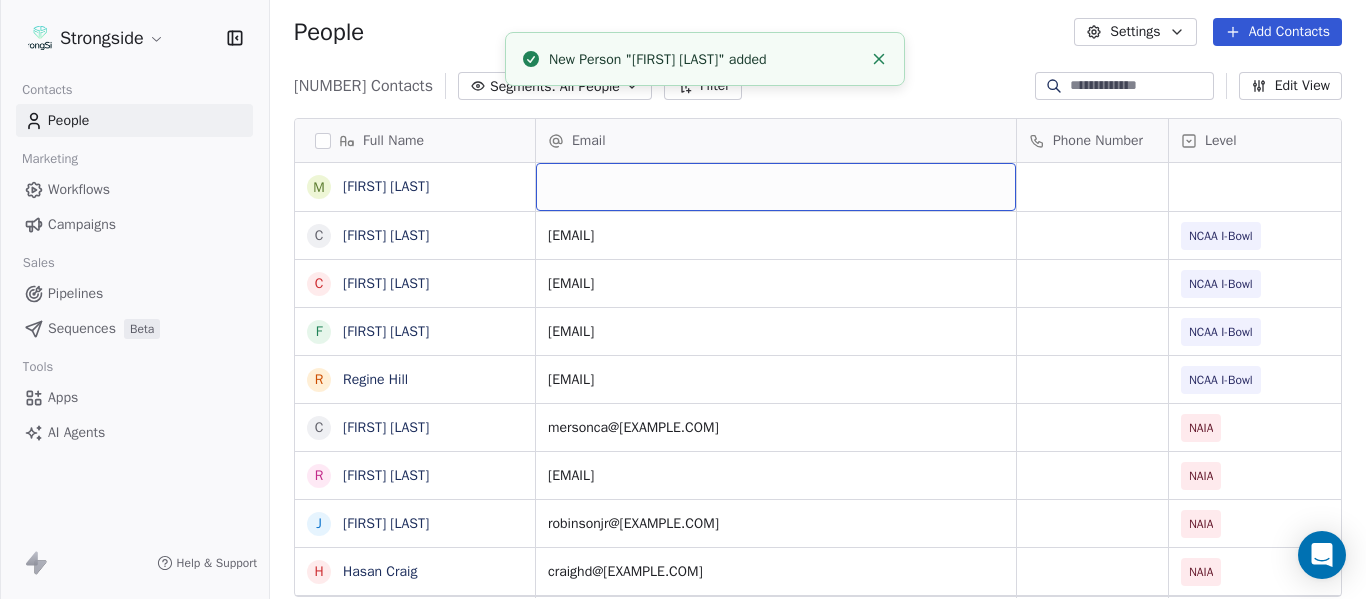 click at bounding box center (776, 187) 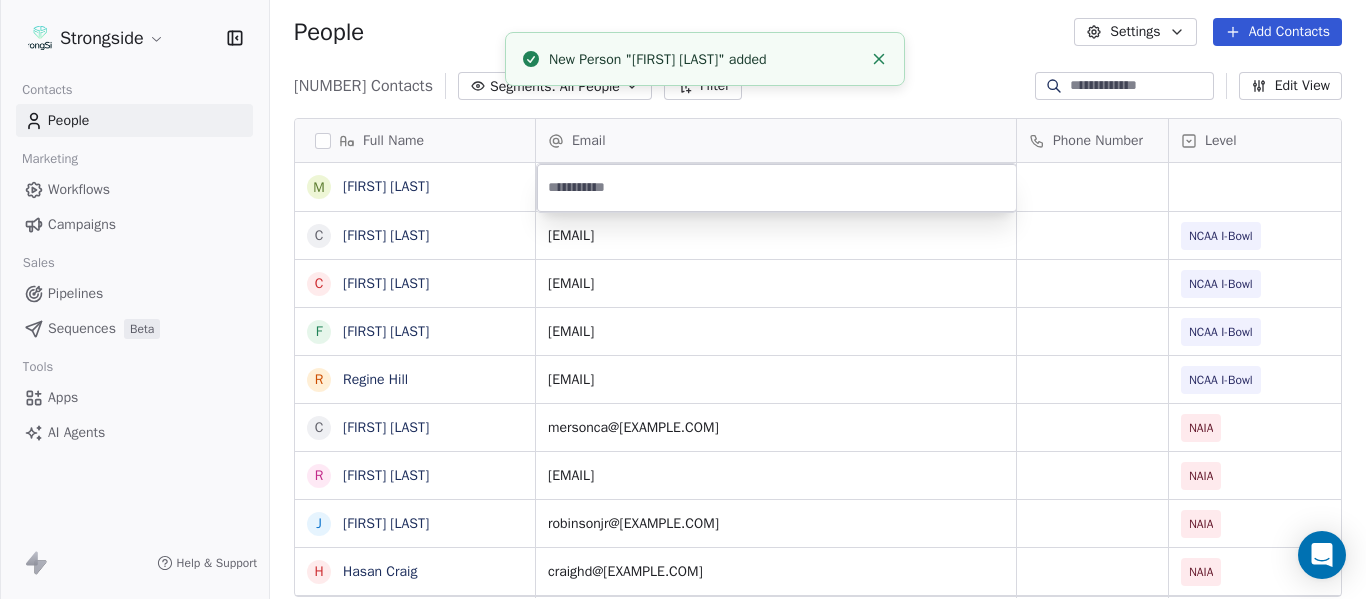type on "**********" 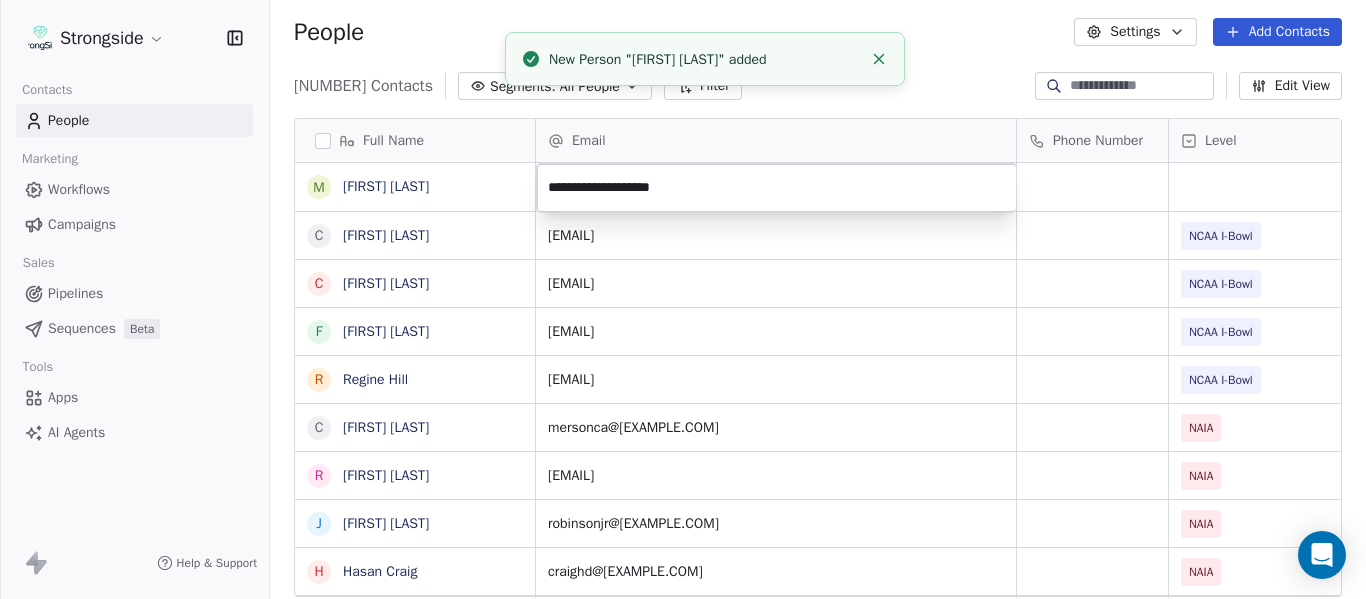 click 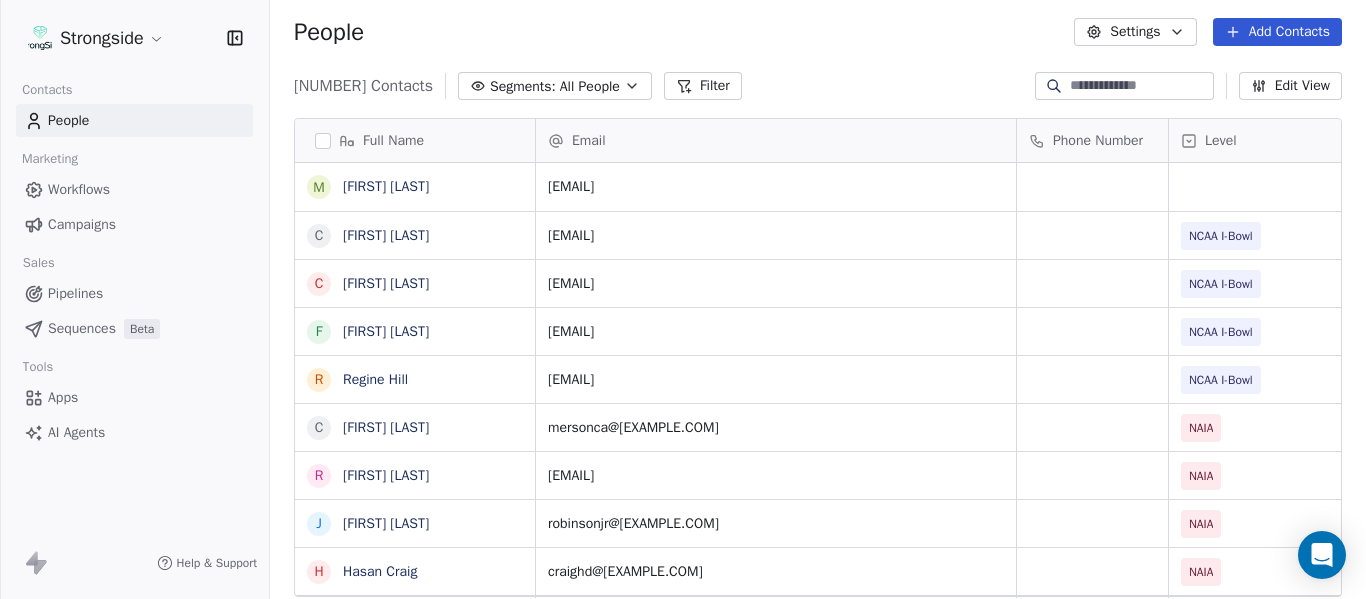 click on "People Settings  Add Contacts" at bounding box center [818, 32] 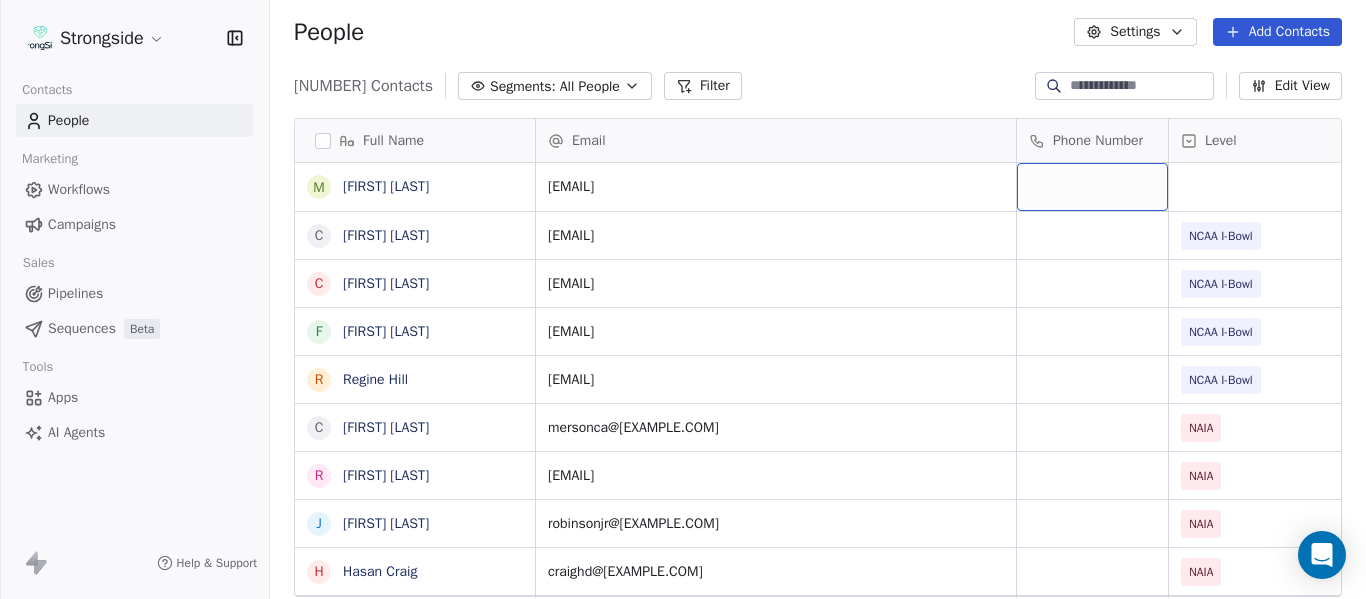 click at bounding box center (1092, 187) 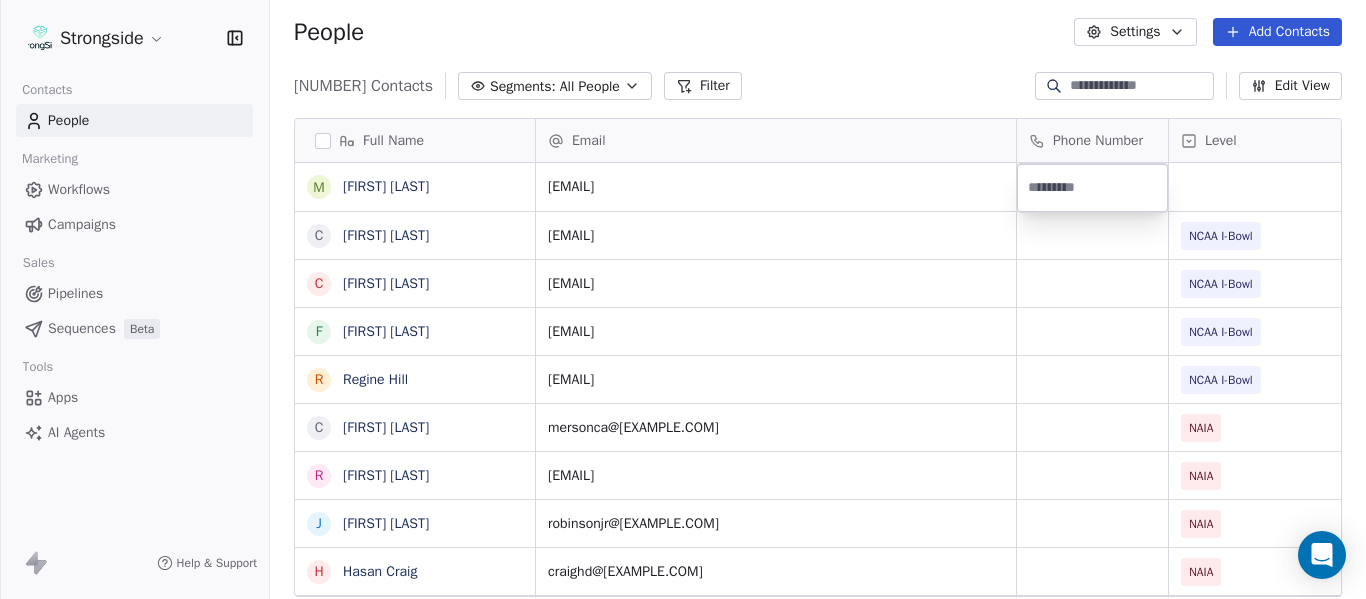 type on "**********" 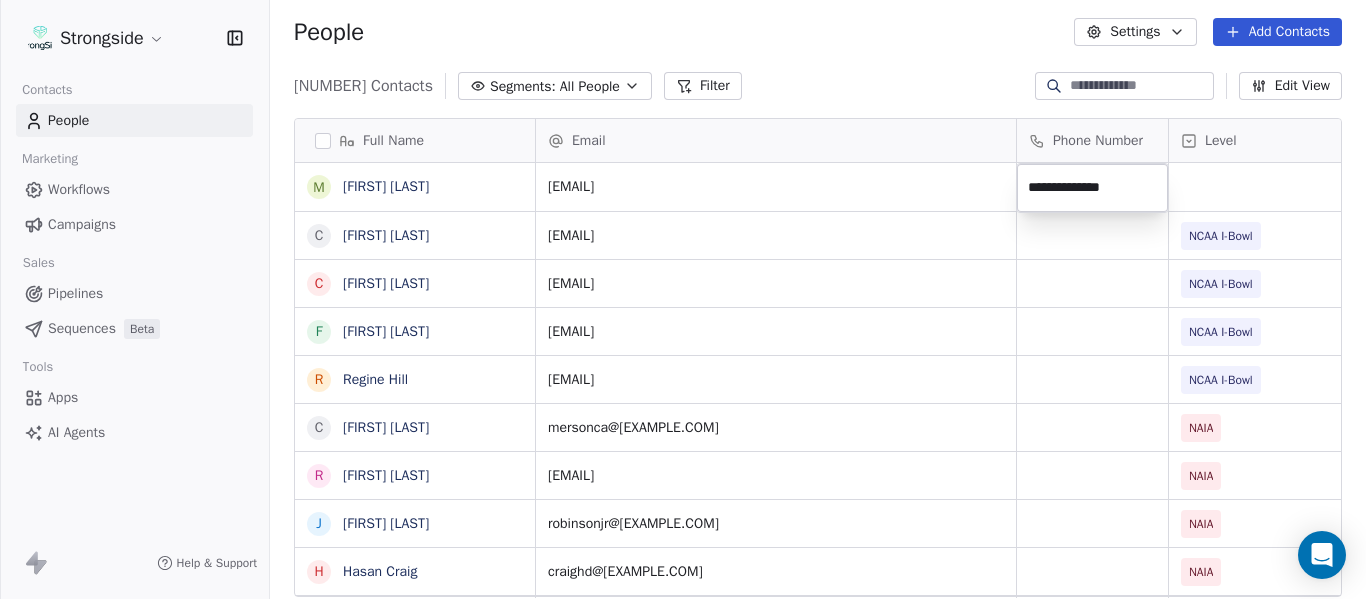 click on "Strongside Contacts People Marketing Workflows Campaigns Sales Pipelines Sequences Beta Tools Apps AI Agents Help & Support People Settings Add Contacts 13292 Contacts Segments: All People Filter Edit View Tag Add to Sequence Export Full Name M [LAST] C [LAST] C [LAST] F [LAST] R [LAST] C [LAST] R [LAST] J [LAST] H [LAST] V [LAST] C [LAST] E [LAST] J [LAST] J [LAST] T [LAST] I [LAST] J [LAST] C [LAST] M [LAST] R [LAST] L [LAST] D [LAST] T [LAST] S [LAST] M [LAST] D [LAST] D [LAST] P [LAST] K [LAST] K [LAST] Email Phone Number Level League/Conference Organization Tags [EMAIL] [EMAIL] NCAA I-Bowl FLORIDA ATLANTIC UNIV [EMAIL] NCAA I-Bowl FLORIDA ATLANTIC UNIV [EMAIL] NCAA I-Bowl FLORIDA ATLANTIC UNIV [EMAIL] NCAA I-Bowl FLORIDA ATLANTIC UNIV. NAIA NAIA NAIA" at bounding box center (683, 299) 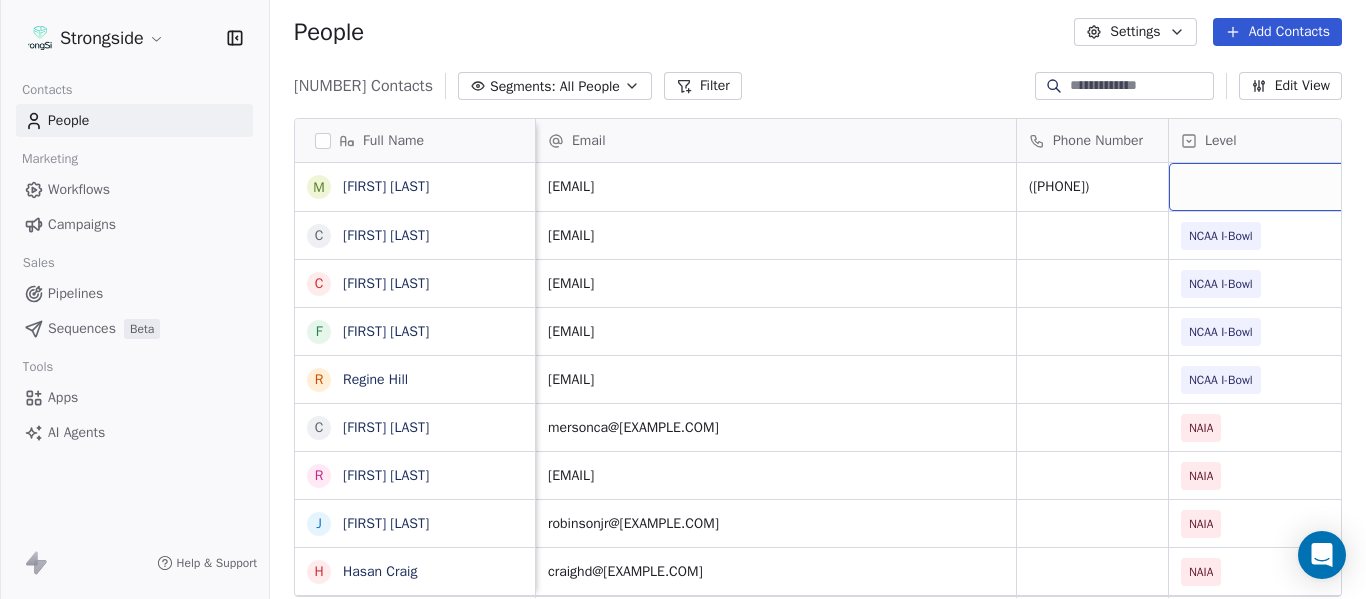 scroll, scrollTop: 0, scrollLeft: 28, axis: horizontal 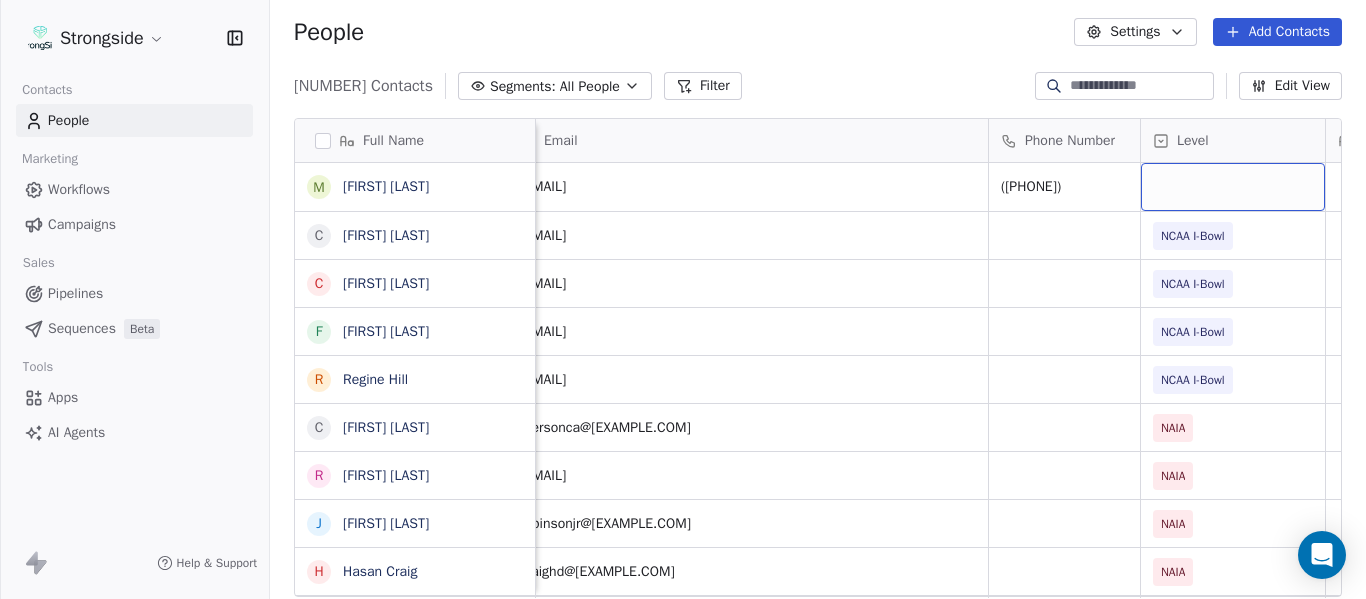 click at bounding box center (1233, 187) 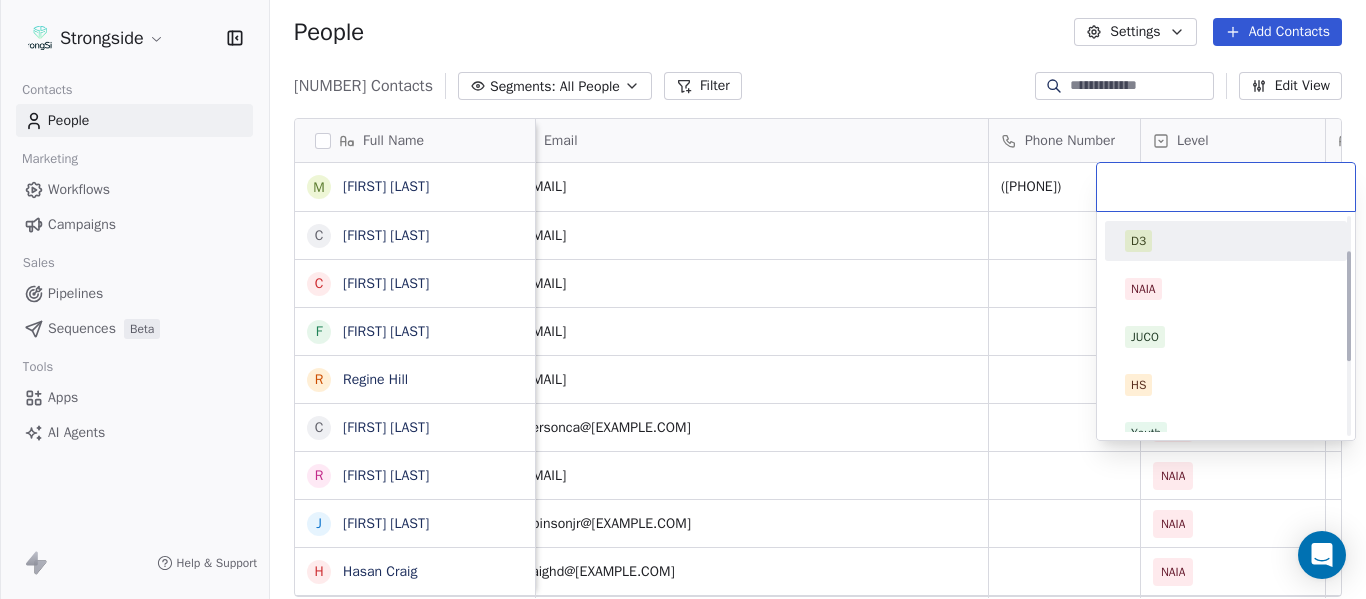 scroll, scrollTop: 212, scrollLeft: 0, axis: vertical 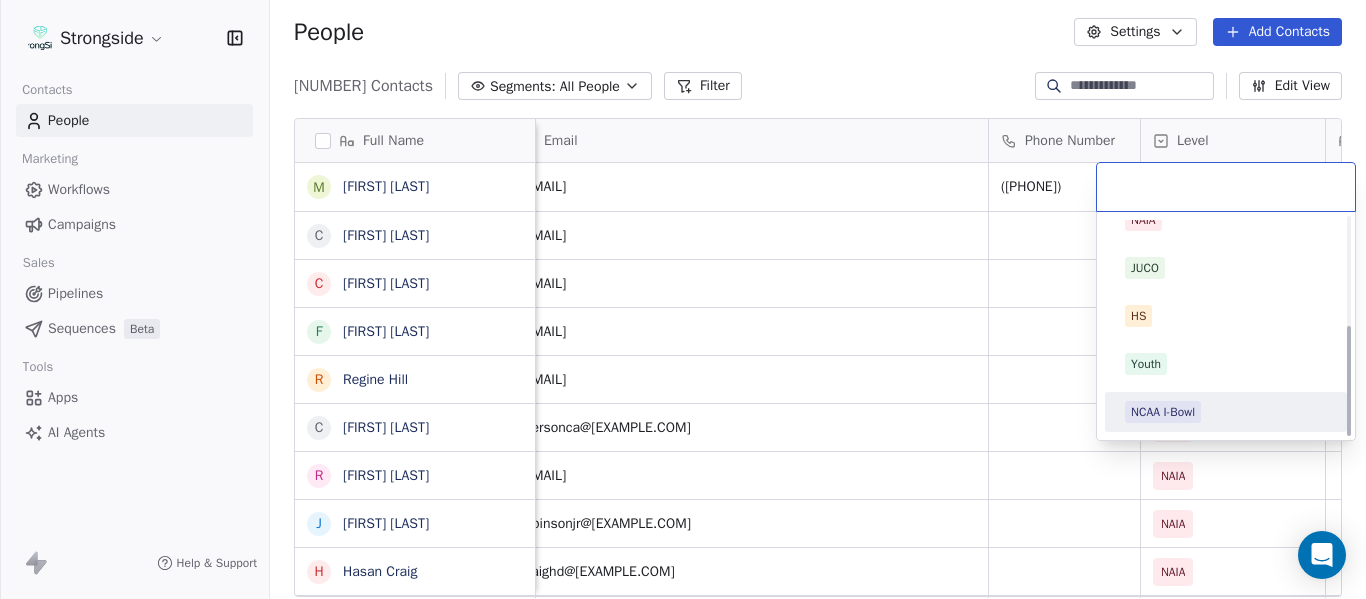 click on "NCAA I-Bowl" at bounding box center (1163, 412) 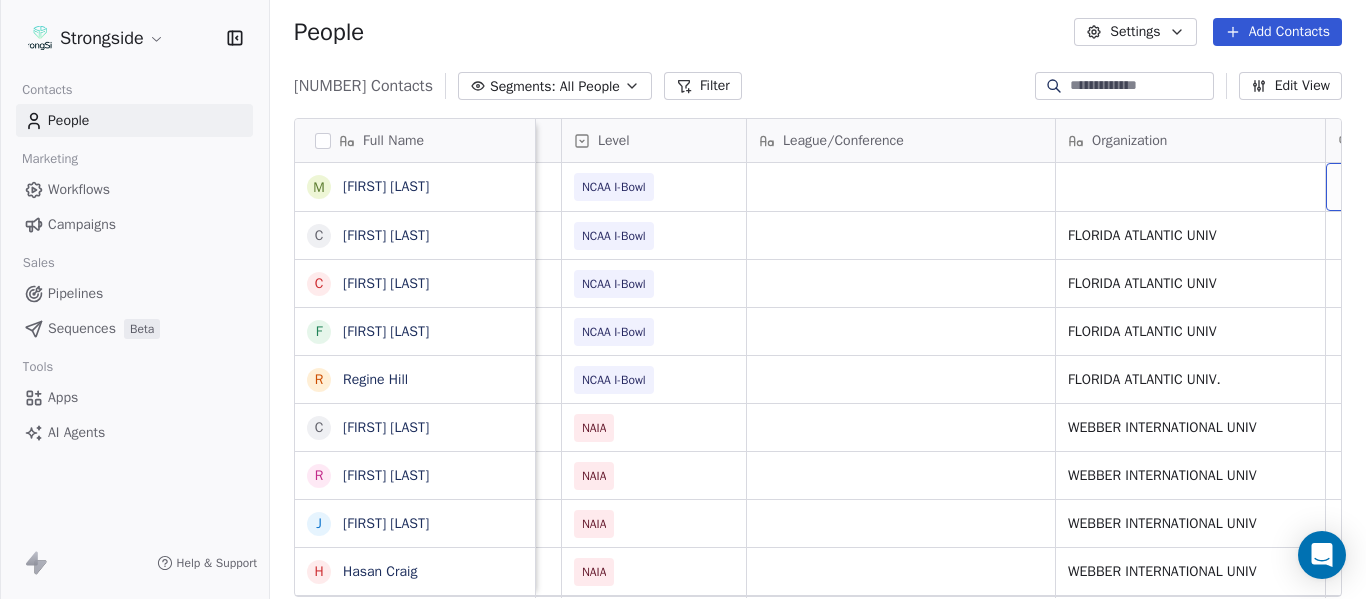 scroll, scrollTop: 0, scrollLeft: 707, axis: horizontal 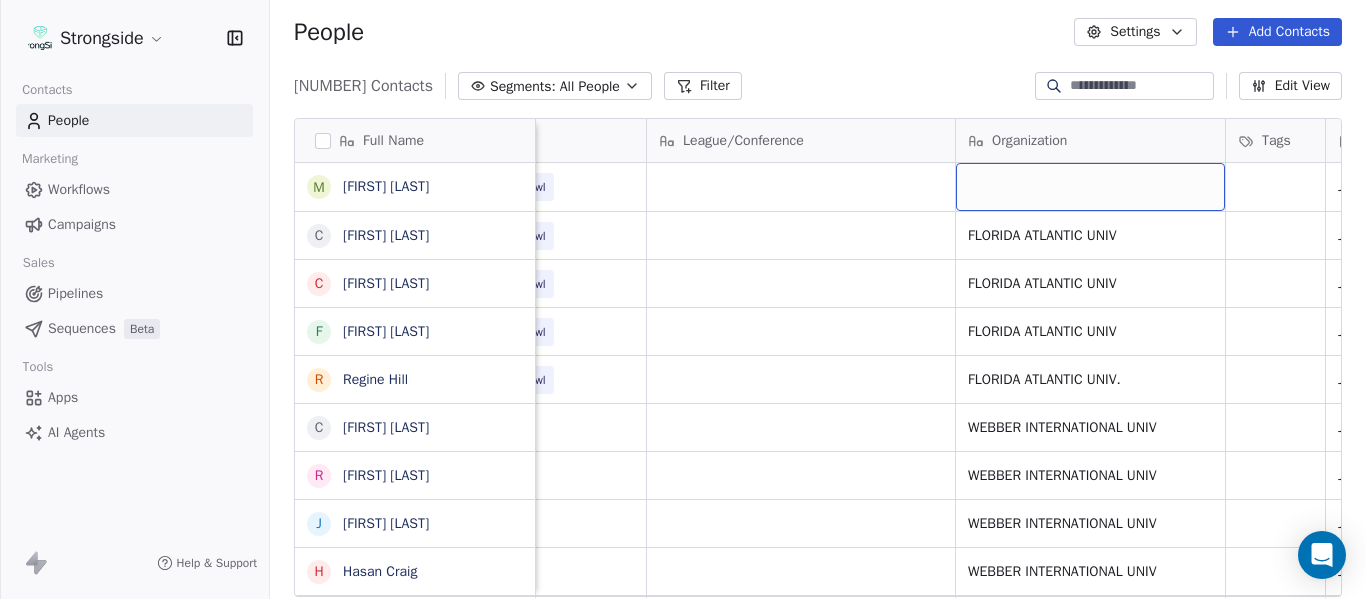 click at bounding box center [1090, 187] 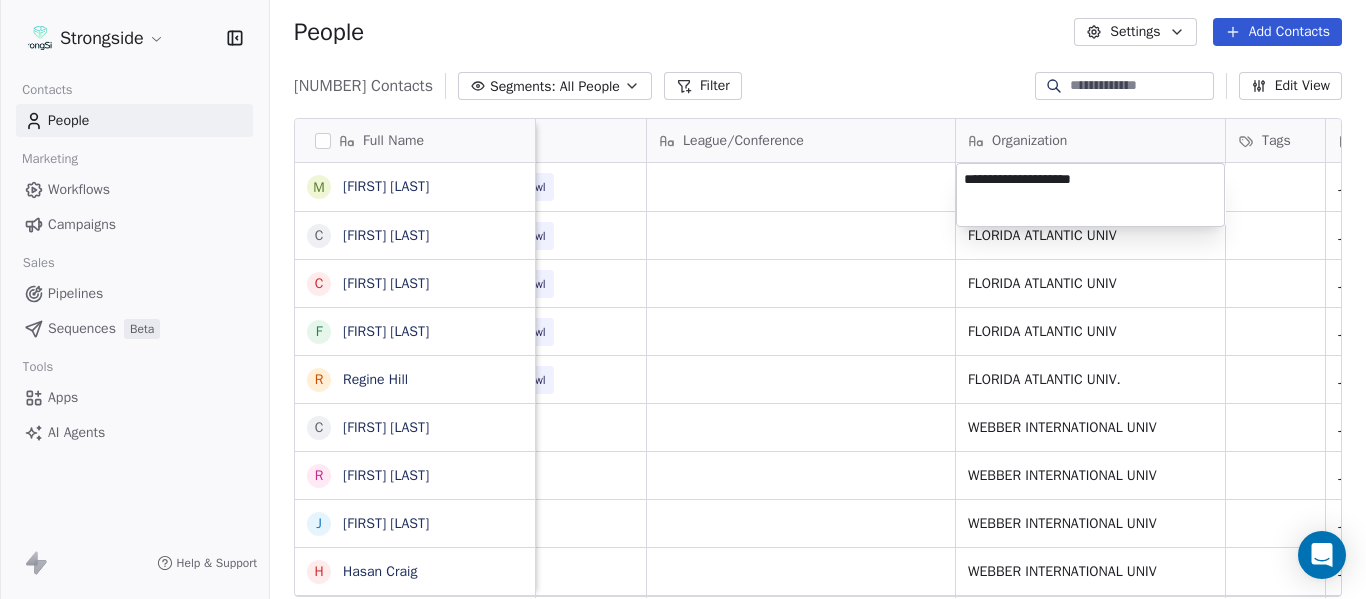 type on "**********" 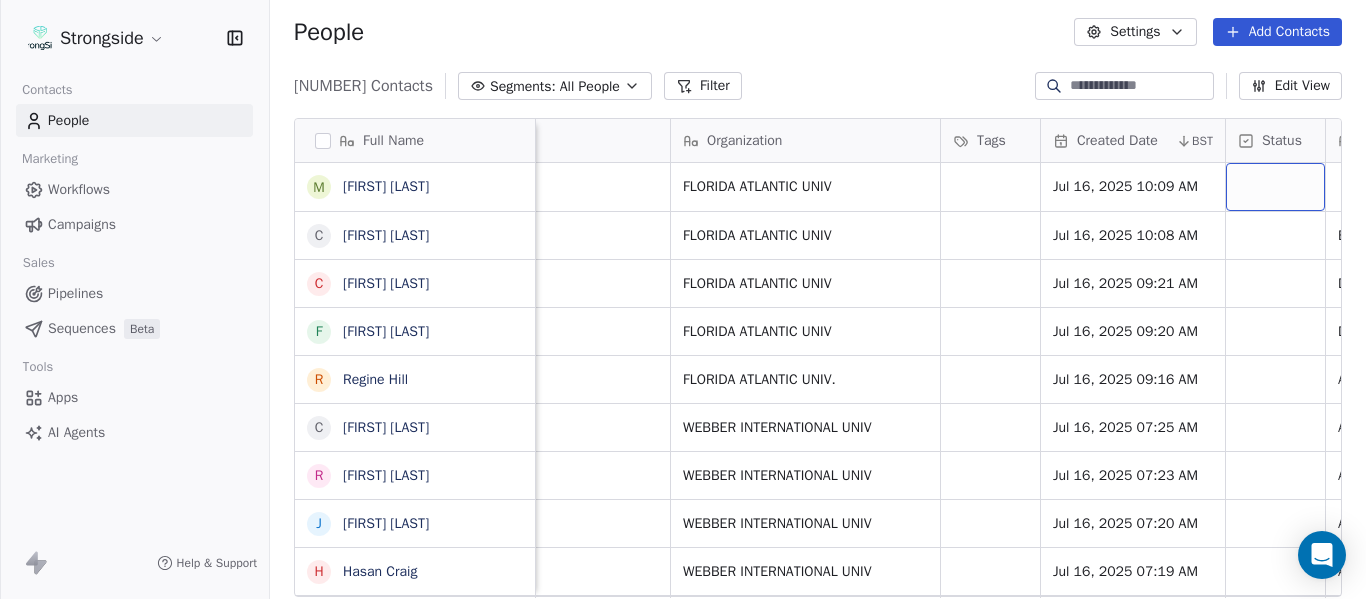 scroll, scrollTop: 0, scrollLeft: 1259, axis: horizontal 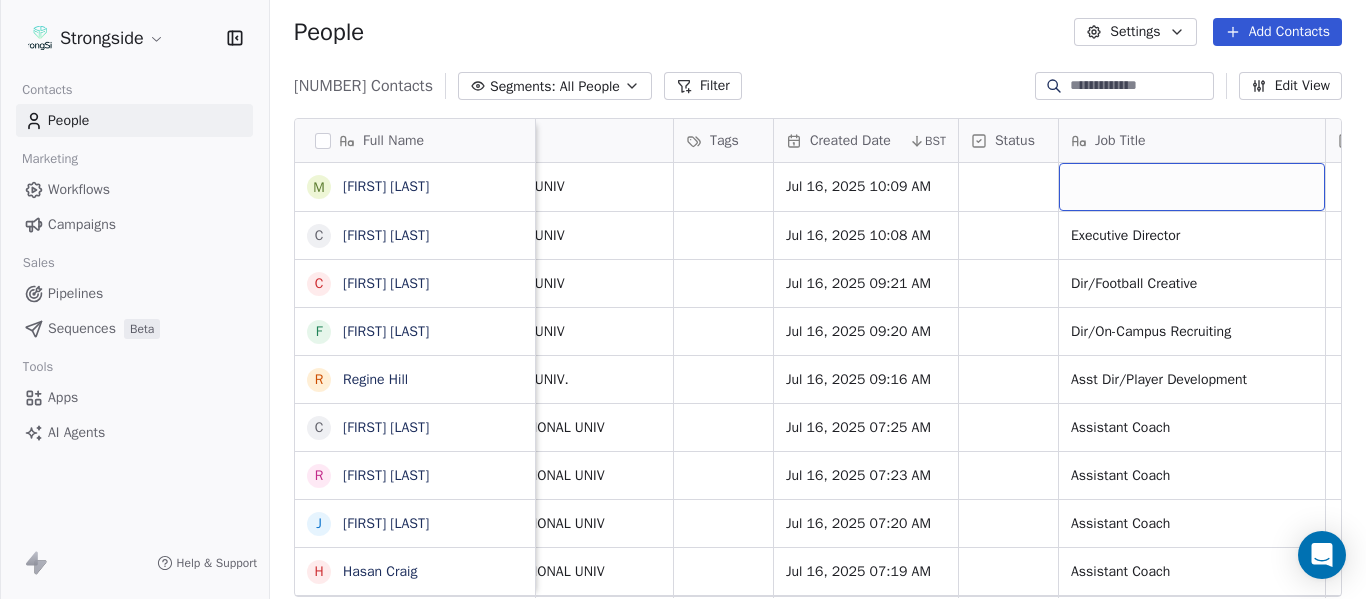 click at bounding box center (1192, 187) 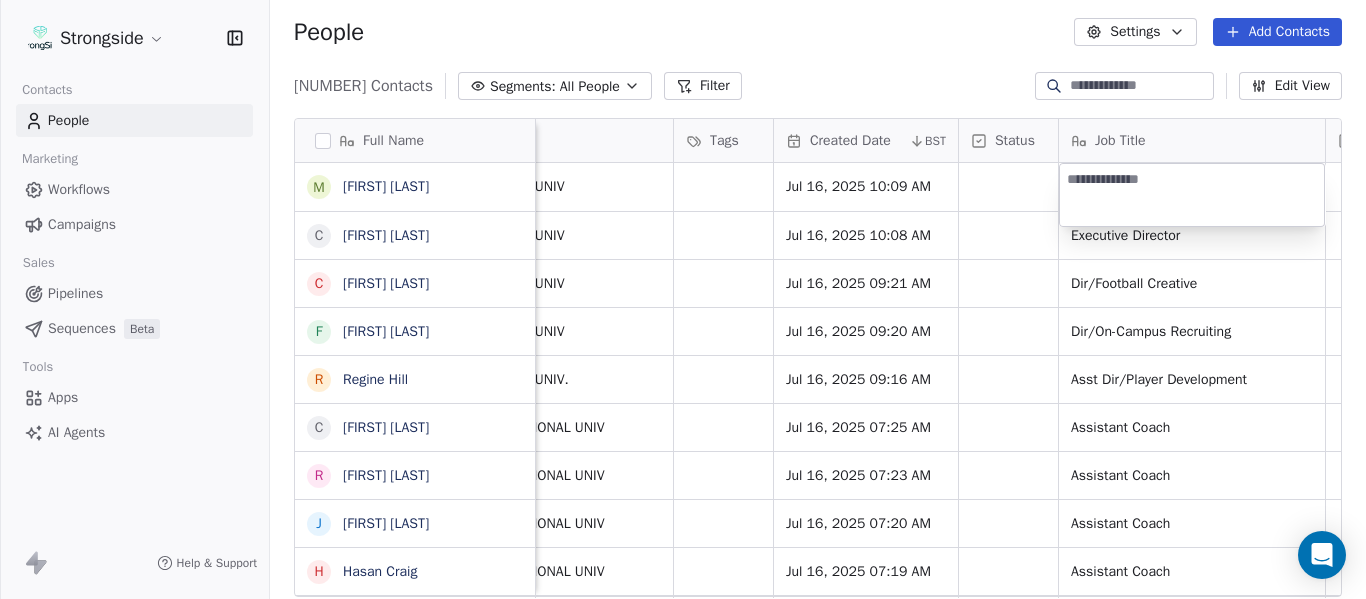type on "**********" 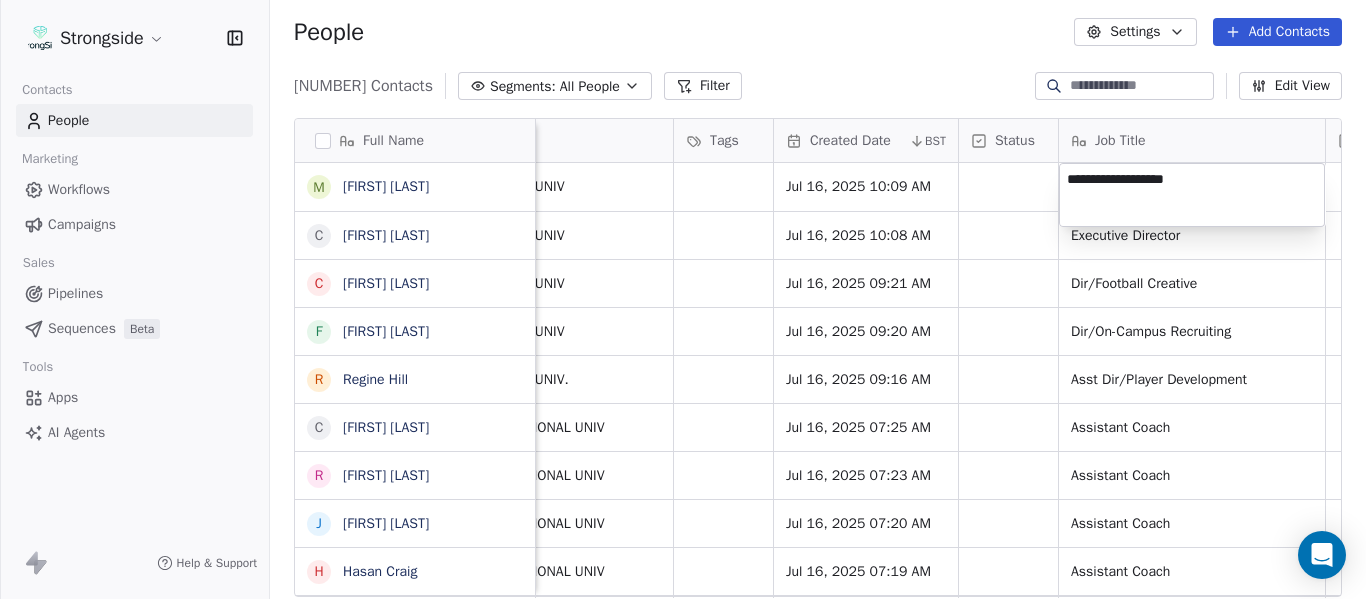 click on "Strongside Contacts People Marketing Workflows Campaigns Sales Pipelines Sequences Beta Tools Apps AI Agents Help & Support People Settings Add Contacts 13292 Contacts Segments: All People Filter Edit View Tag Add to Sequence Export Full Name M [LAST] C [LAST] C [LAST] F [LAST] R [LAST] C [LAST] R [LAST] J [LAST] H [LAST] V [LAST] C [LAST] E [LAST] J [LAST] J [LAST] T [LAST] I [LAST] J [LAST] C [LAST] M [LAST] R [LAST] L [LAST] D [LAST] T [LAST] S [LAST] M [LAST] D [LAST] D [LAST] P [LAST] K [LAST] K [LAST] Phone Number Level League/Conference Organization Tags Created Date BST Status Job Title Priority Emails Auto Clicked Last Activity Date BST In Open Phone ([PHONE]) NCAA I-Bowl FLORIDA ATLANTIC UNIV [MONTH] [DAY], [YEAR] [HOUR]:[MINUTE] [AM/PM] NCAA I-Bowl FLORIDA ATLANTIC UNIV [MONTH] [DAY], [YEAR] [HOUR]:[MINUTE] [AM/PM] Executive Director False" at bounding box center (683, 299) 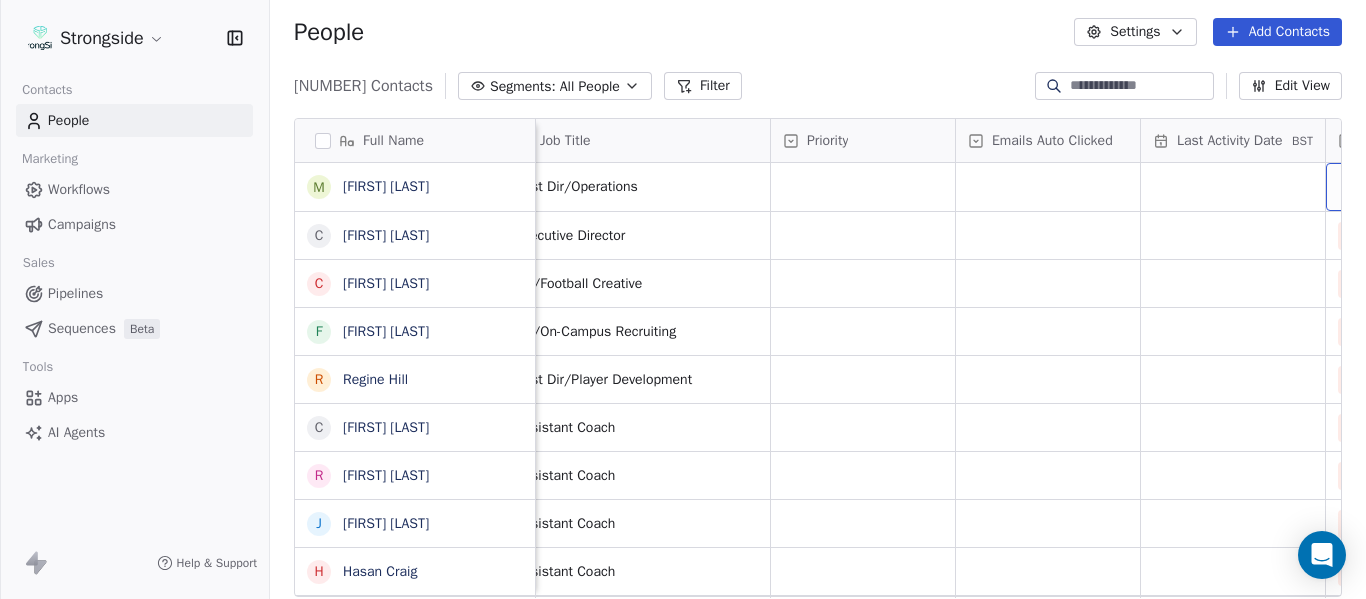 scroll, scrollTop: 0, scrollLeft: 1999, axis: horizontal 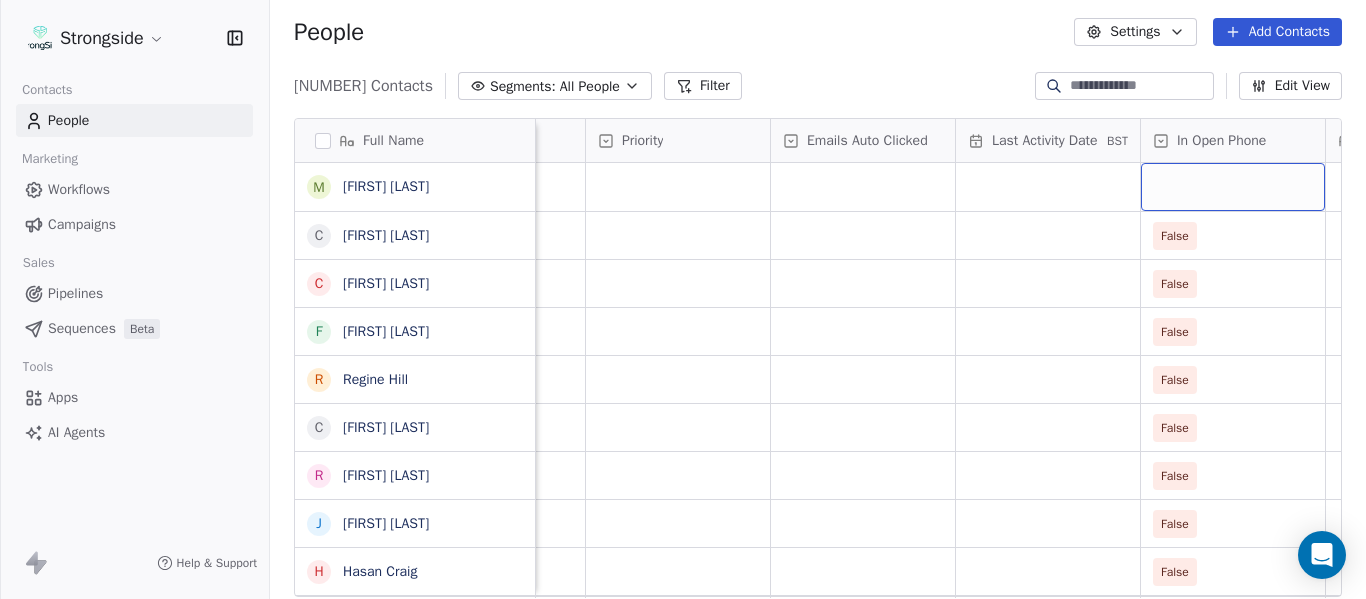 click at bounding box center (1233, 187) 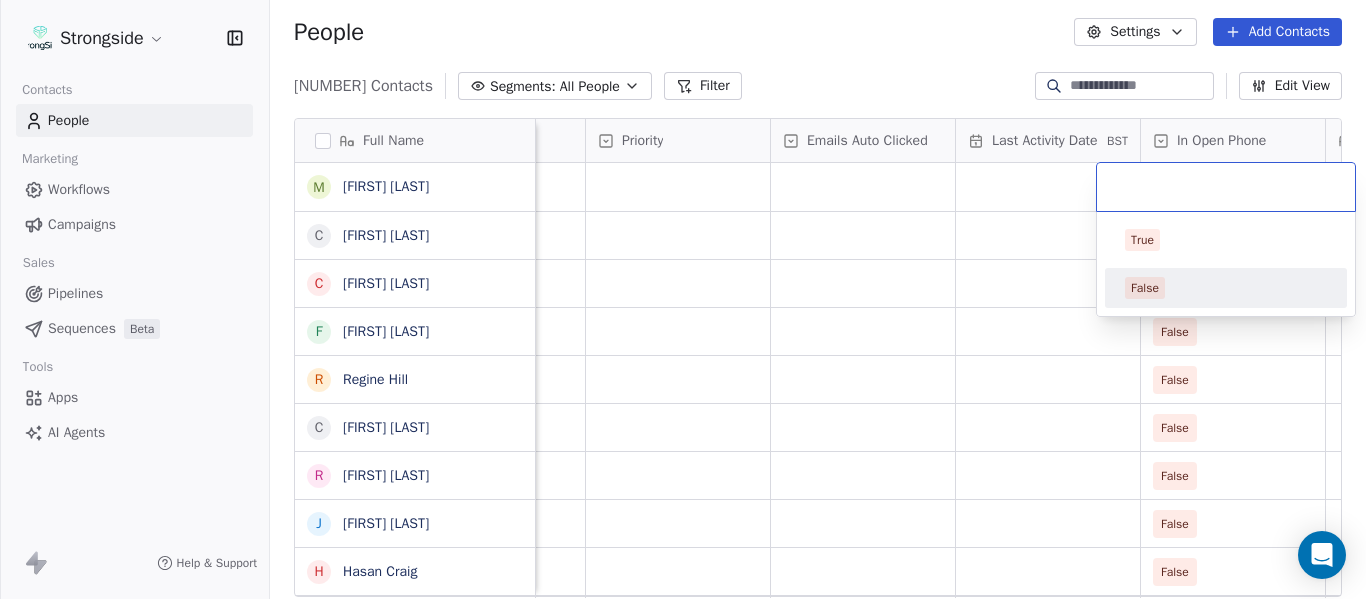 click on "False" at bounding box center (1226, 288) 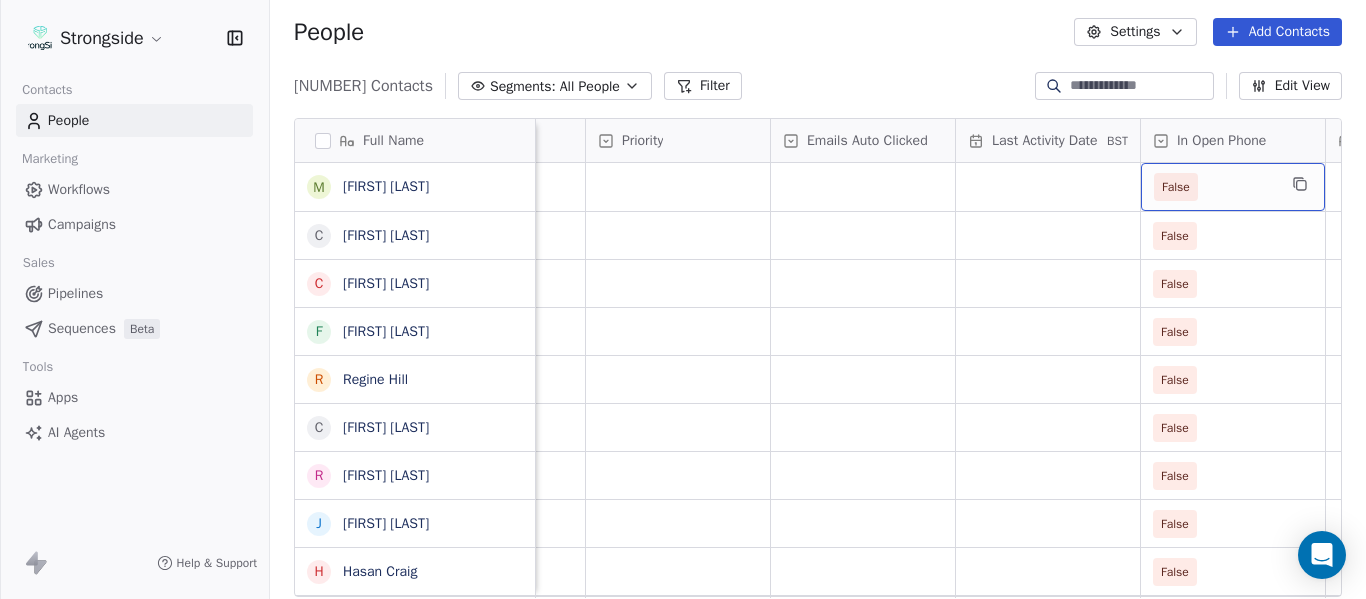 click on "False" at bounding box center (1215, 187) 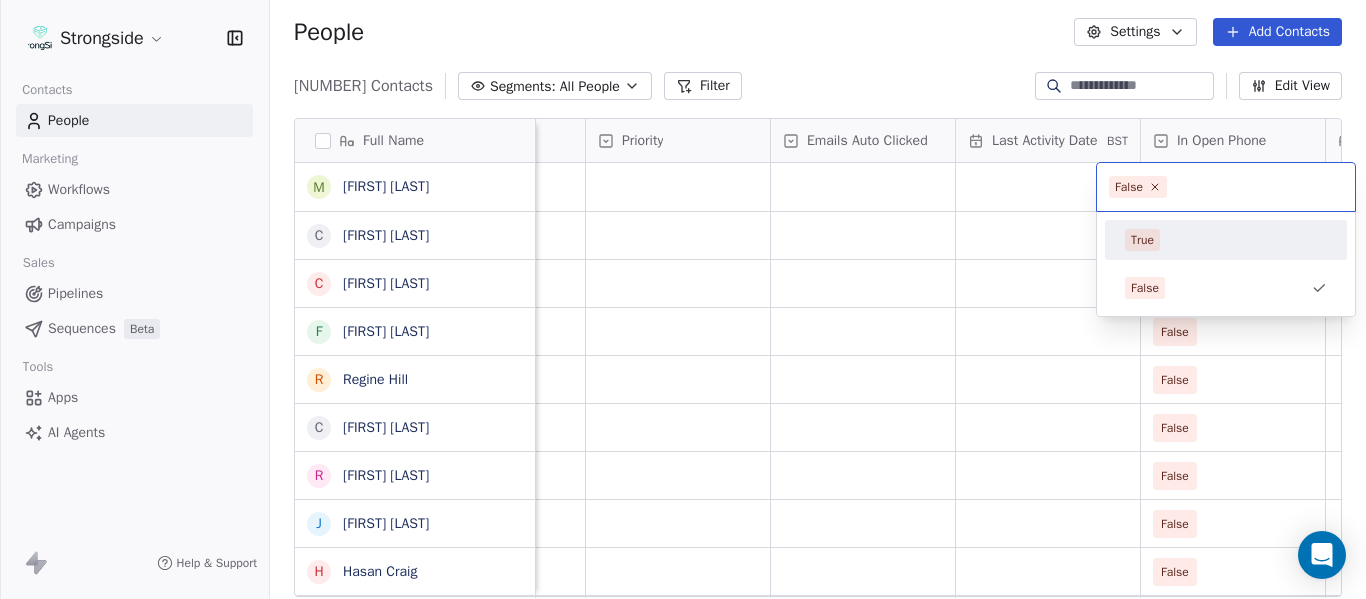 click on "True" at bounding box center [1226, 240] 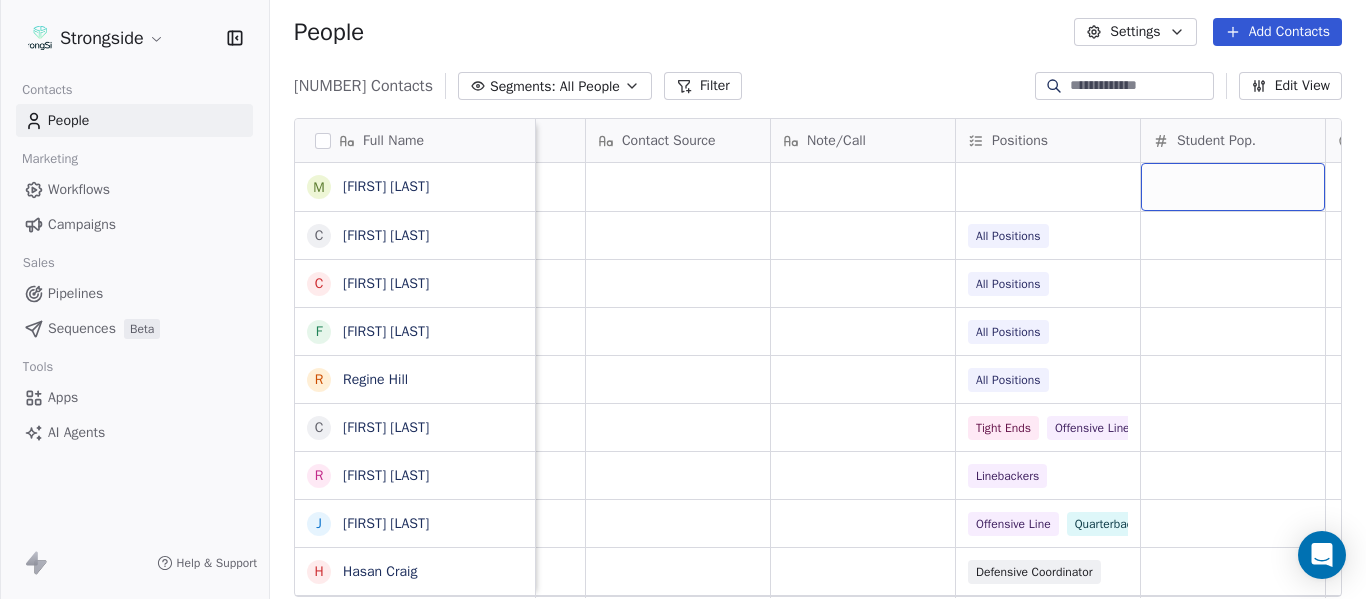 scroll, scrollTop: 0, scrollLeft: 2924, axis: horizontal 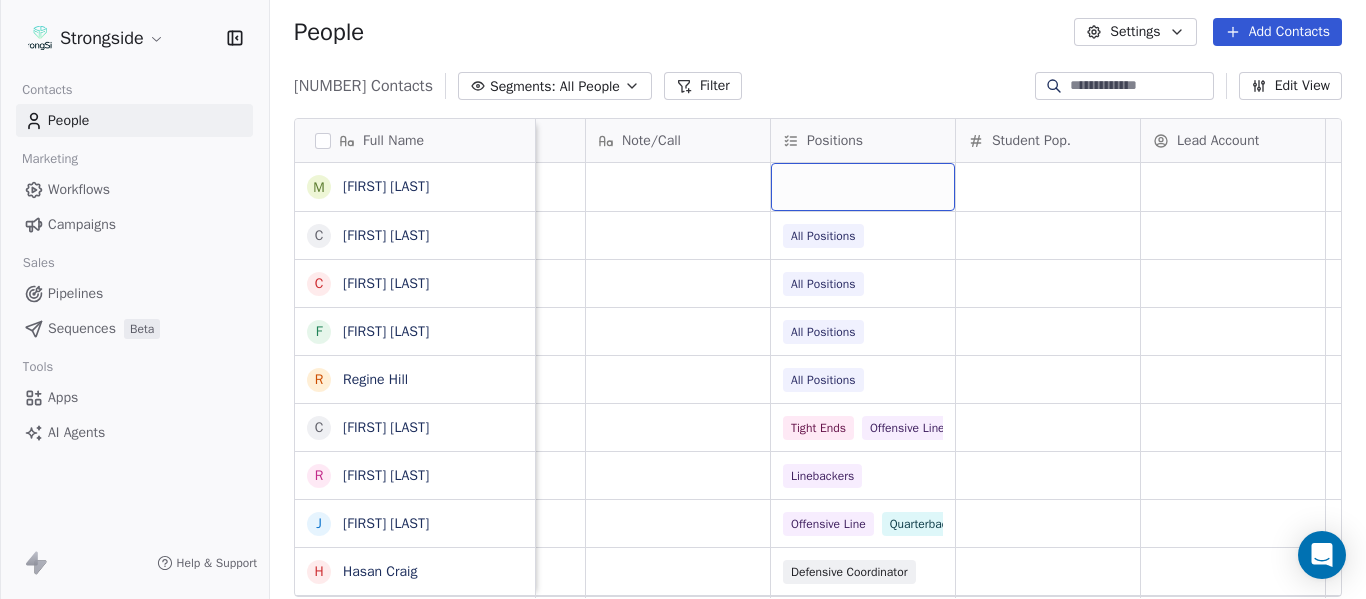 click at bounding box center [863, 187] 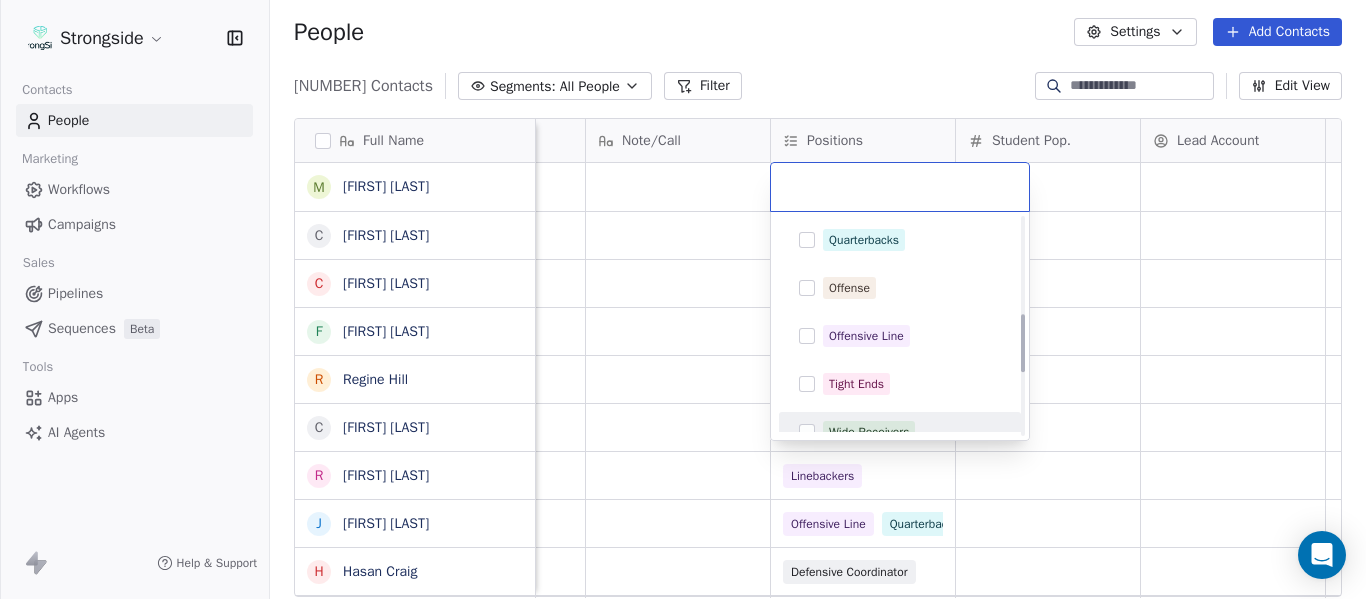 scroll, scrollTop: 500, scrollLeft: 0, axis: vertical 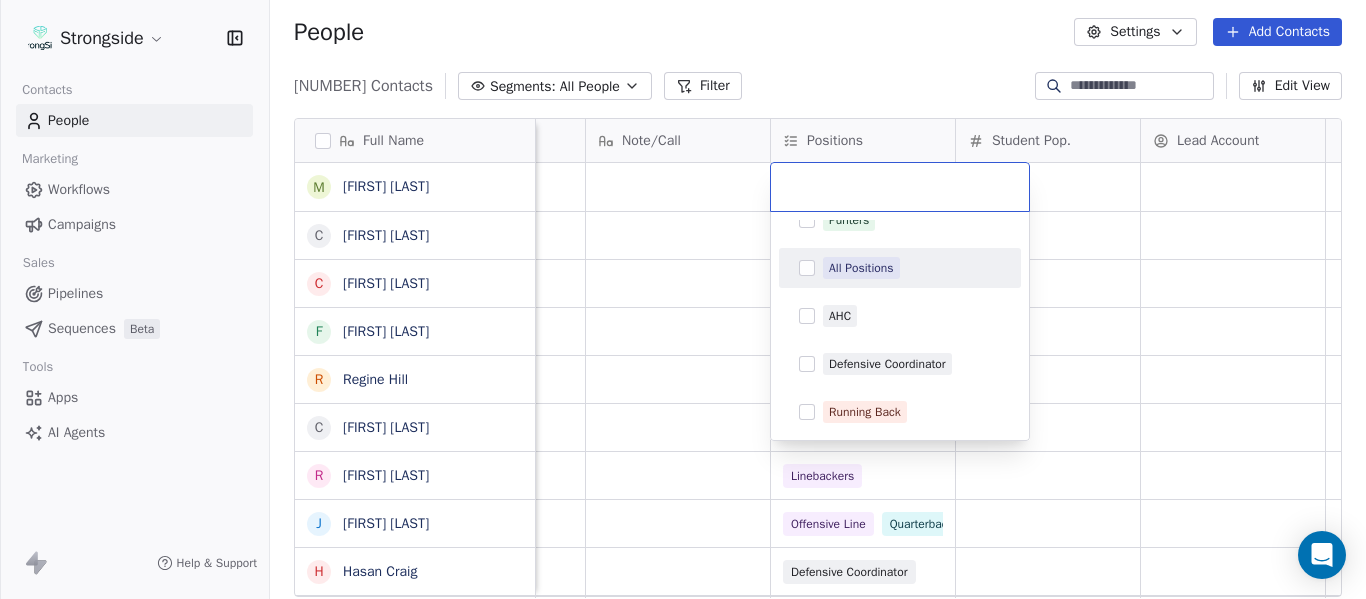 click on "All Positions" at bounding box center (861, 268) 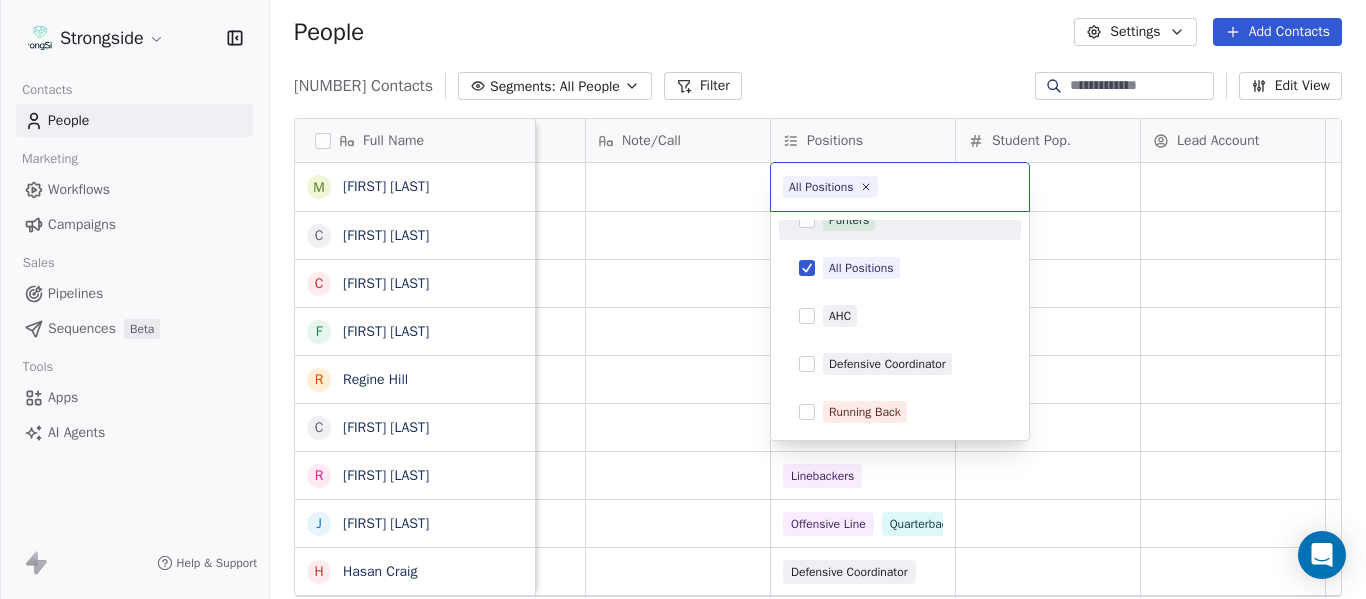 click on "Strongside Contacts People Marketing Workflows Campaigns Sales Pipelines Sequences Beta Tools Apps AI Agents Help & Support People Settings Add Contacts 13292 Contacts Segments: All People Filter Edit View Tag Add to Sequence Export Full Name M [LAST] C [LAST] C [LAST] F [LAST] R [LAST] C [LAST] R [LAST] J [LAST] H [LAST] V [LAST] C [LAST] E [LAST] J [LAST] J [LAST] T [LAST] I [LAST] J [LAST] C [LAST] M [LAST] R [LAST] L [LAST] D [LAST] T [LAST] S [LAST] M [LAST] D [LAST] D [LAST] P [LAST] K [LAST] K [LAST] Emails Auto Clicked Last Activity Date BST In Open Phone Contact Source Note/Call Positions Student Pop. Lead Account True False All Positions False All Positions False All Positions False All Positions False All Positions False Tight Ends Offensive Line False Linebackers False Offensive Line Quarterbacks False" at bounding box center (683, 299) 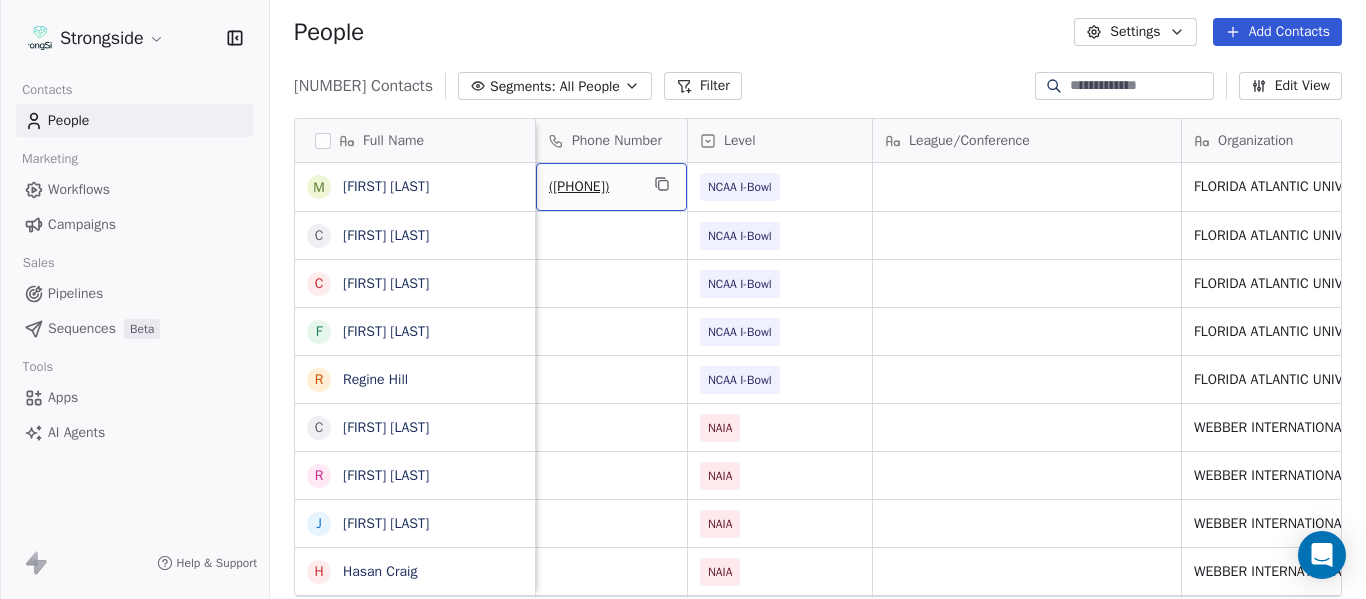 scroll, scrollTop: 0, scrollLeft: 0, axis: both 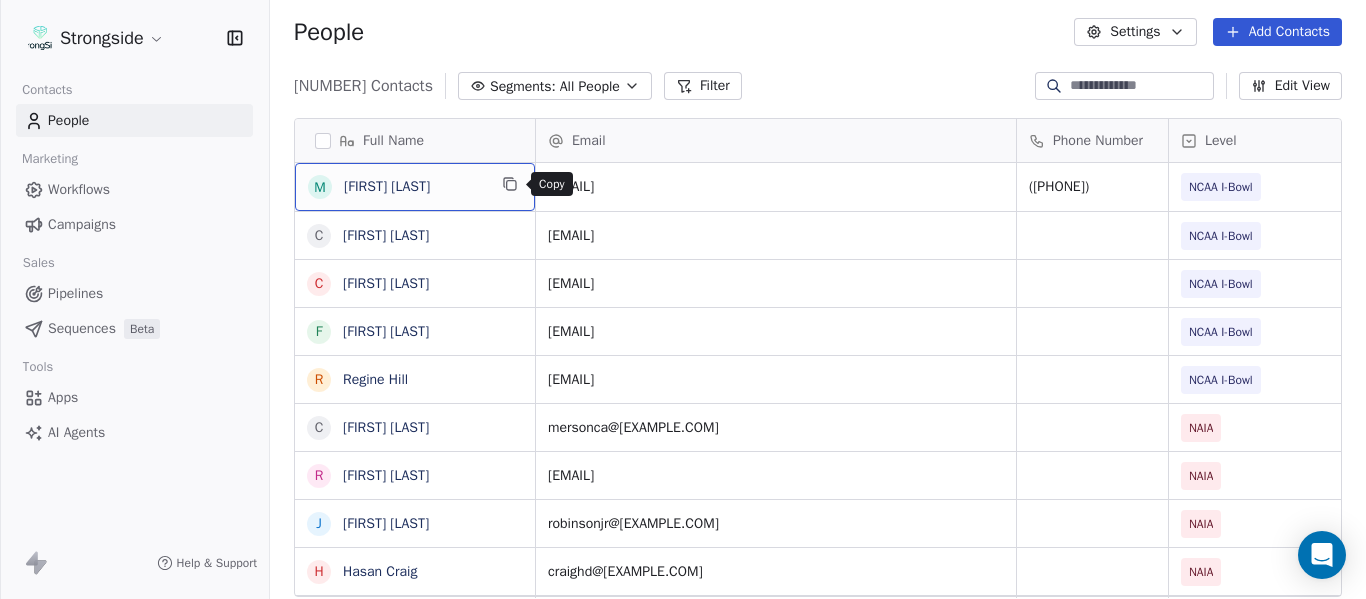 click 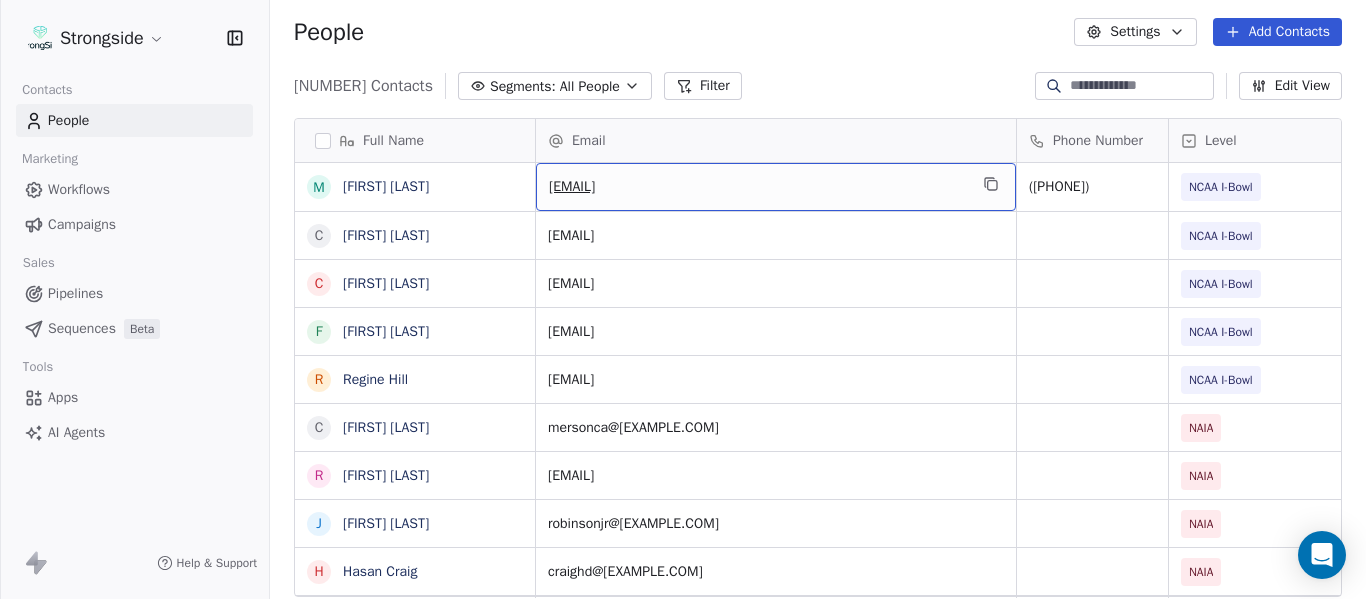 click 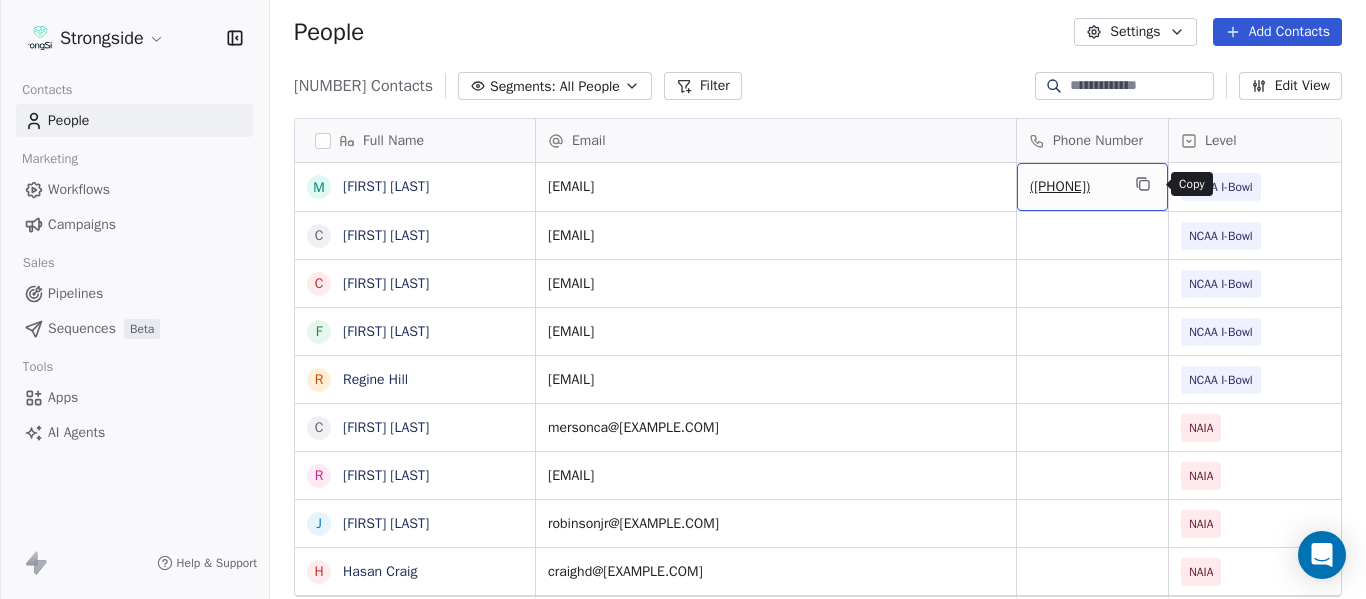 click 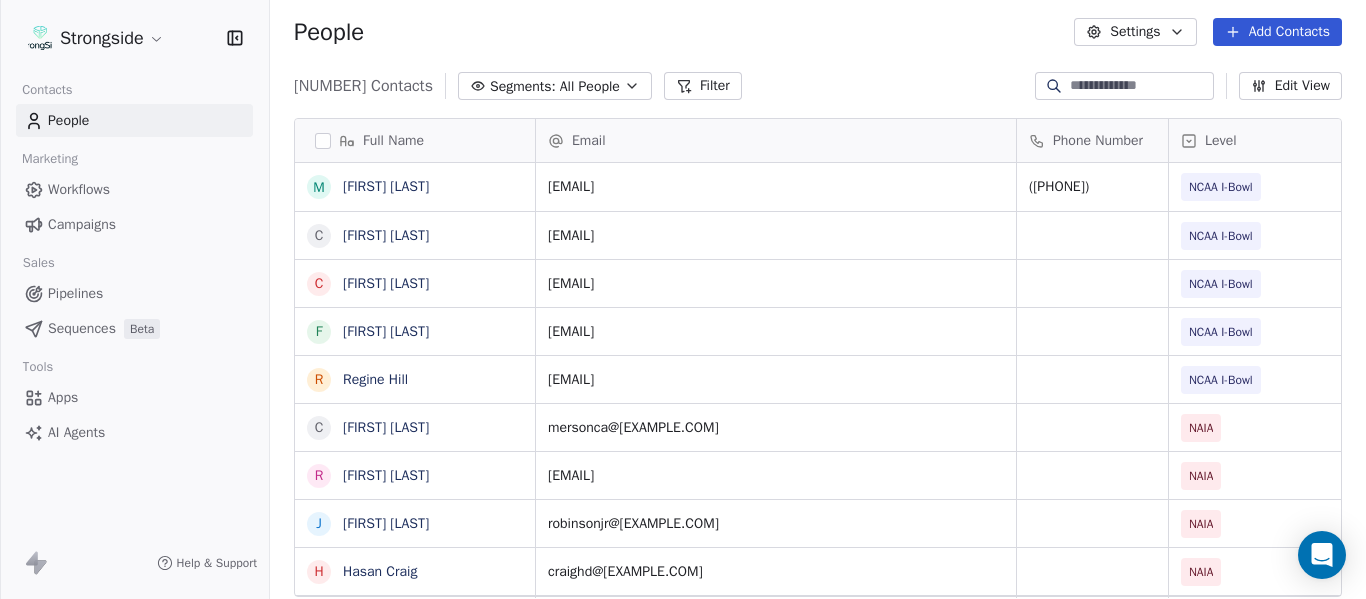 click on "Add Contacts" at bounding box center (1277, 32) 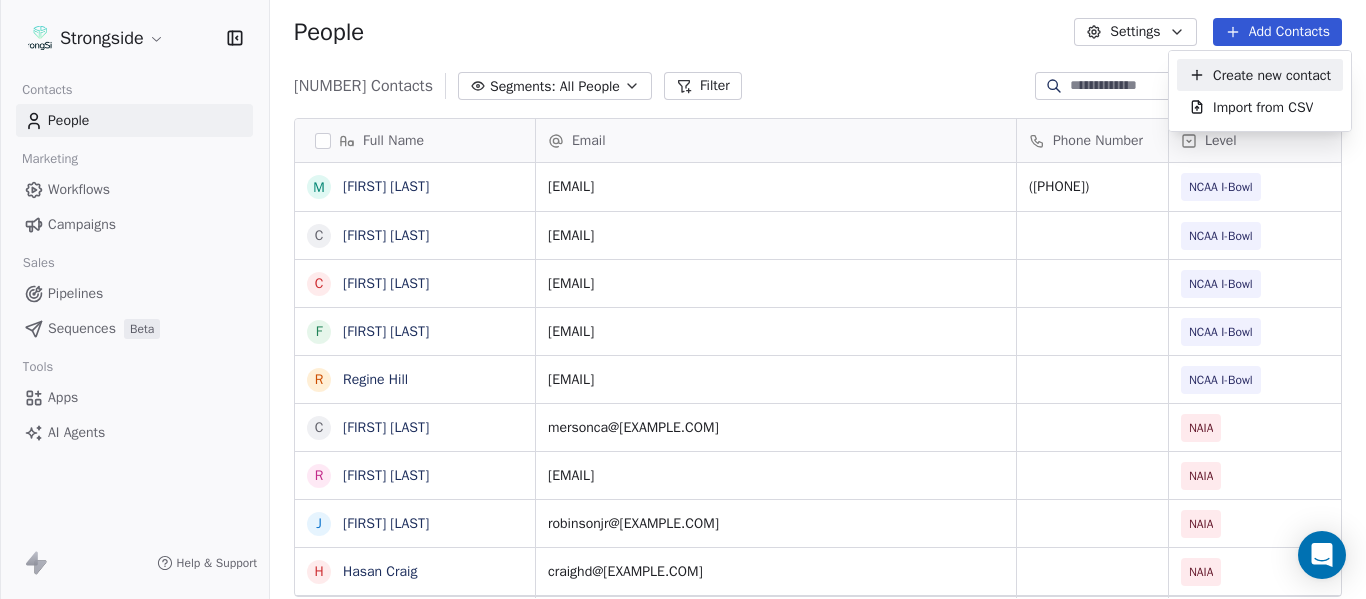 click on "Create new contact" at bounding box center (1272, 75) 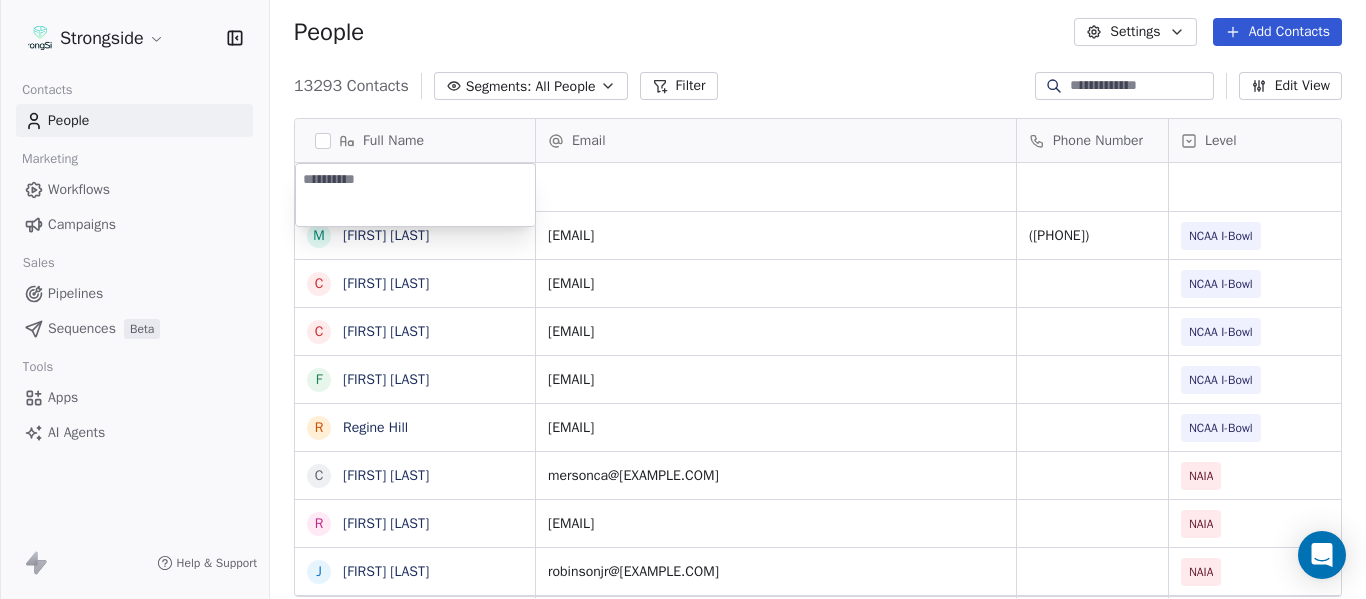 type on "**********" 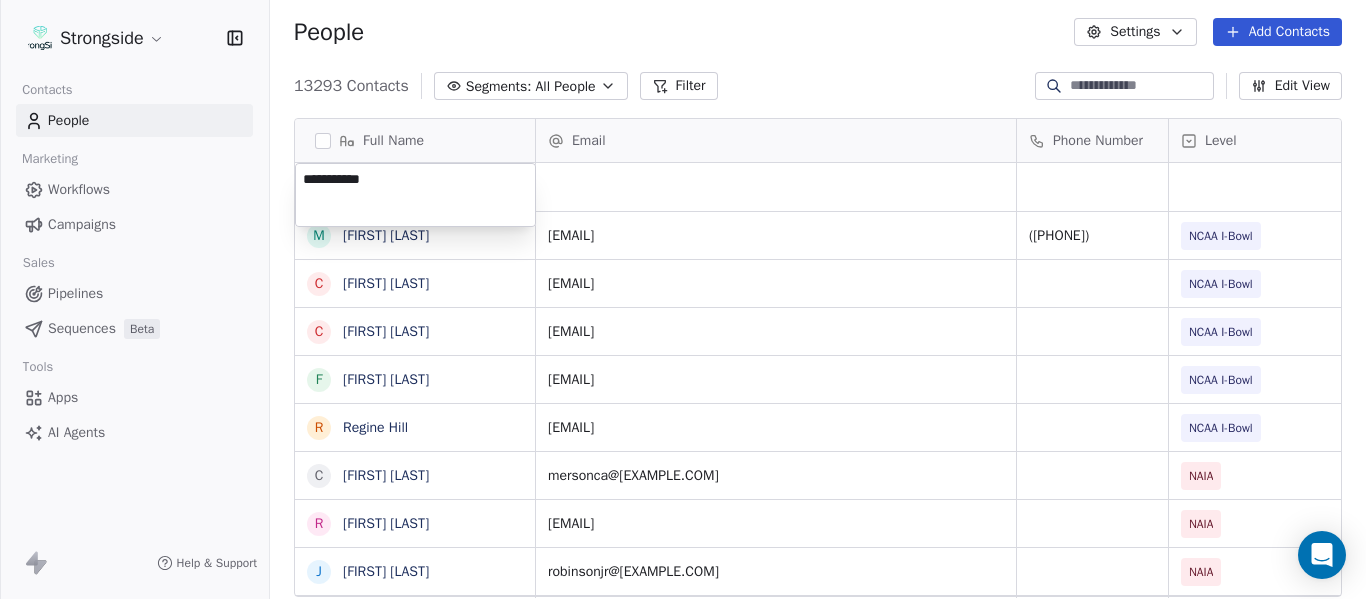 click on "Strongside Contacts People Marketing Workflows Campaigns Sales Pipelines Sequences Beta Tools Apps AI Agents Help & Support People Settings Add Contacts [NUMBER] Contacts Segments: All People Filter Edit View Tag Add to Sequence Export Full Name M [PERSON] C [PERSON] C [PERSON] F [PERSON] R [PERSON] C [PERSON] R [PERSON] J [PERSON] H [PERSON] V [PERSON] C [PERSON] E [PERSON] J [PERSON] J [PERSON] T [PERSON] I [PERSON] J [PERSON] C [PERSON] M [PERSON] R [PERSON] L [PERSON] D [PERSON] T [PERSON] S [PERSON] M [PERSON] D [PERSON] D [PERSON] P [PERSON] K [PERSON] Email Phone Number Level League/Conference Organization Tags [EMAIL] [PHONE] NCAA I-Bowl FLORIDA ATLANTIC UNIV [EMAIL] NCAA I-Bowl FLORIDA ATLANTIC UNIV [EMAIL] NCAA I-Bowl FLORIDA ATLANTIC UNIV [EMAIL] NCAA I-Bowl FLORIDA ATLANTIC UNIV [EMAIL] NCAA I-Bowl NAIA" at bounding box center [683, 299] 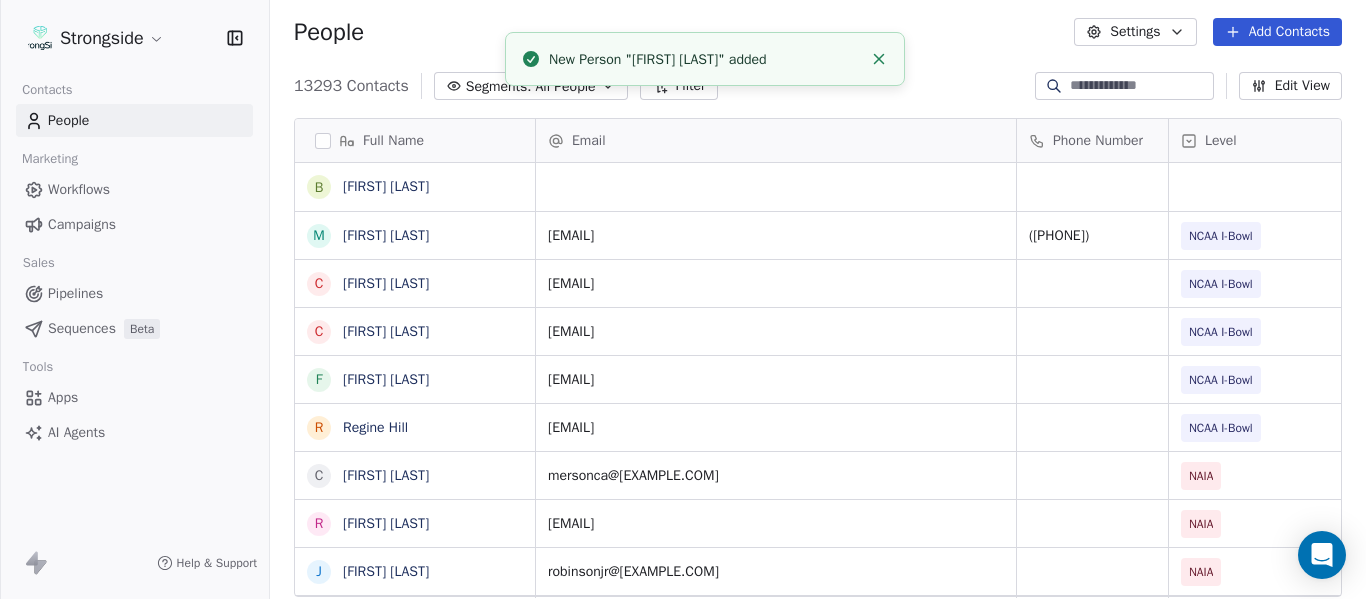 click 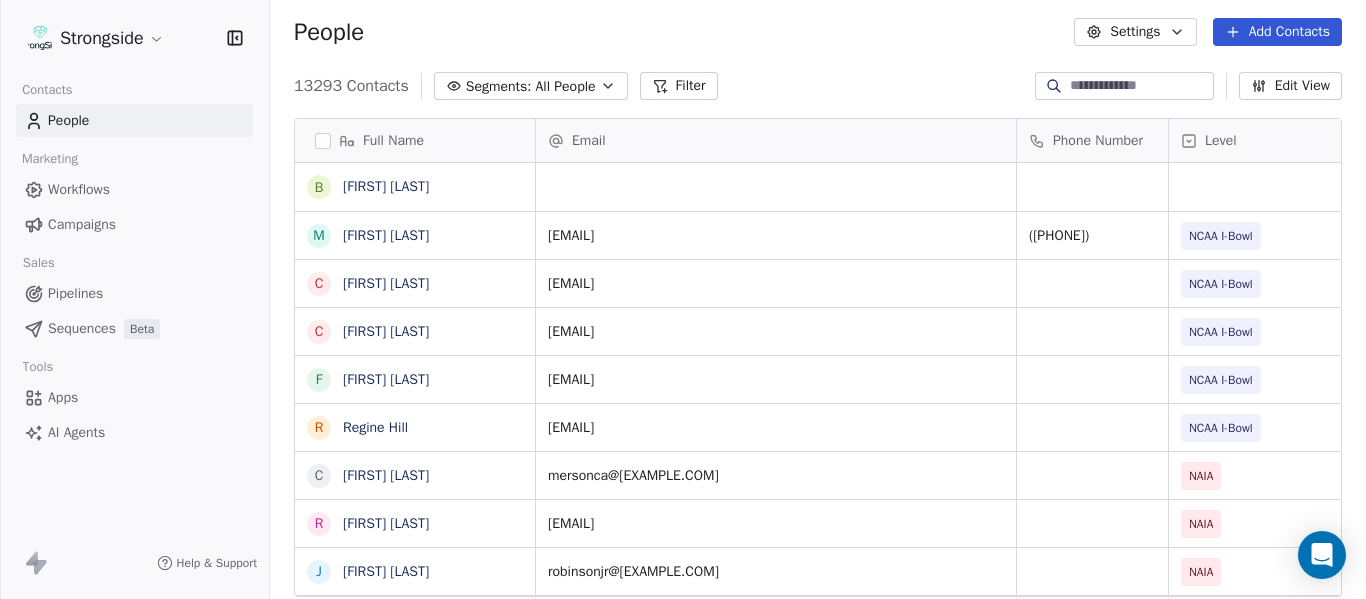 click on "People Settings  Add Contacts" at bounding box center [818, 32] 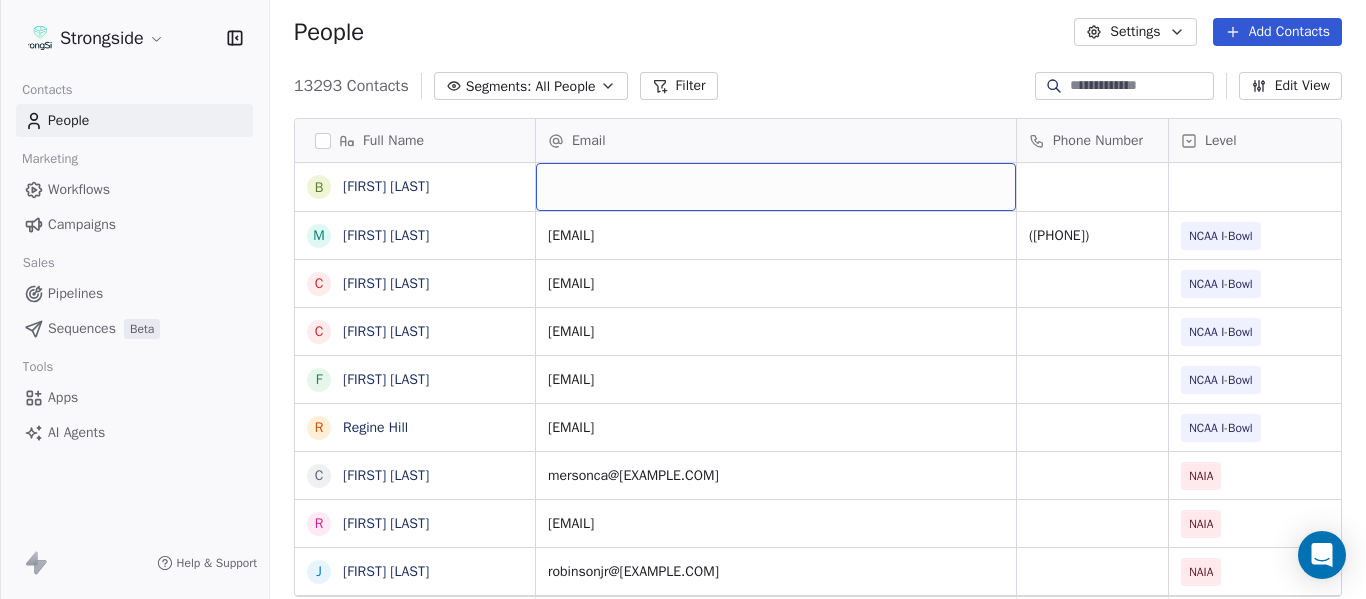 click at bounding box center [776, 187] 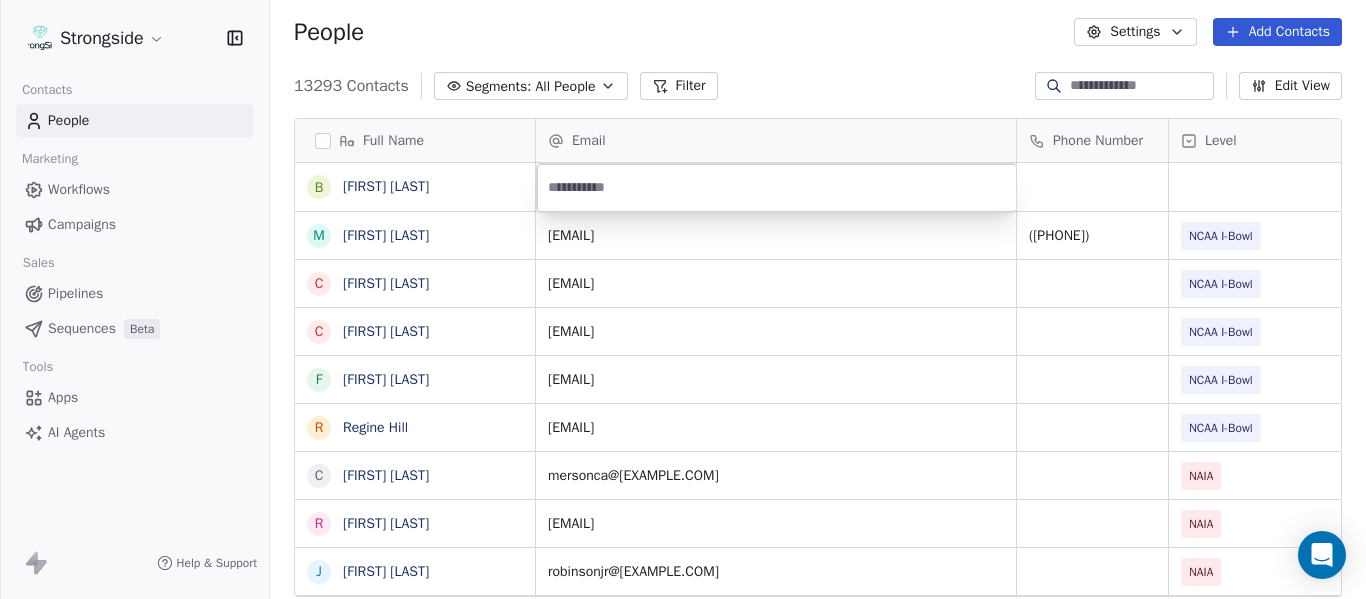 type on "**********" 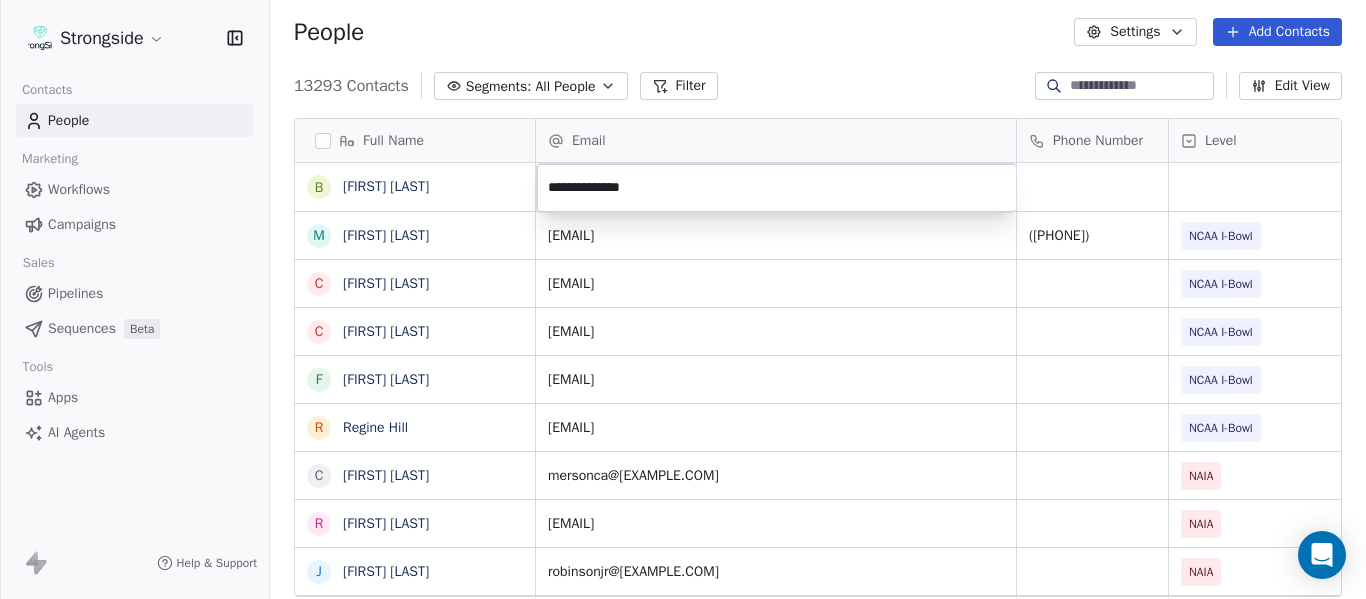 click on "Strongside Contacts People Marketing Workflows Campaigns Sales Pipelines Sequences Beta Tools Apps AI Agents Help & Support People Settings Add Contacts 13293 Contacts Segments: All People Filter Edit View Tag Add to Sequence Export Full Name B [LAST] M [LAST] C [LAST] C [LAST] F [LAST] R [LAST] C [LAST] R [LAST] J [LAST] H [LAST] V [LAST] C [LAST] E [LAST] J [LAST] J [LAST] T [LAST] I [LAST] J [LAST] C [LAST] M [LAST] R [LAST] L [LAST] D [LAST] T [LAST] S [LAST] M [LAST] D [LAST] D [LAST] P [LAST] K [LAST] K [LAST] Email Phone Number Level League/Conference Organization Tags [EMAIL] ([PHONE]) NCAA I-Bowl FLORIDA ATLANTIC UNIV [EMAIL] NCAA I-Bowl FLORIDA ATLANTIC UNIV [EMAIL] NCAA I-Bowl FLORIDA ATLANTIC UNIV [EMAIL] NCAA I-Bowl FLORIDA ATLANTIC UNIV. [EMAIL] NAIA" at bounding box center (683, 299) 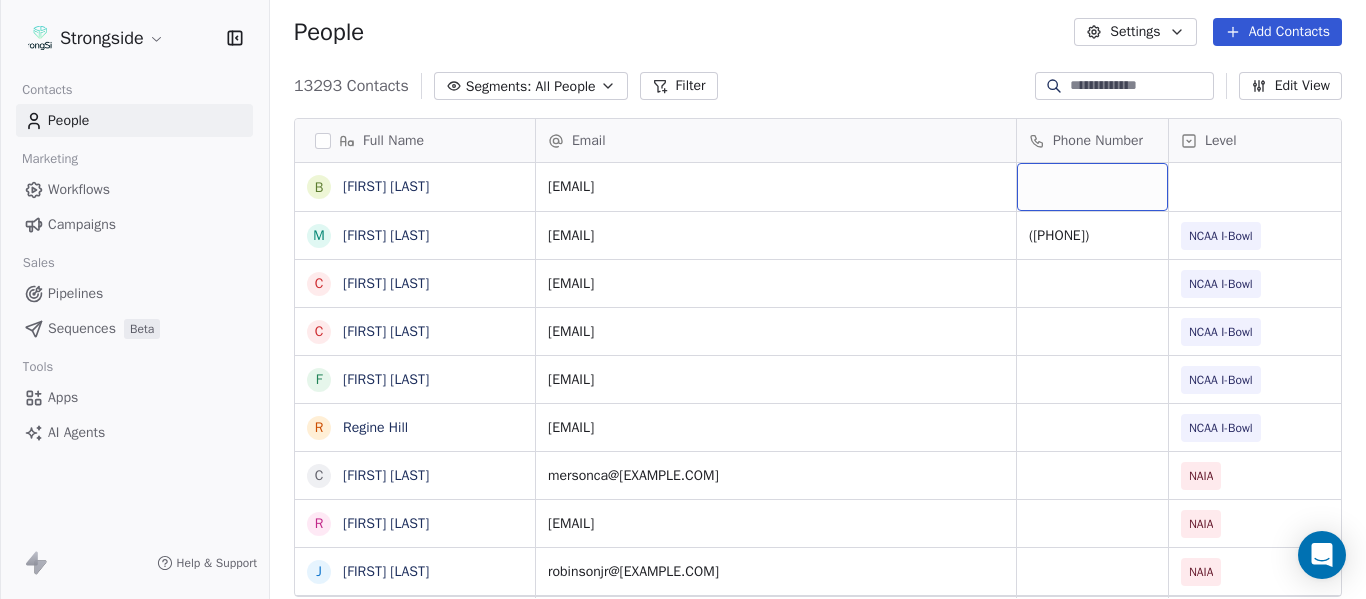 click at bounding box center (1092, 187) 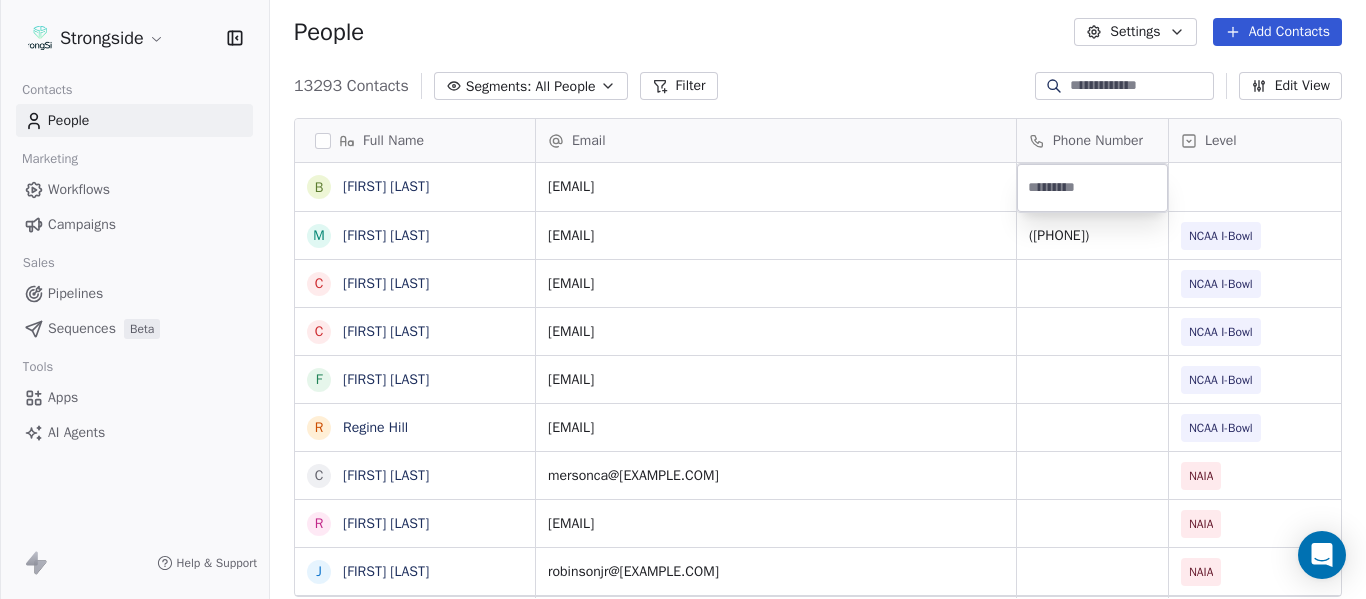 type on "**********" 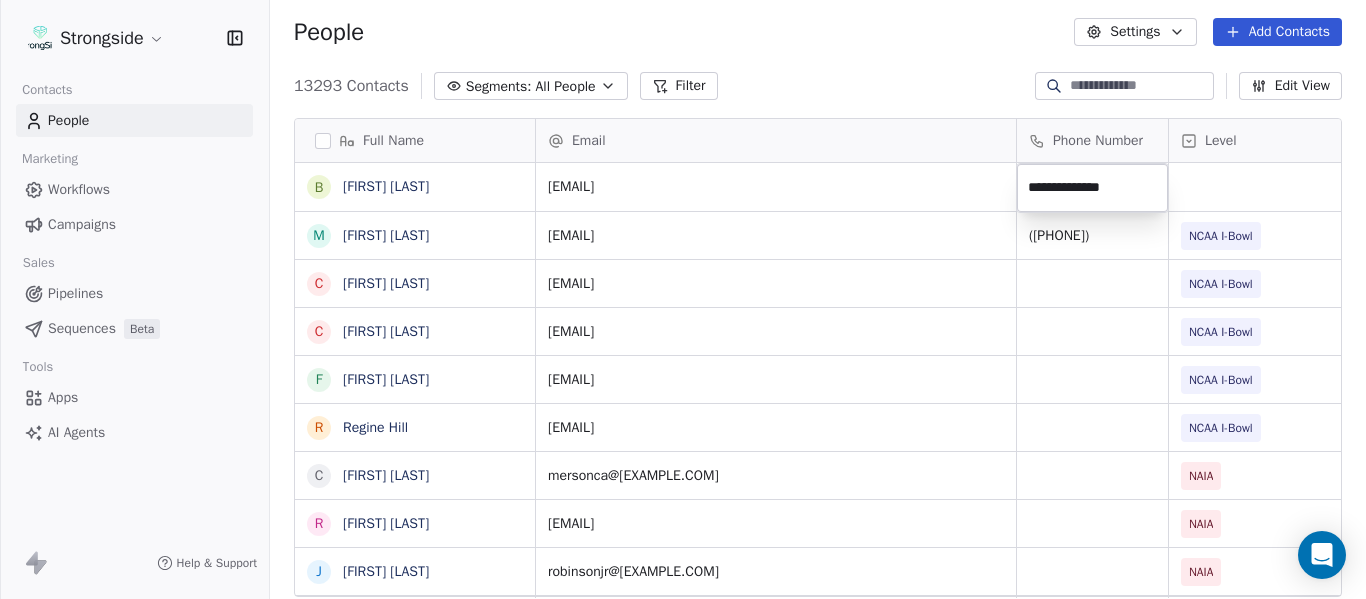 click on "Full Name B [FIRST] [LAST] M [FIRST] [LAST] C [FIRST] [LAST] C [FIRST] [LAST] F [FIRST] [LAST] R [FIRST] [LAST] C [FIRST] [LAST] R [FIRST] [LAST] J [FIRST] [LAST] H [FIRST] [LAST] V [FIRST] [LAST] C [FIRST] [LAST] E [FIRST] [LAST] J [FIRST] [LAST] J [FIRST] [LAST] T [FIRST] [LAST] I [FIRST] [LAST] J [FIRST] [LAST] C [FIRST] [LAST] M [FIRST] [LAST] R [FIRST] [LAST] L [FIRST] [LAST] D [FIRST] [LAST] T [FIRST] [LAST] S [FIRST] [LAST] M [FIRST] [LAST] D [FIRST] [LAST] D [FIRST] [LAST] P [FIRST] [LAST] K [FIRST] [LAST] Email Phone Number Level League/Conference Organization Tags [EMAIL] [PHONE] NCAA I-Bowl [ORGANIZATION] [EMAIL] NCAA I-Bowl [ORGANIZATION] [EMAIL] NCAA I-Bowl [ORGANIZATION] [EMAIL] NCAA I-Bowl [ORGANIZATION] NAIA NAIA" at bounding box center (683, 299) 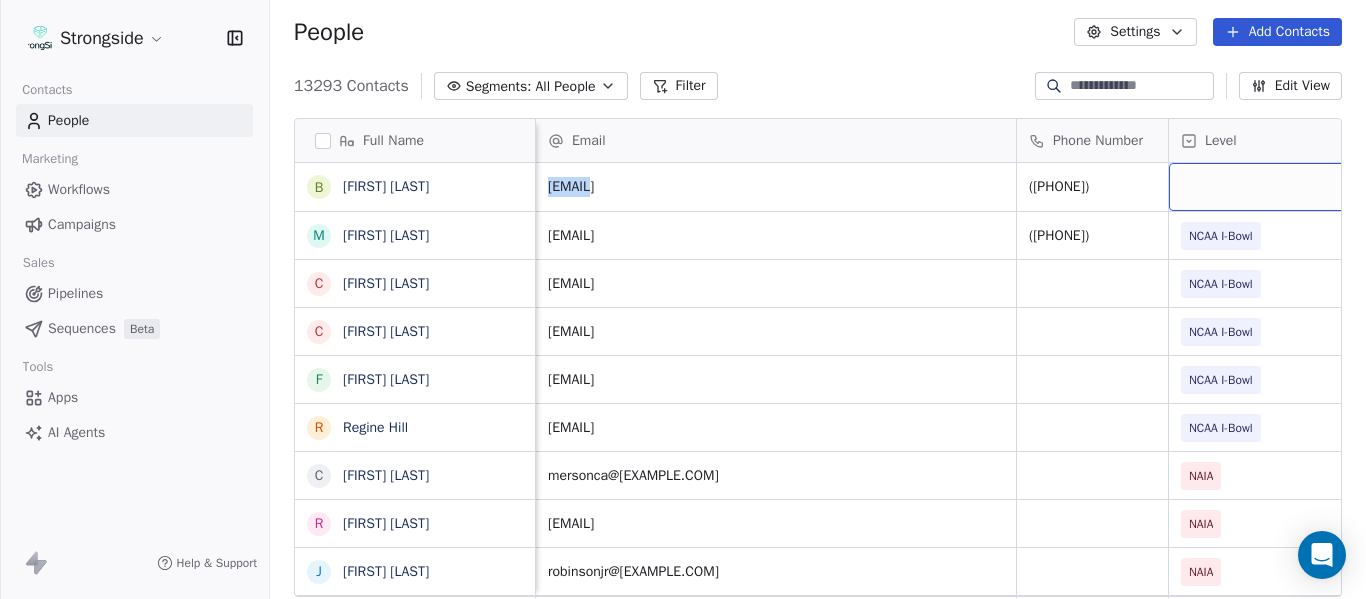 scroll, scrollTop: 0, scrollLeft: 28, axis: horizontal 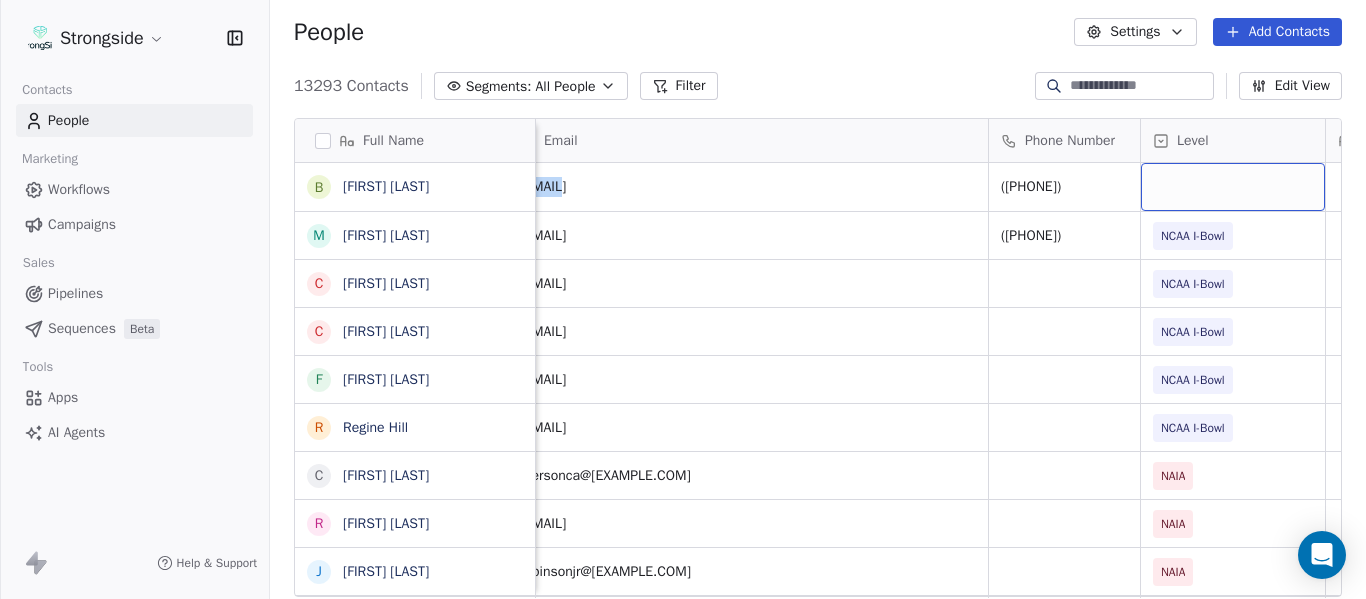 click at bounding box center (1233, 187) 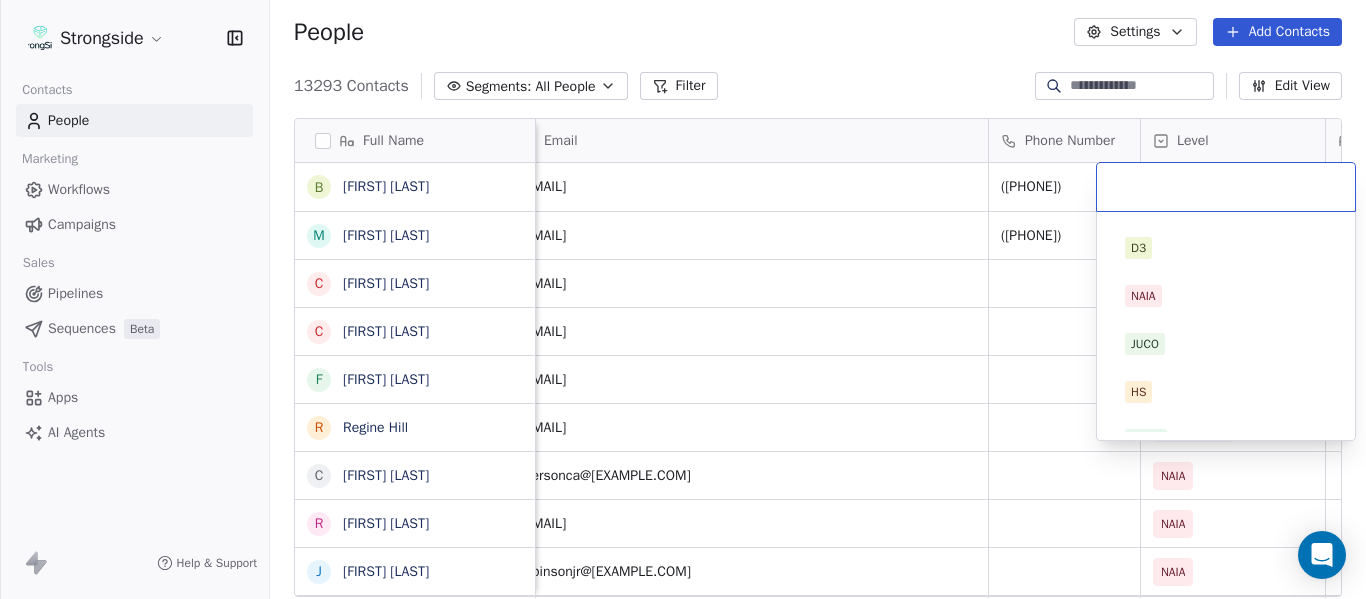 scroll, scrollTop: 212, scrollLeft: 0, axis: vertical 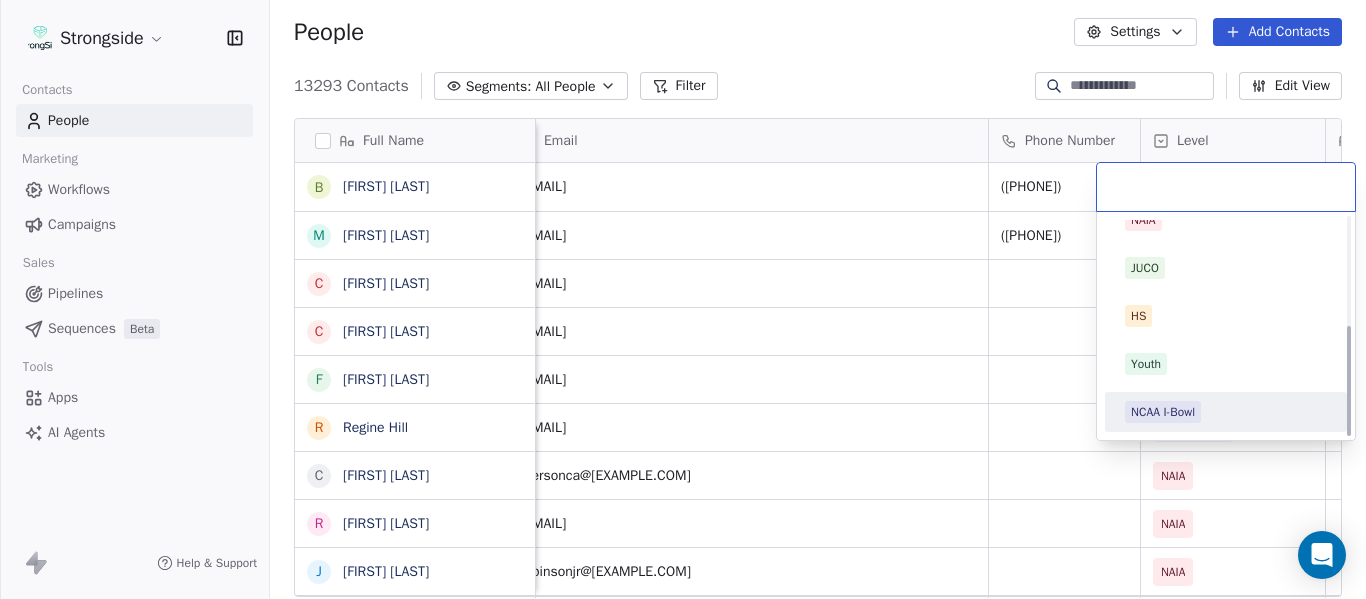 click on "NCAA I-Bowl" at bounding box center [1163, 412] 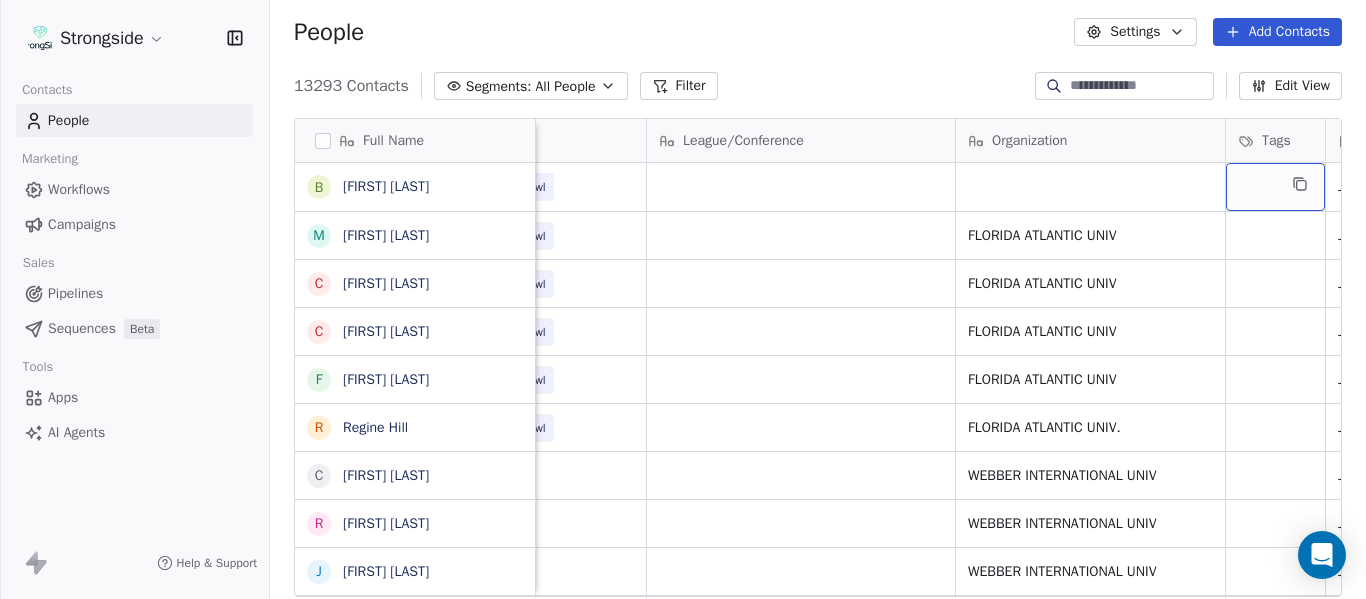 scroll, scrollTop: 0, scrollLeft: 892, axis: horizontal 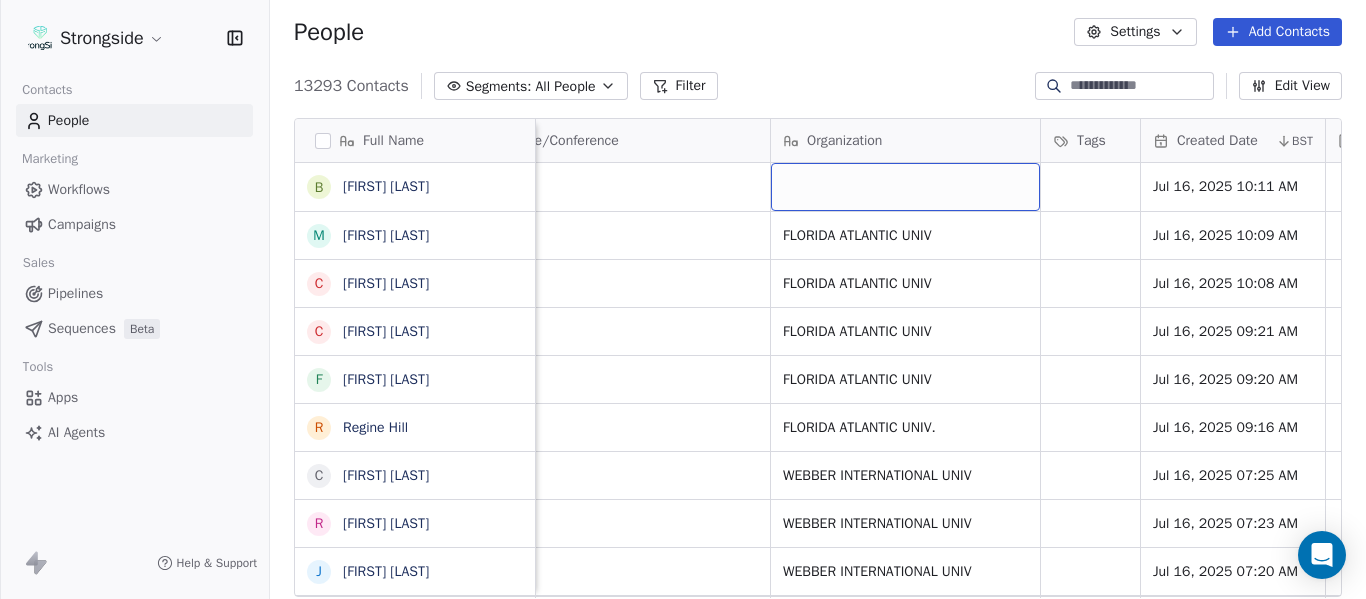 click at bounding box center (905, 187) 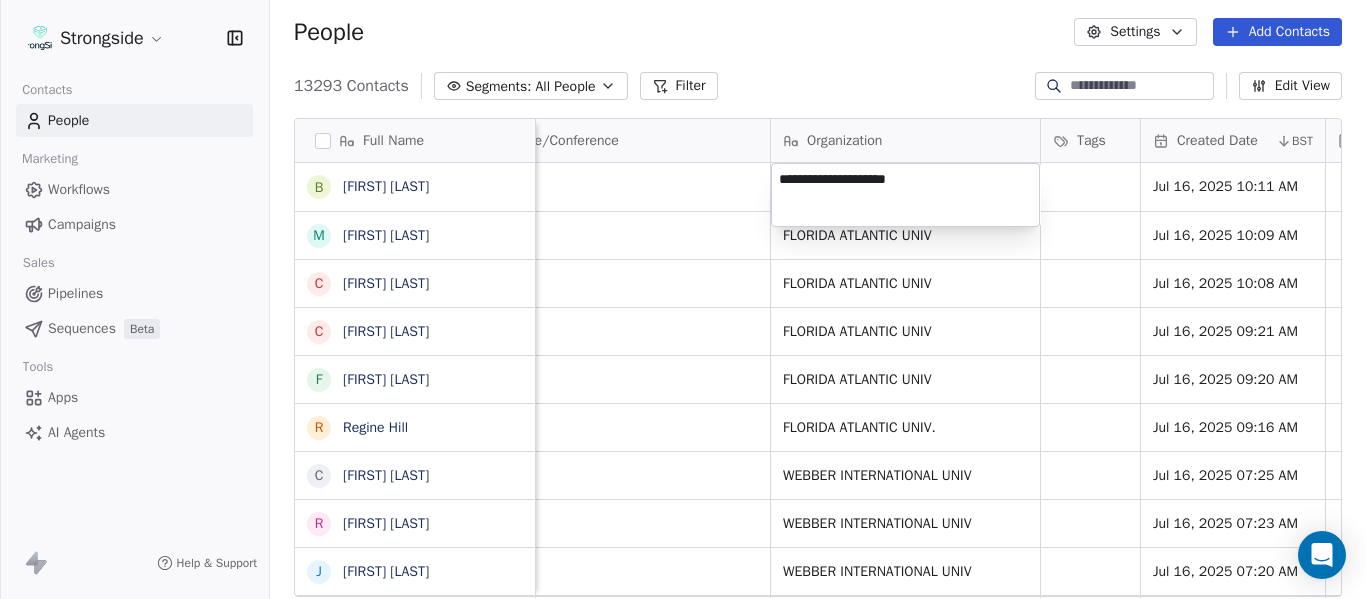 type on "**********" 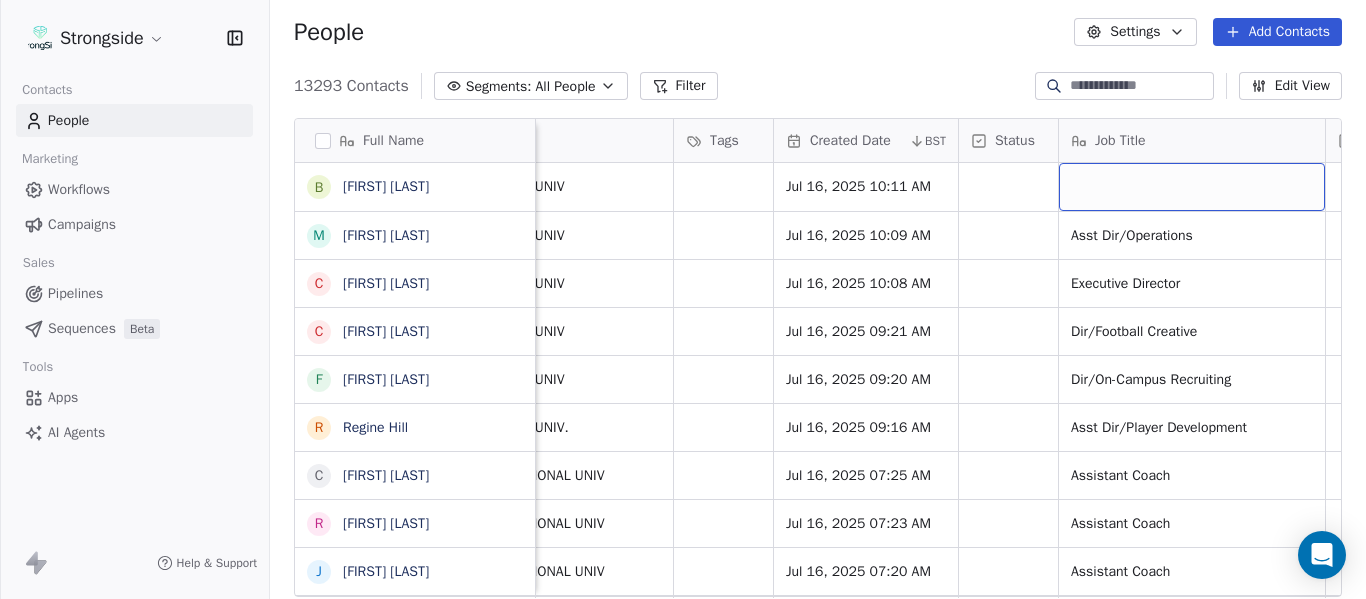 scroll, scrollTop: 0, scrollLeft: 1444, axis: horizontal 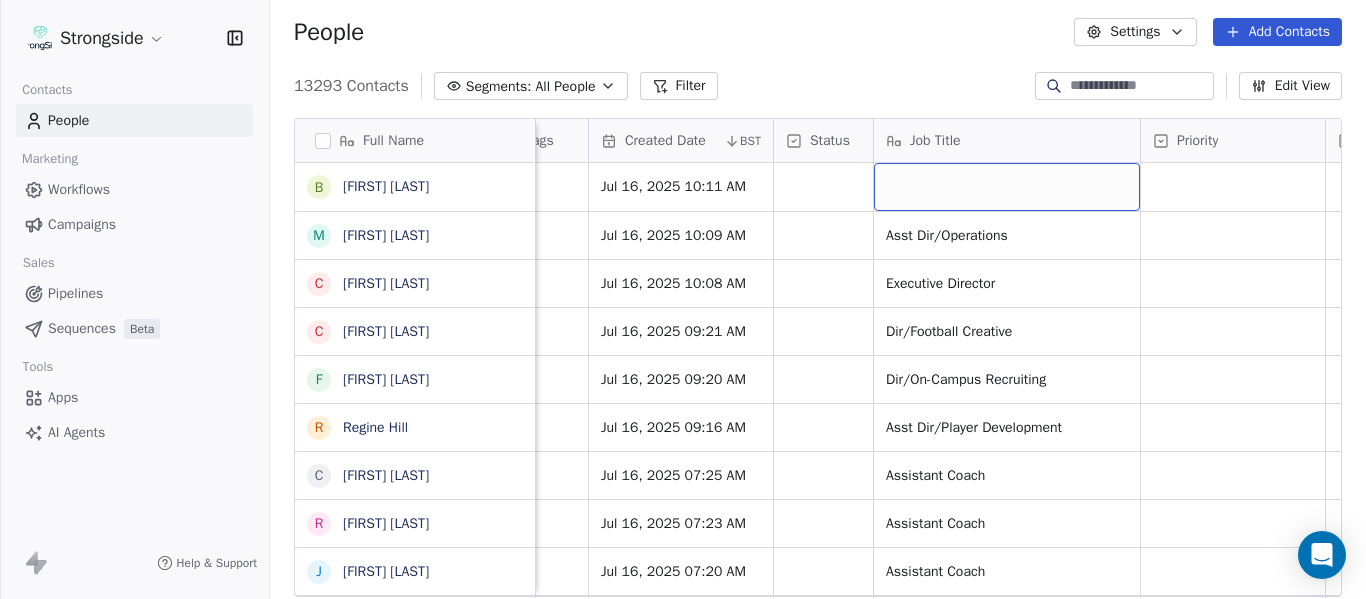 click at bounding box center (1007, 187) 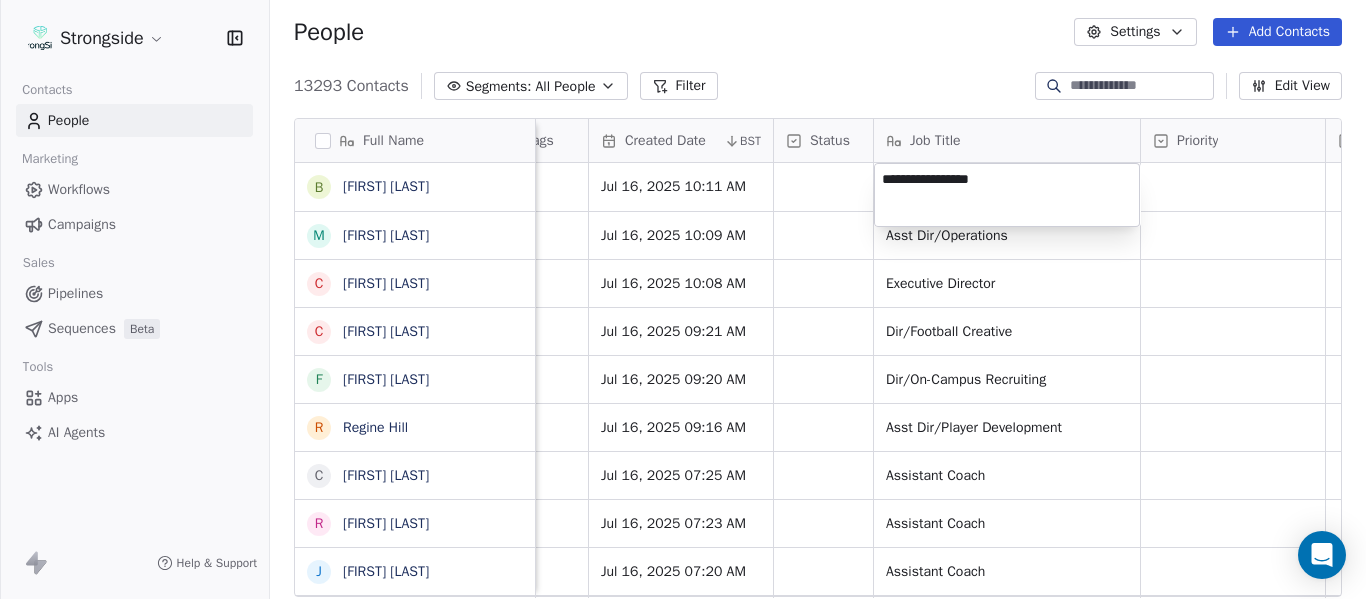 type on "**********" 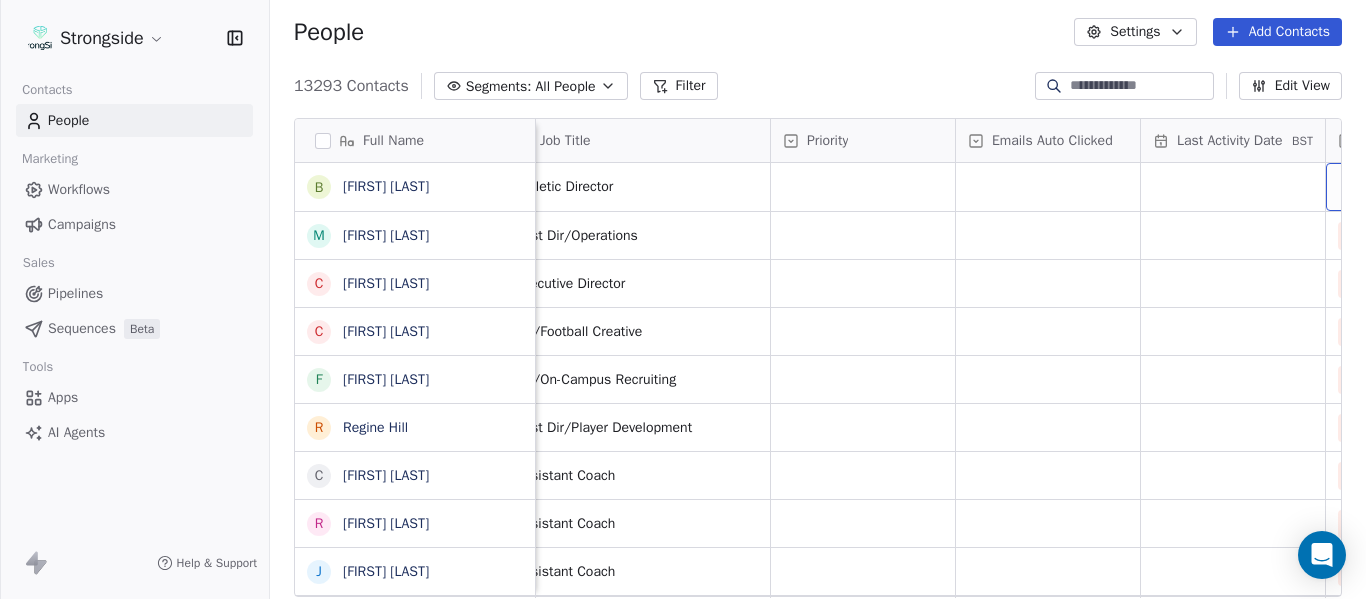 scroll, scrollTop: 0, scrollLeft: 1999, axis: horizontal 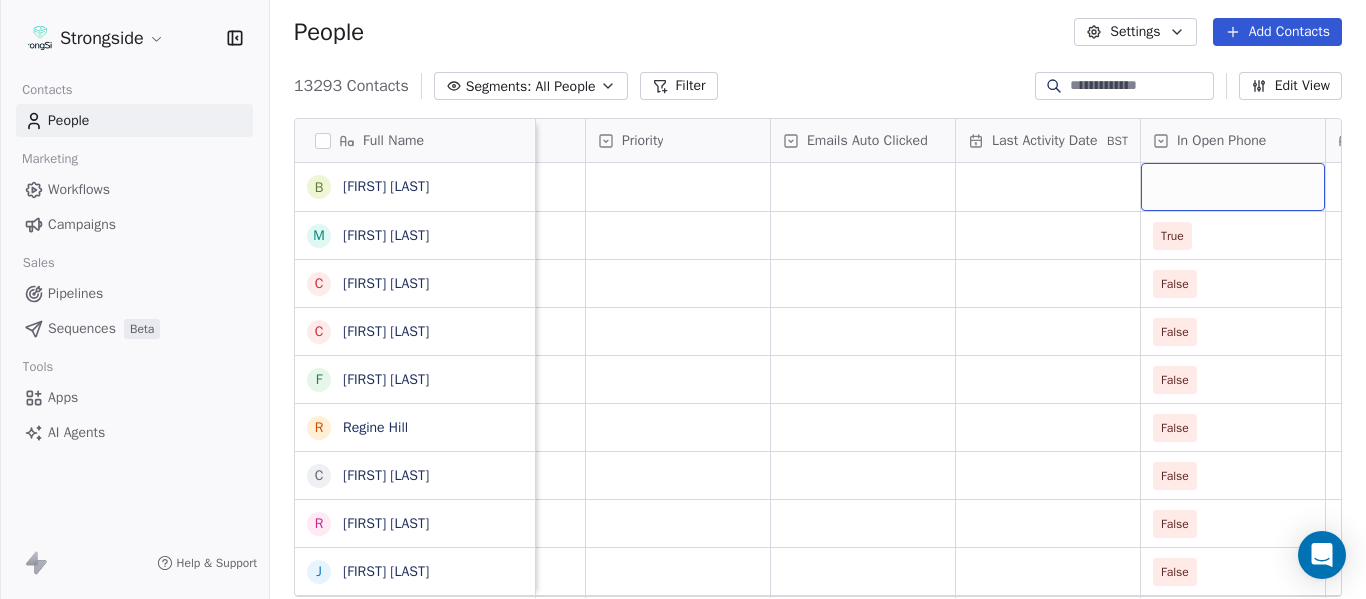 click at bounding box center [1233, 187] 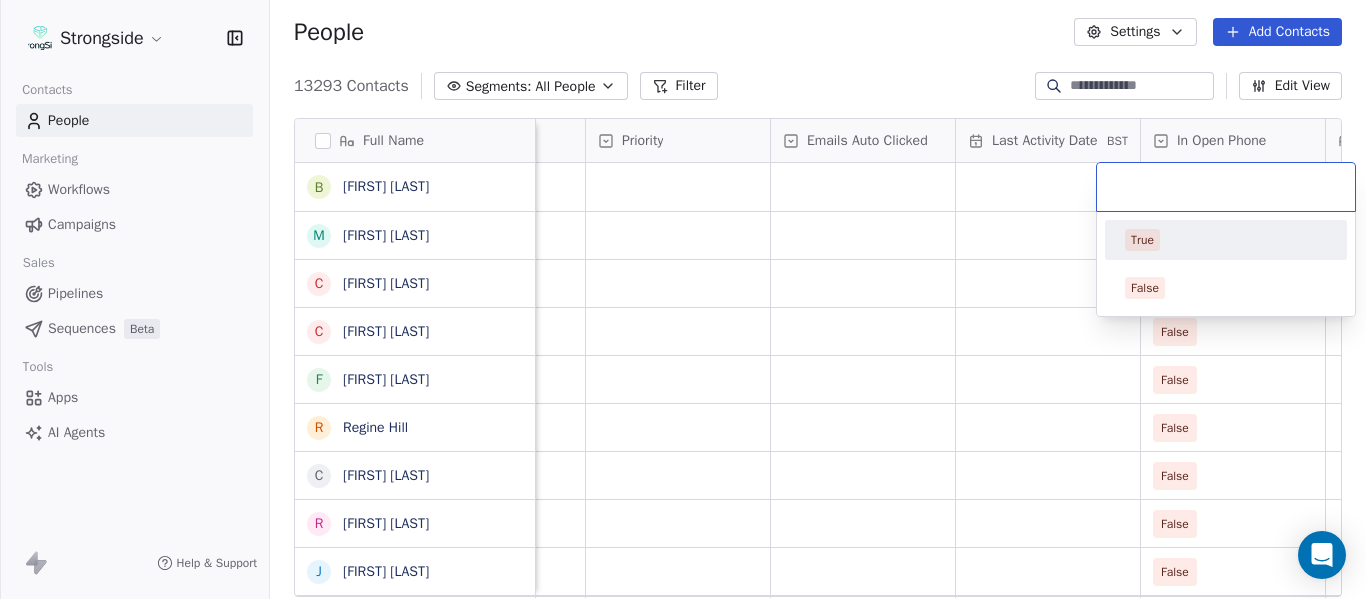 click on "True" at bounding box center (1226, 240) 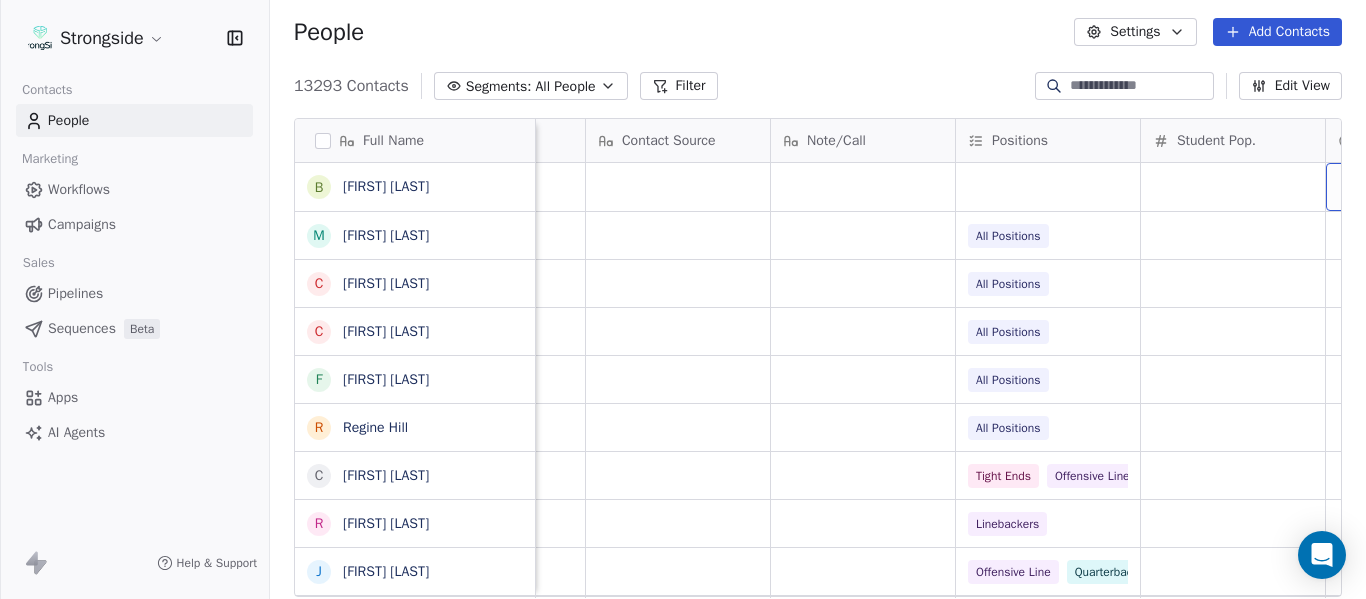 scroll, scrollTop: 0, scrollLeft: 2924, axis: horizontal 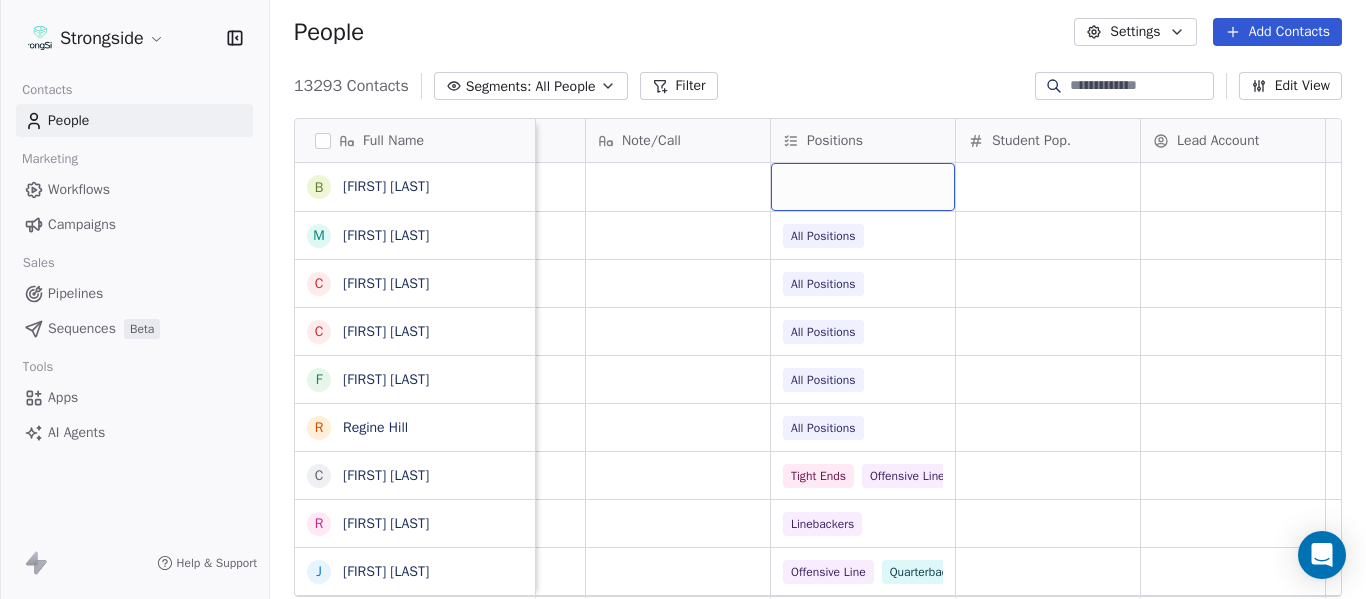 click at bounding box center [863, 187] 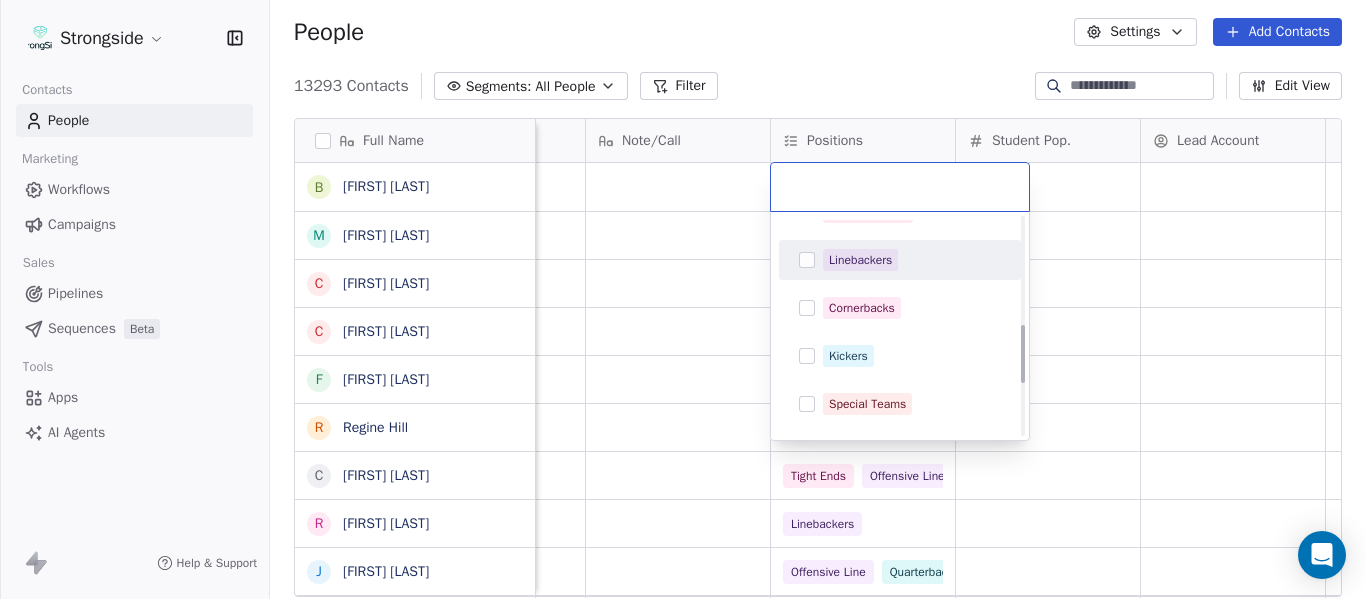 scroll, scrollTop: 400, scrollLeft: 0, axis: vertical 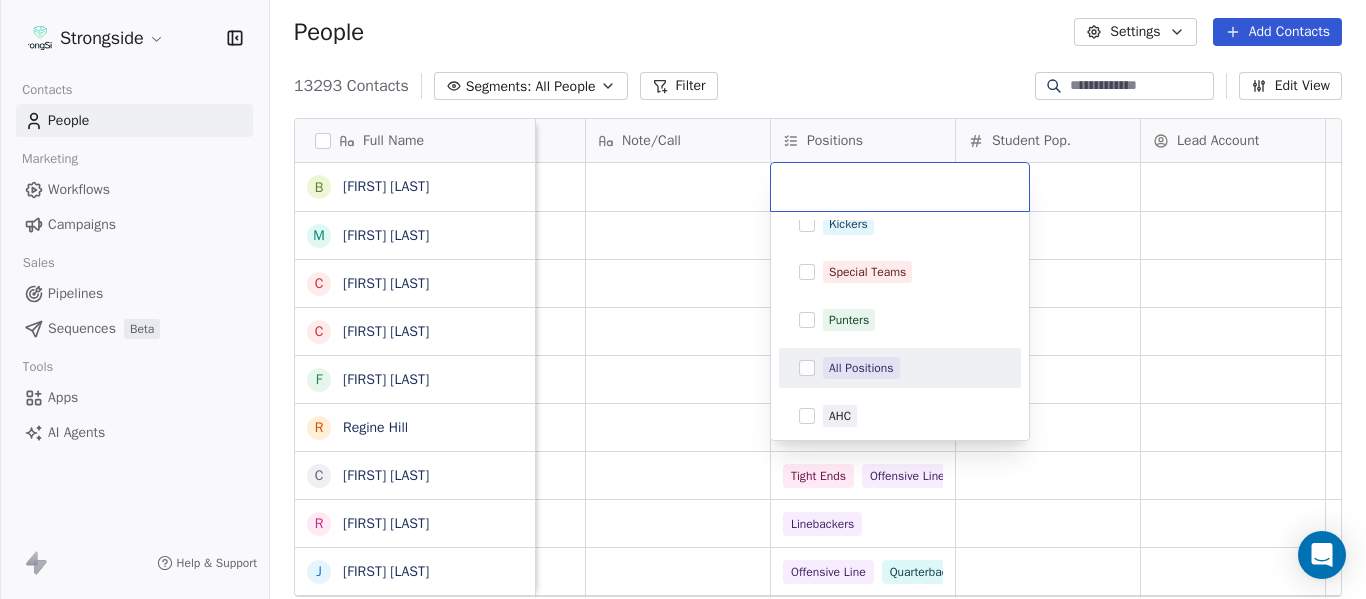 click on "All Positions" at bounding box center (912, 368) 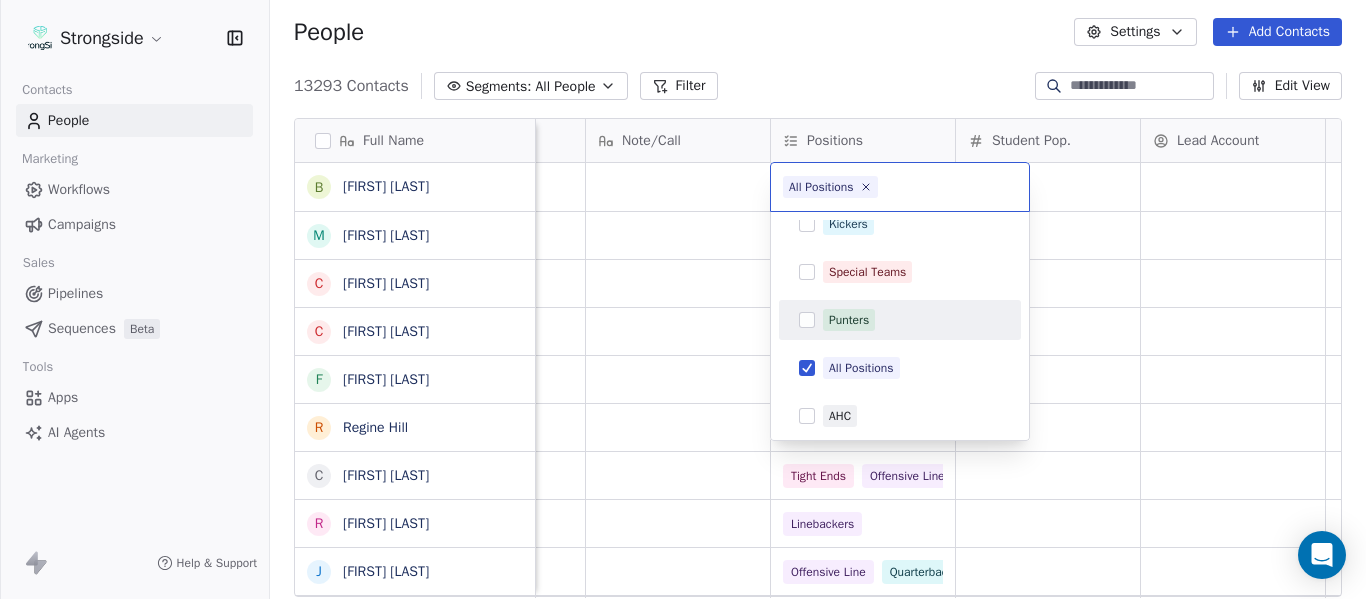 click on "Full Name B Brian White M Margot Kessler C Cris Carter C Clay Williams F Faith Padgett R Regine Hill C Craig Merson R Rick Wimmer J Jason Robinson H Hasan Craig V Vincent Davis C Chris LoNigro E Eric Potochney J Jeffrey Meleky J James Simpson T Travis Johnson I Ivan McCartney J Josh Taylor C Cecil McNair M Monte Perez R Rachel Taylor L Lori Craig D Damon Cogdell T Travis Johnson S Steve Speakman M Mel Bratten D Derin Graham D Dwayne Wood P Pete Townley K Kendall Todd Emails Auto Clicked Last Activity Date BST In Open Phone Contact Source Note/Call Positions Student Pop. Lead Account True True All Positions False All Positions False All Positions False All Positions False All Positions False Tight Ends Offensive Line False Linebackers False Offensive Line" at bounding box center (683, 299) 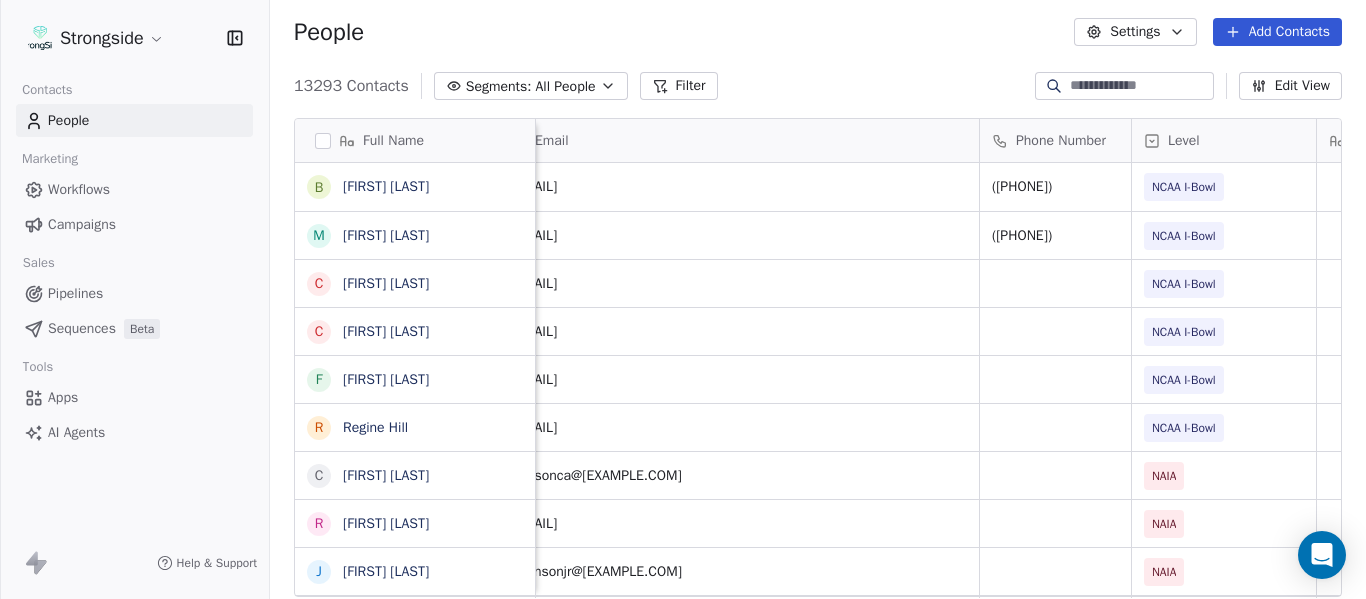 scroll, scrollTop: 0, scrollLeft: 0, axis: both 